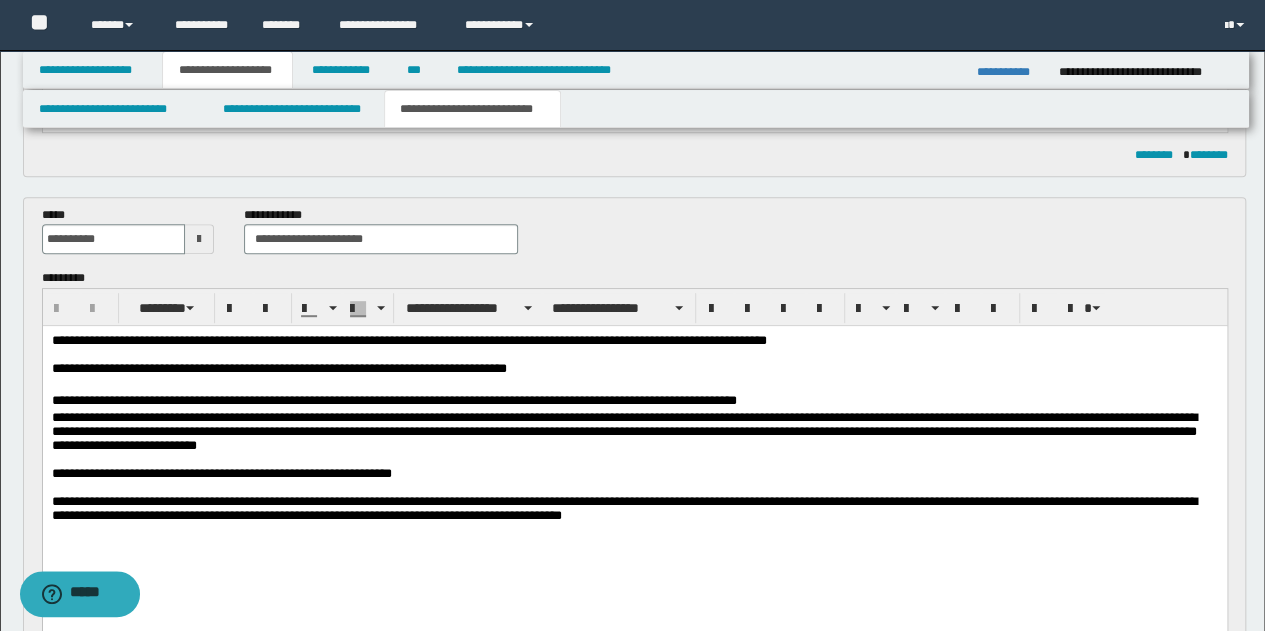 scroll, scrollTop: 0, scrollLeft: 0, axis: both 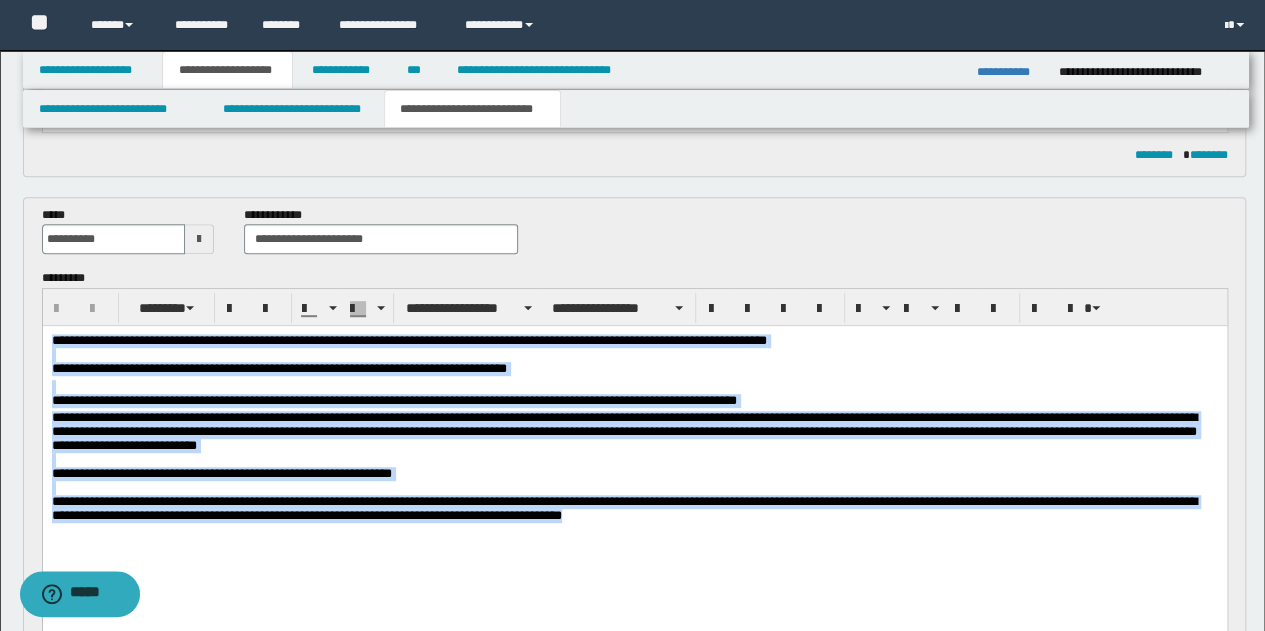 drag, startPoint x: 50, startPoint y: 341, endPoint x: 659, endPoint y: 545, distance: 642.2593 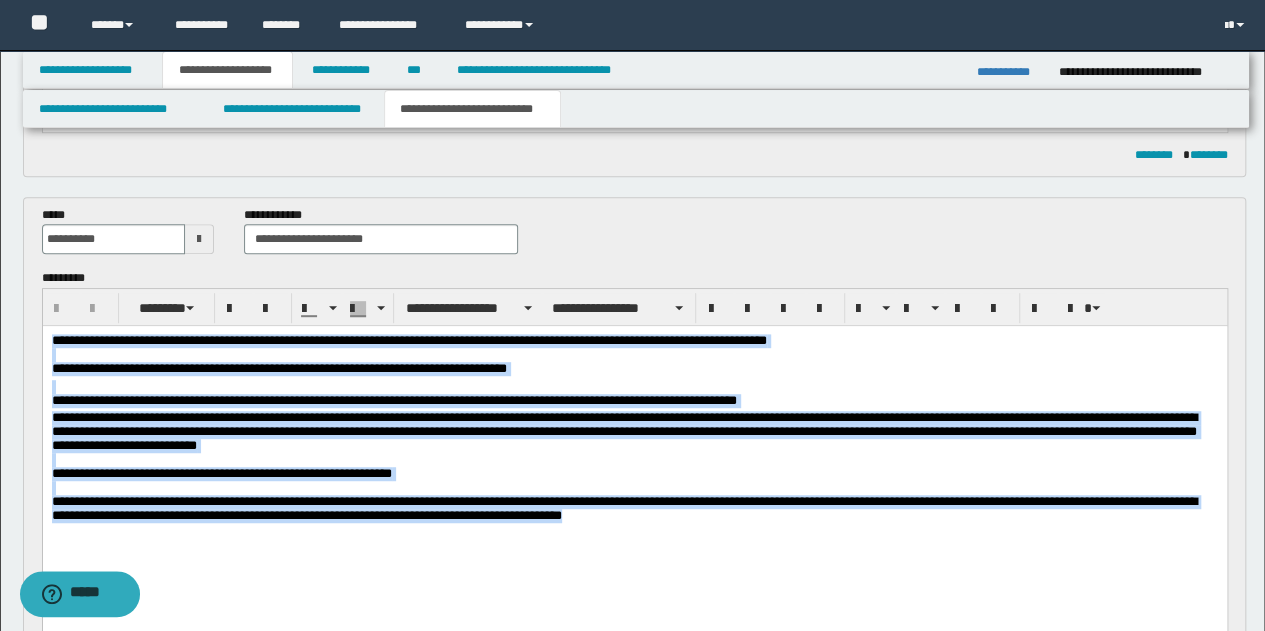 click on "**********" at bounding box center (634, 458) 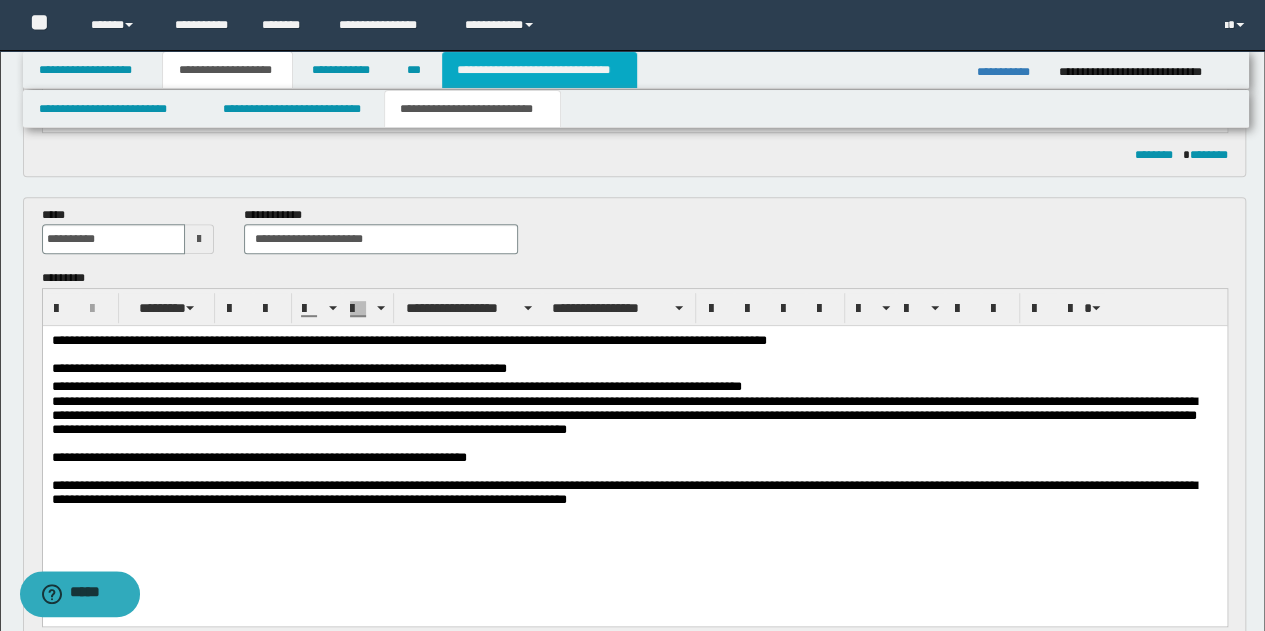 click on "**********" at bounding box center (539, 70) 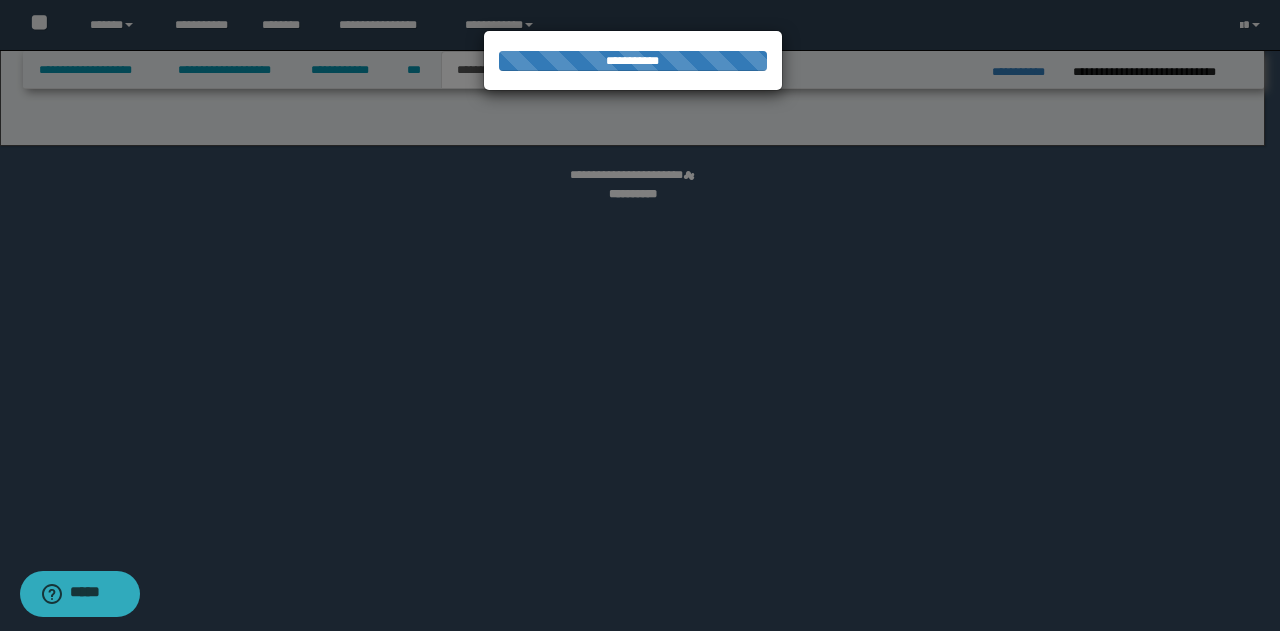 select on "*" 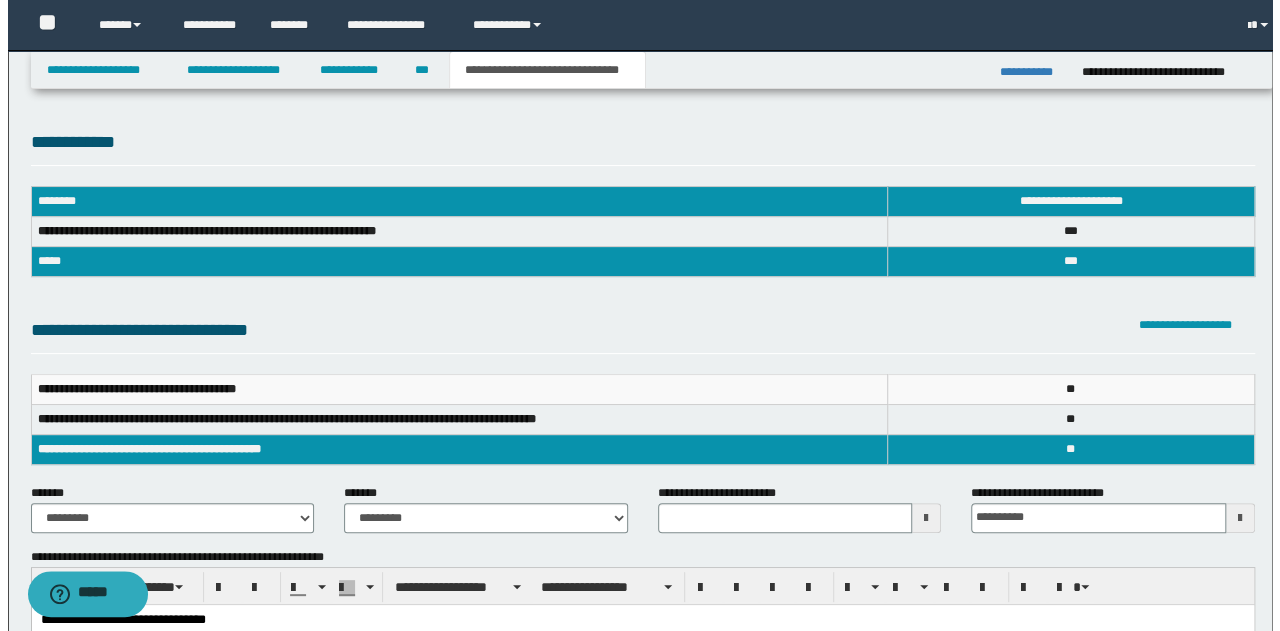 scroll, scrollTop: 0, scrollLeft: 0, axis: both 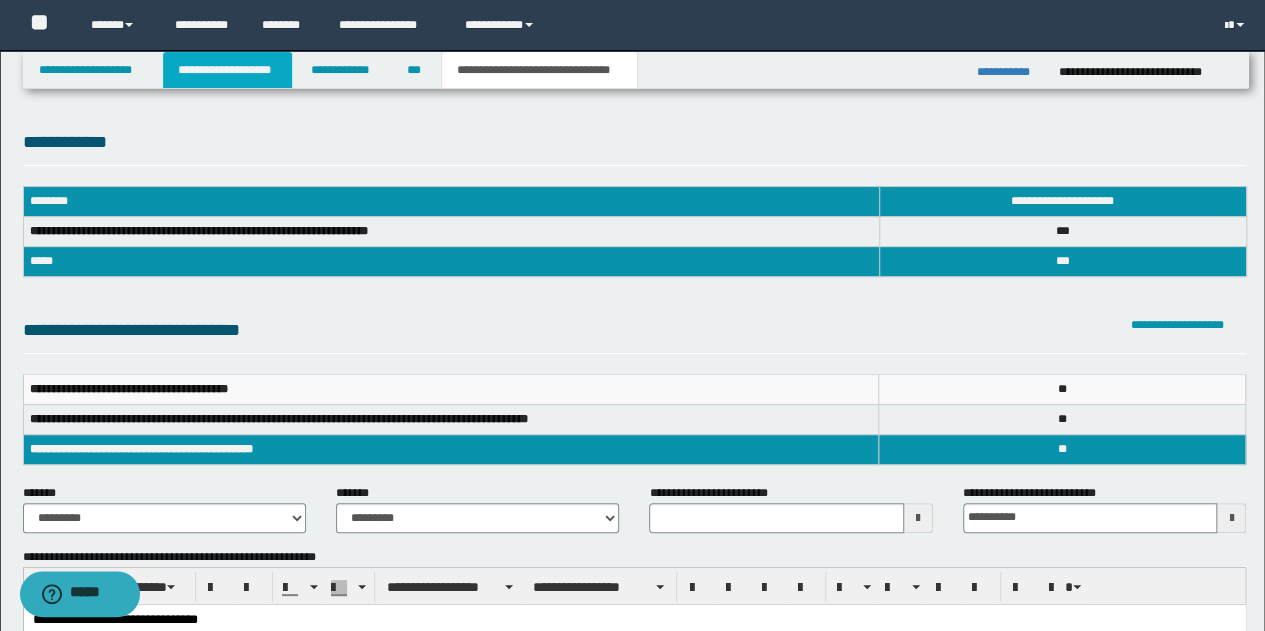click on "**********" at bounding box center (227, 70) 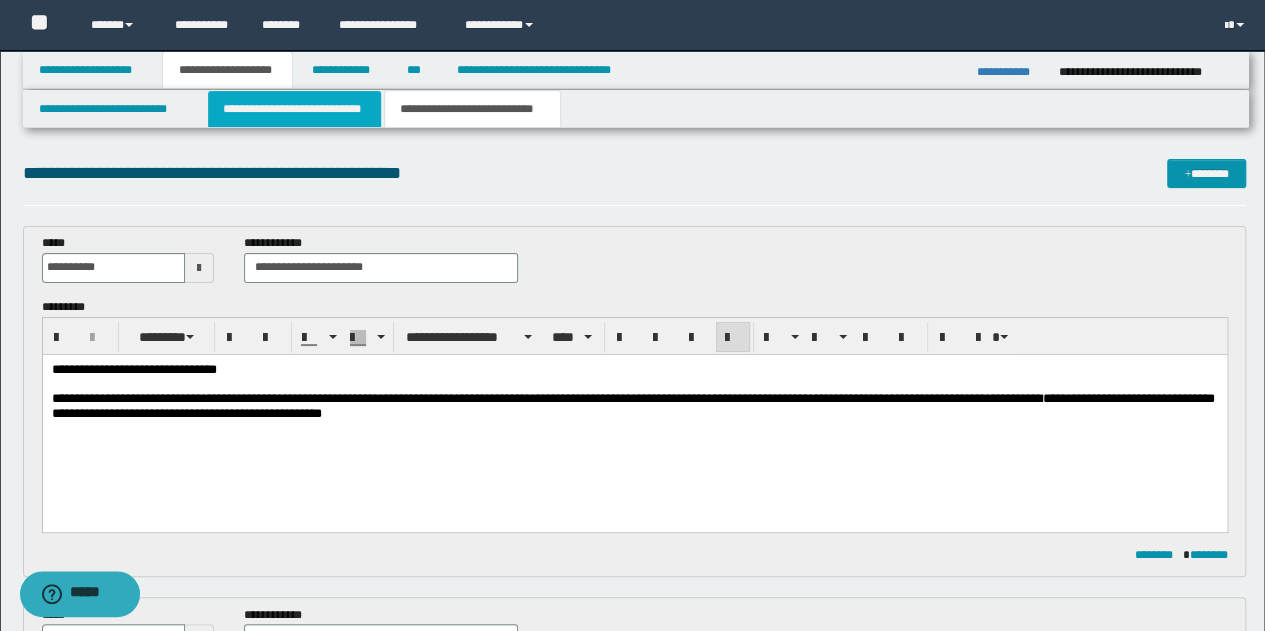 click on "**********" at bounding box center [294, 109] 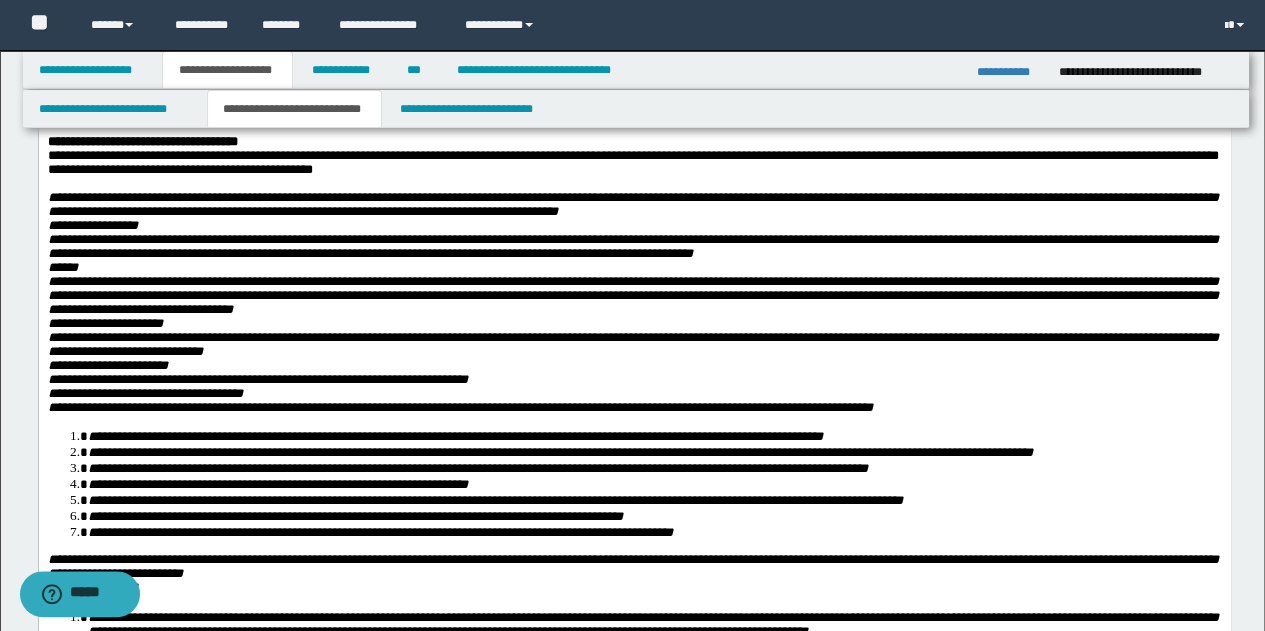 scroll, scrollTop: 0, scrollLeft: 0, axis: both 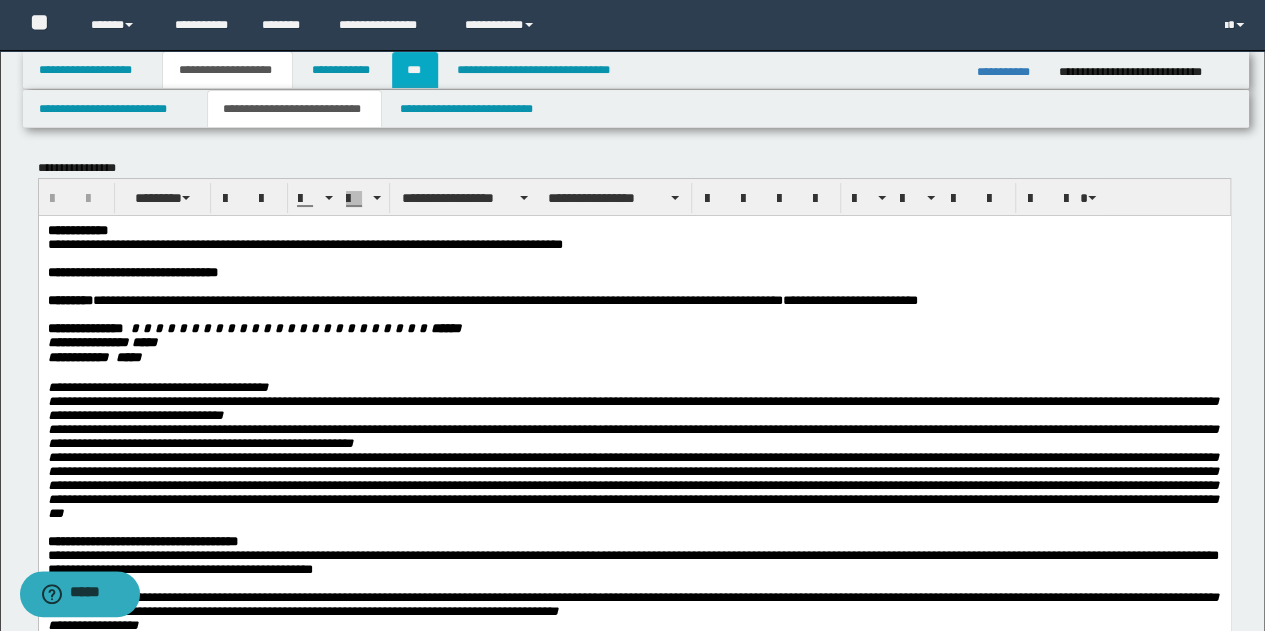 click on "***" at bounding box center (415, 70) 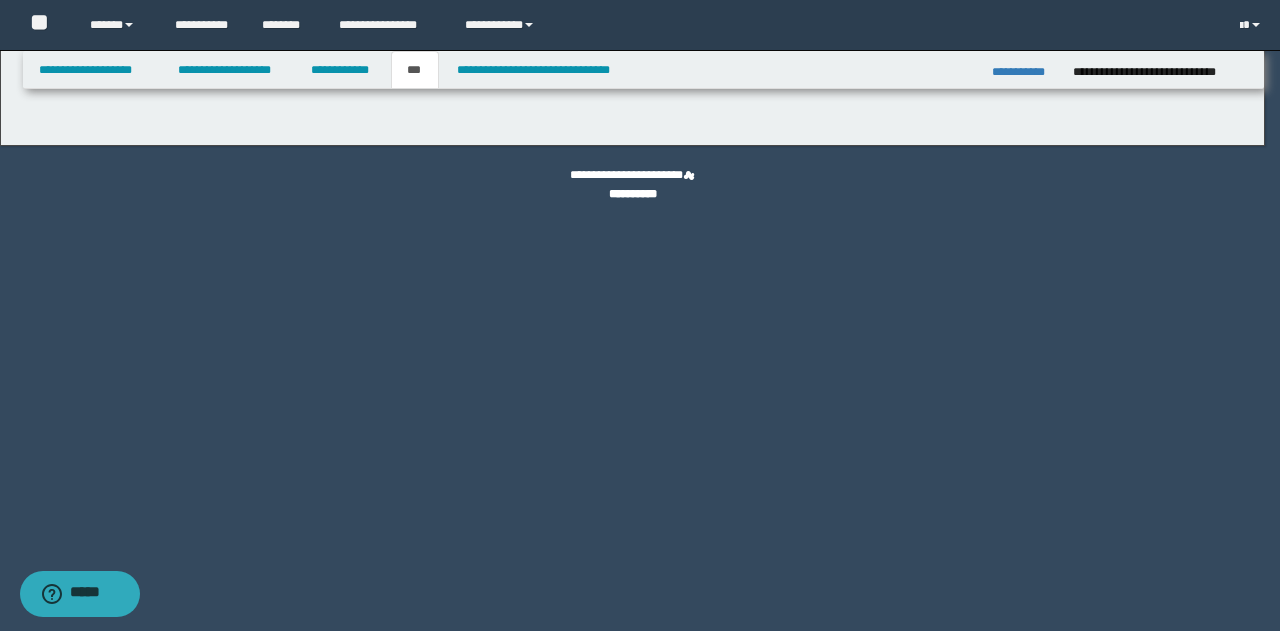 select on "*" 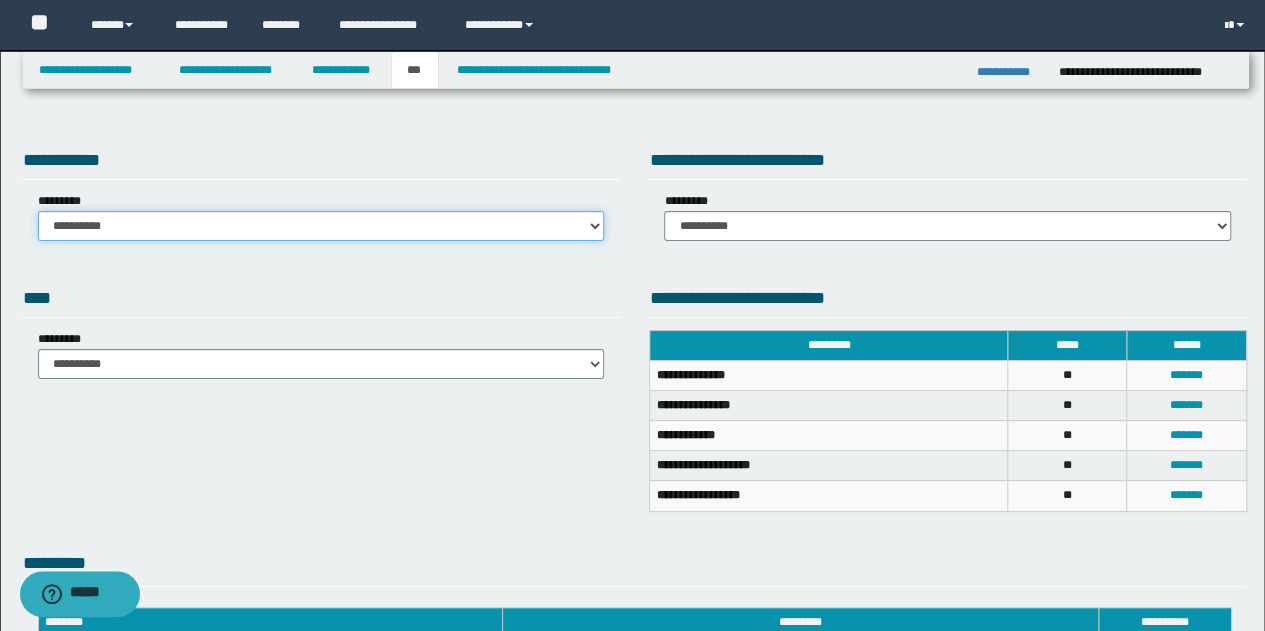 click on "**********" at bounding box center (321, 226) 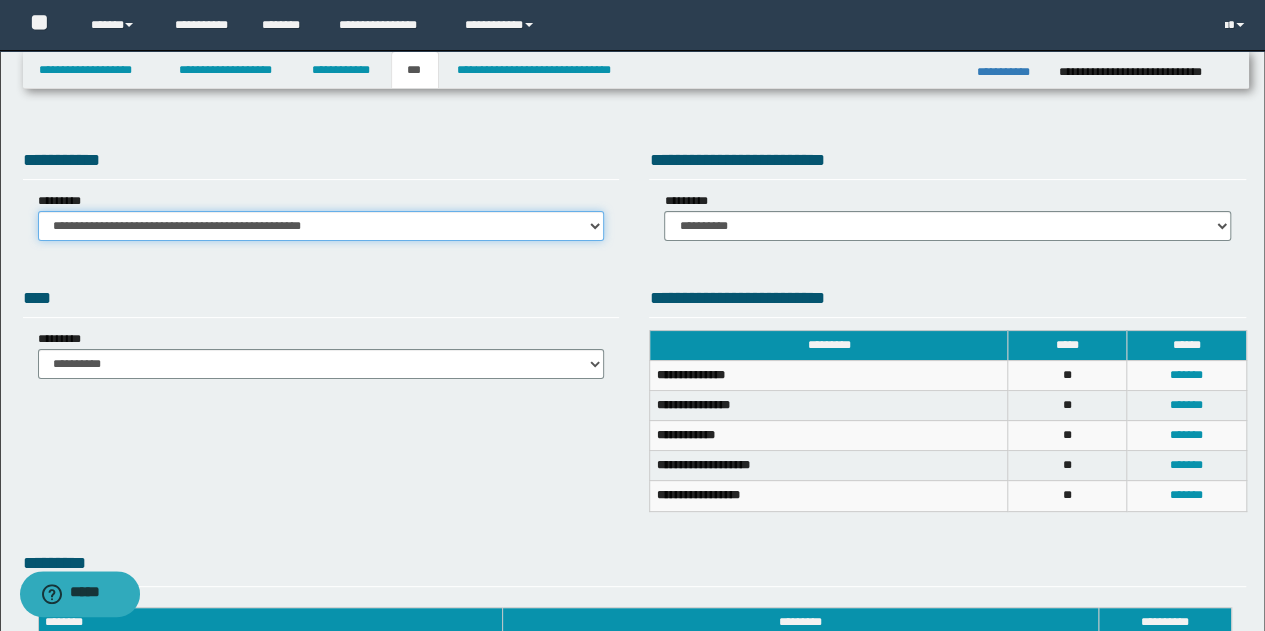 click on "**********" at bounding box center [321, 226] 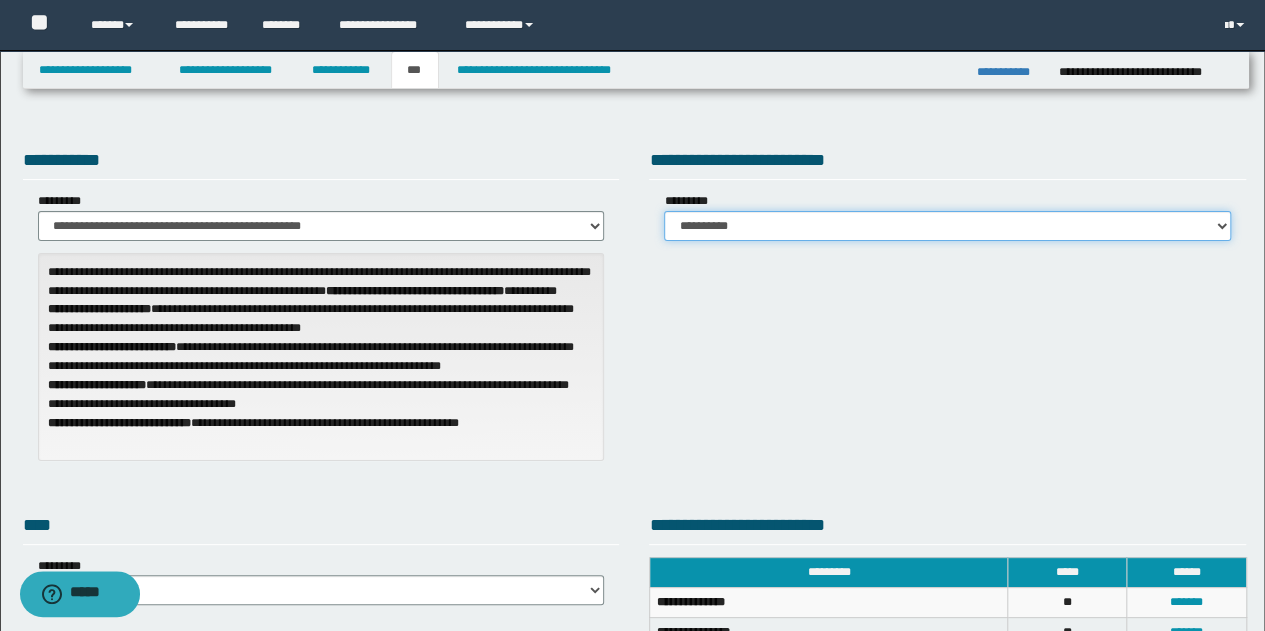 click on "**********" at bounding box center (947, 226) 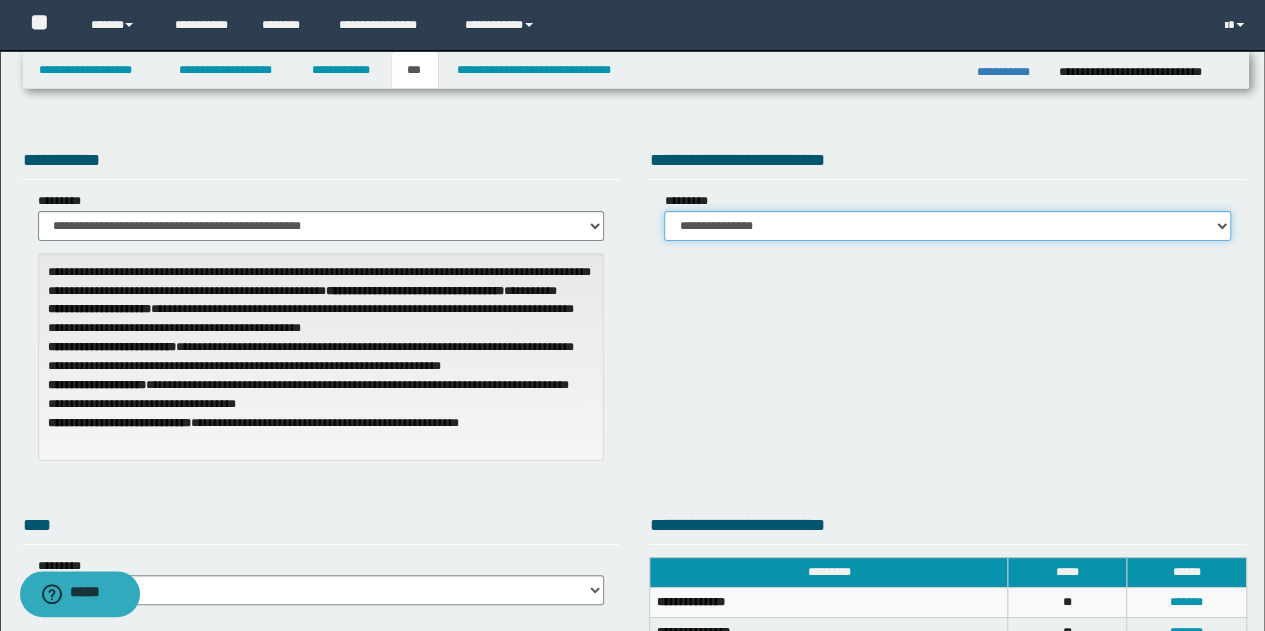 click on "**********" at bounding box center [947, 226] 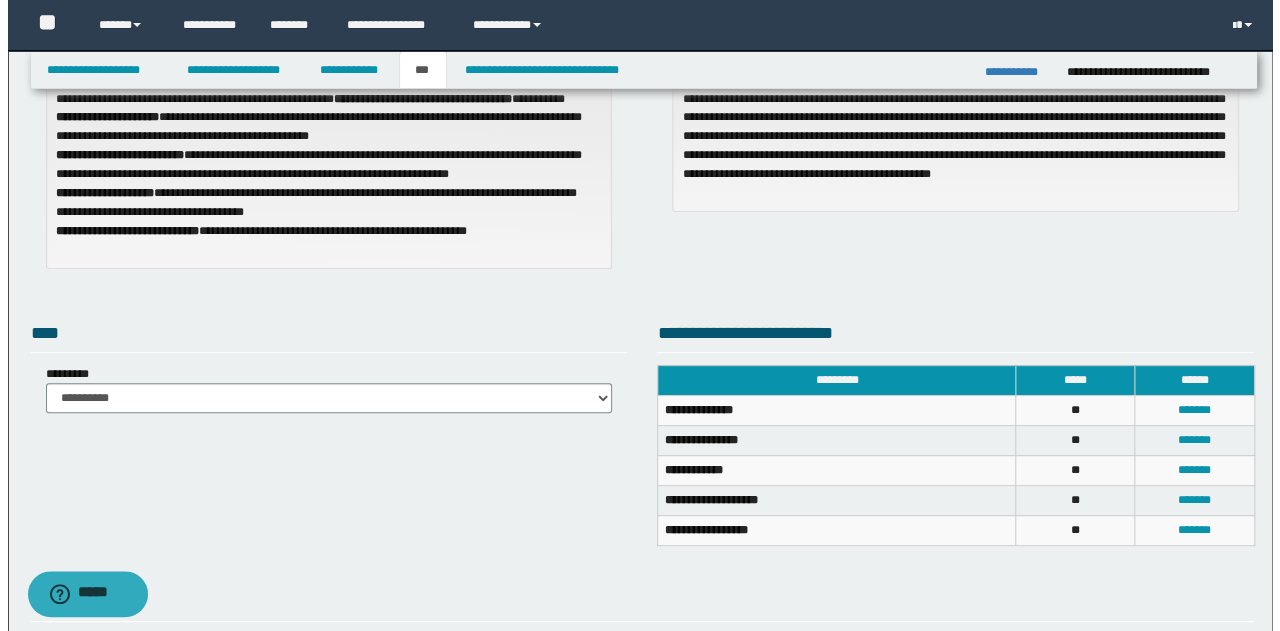 scroll, scrollTop: 400, scrollLeft: 0, axis: vertical 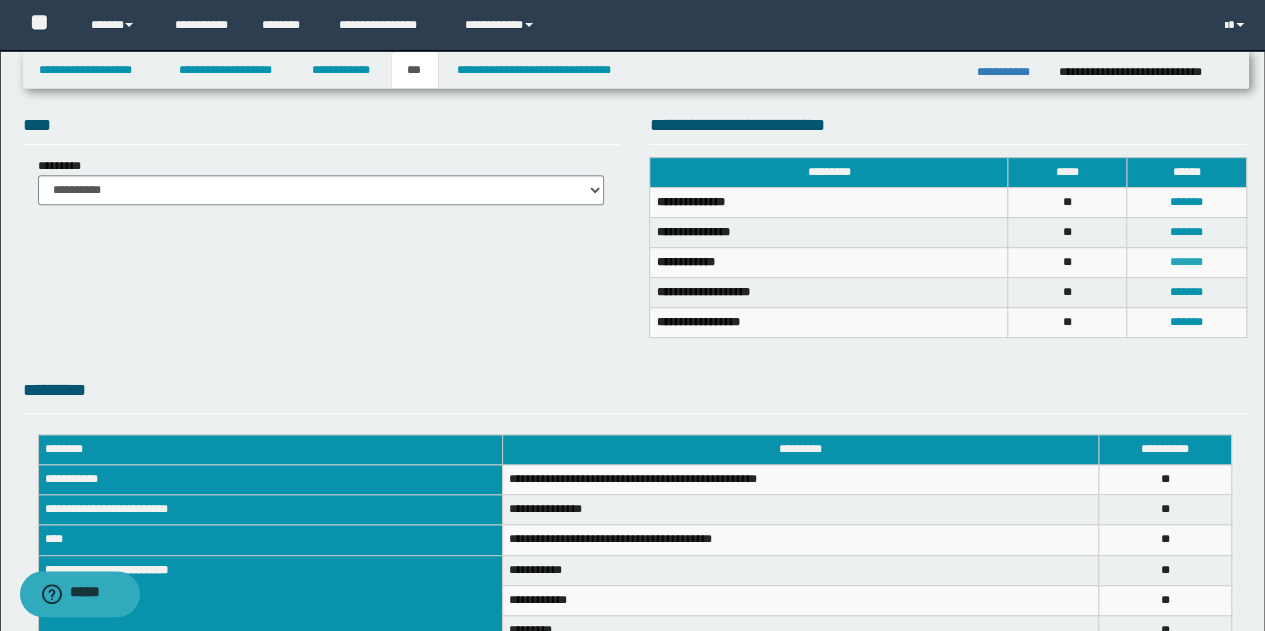 click on "*******" at bounding box center (1186, 262) 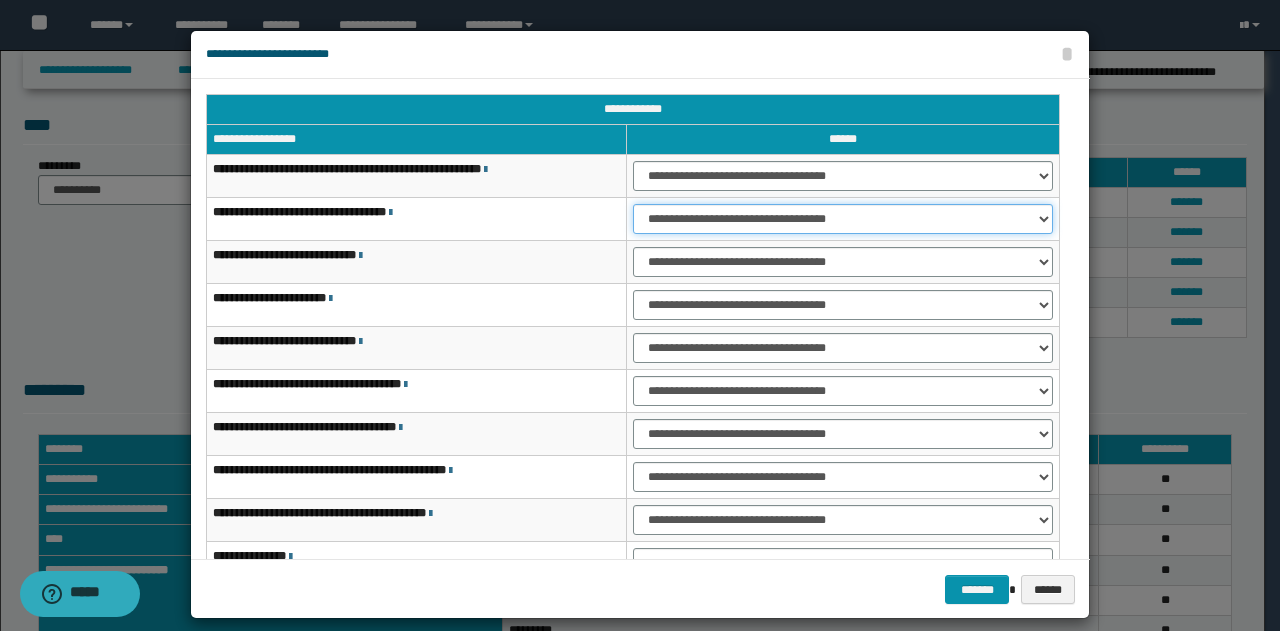 click on "**********" at bounding box center [843, 219] 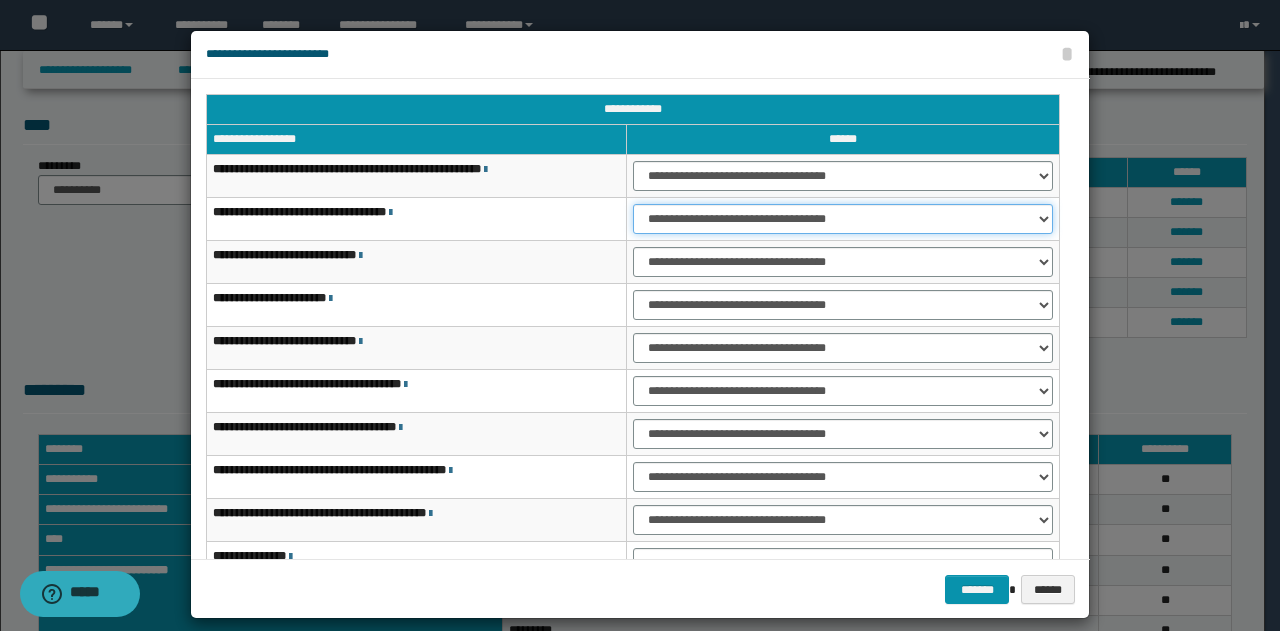 select on "***" 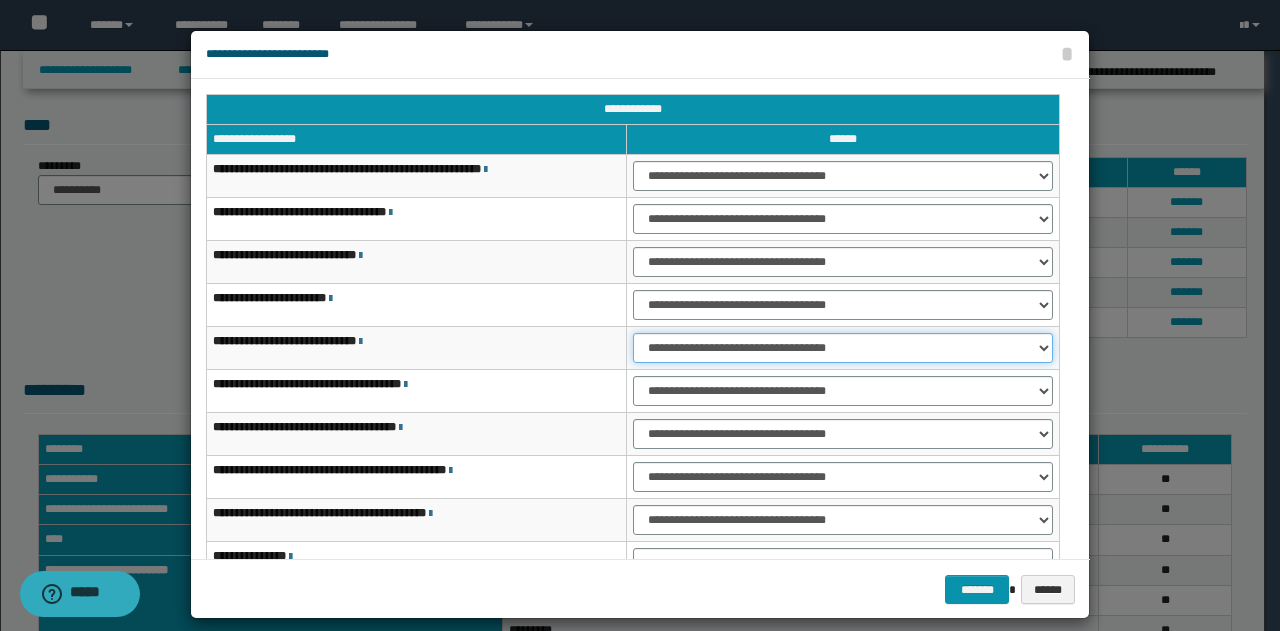 click on "**********" at bounding box center [843, 348] 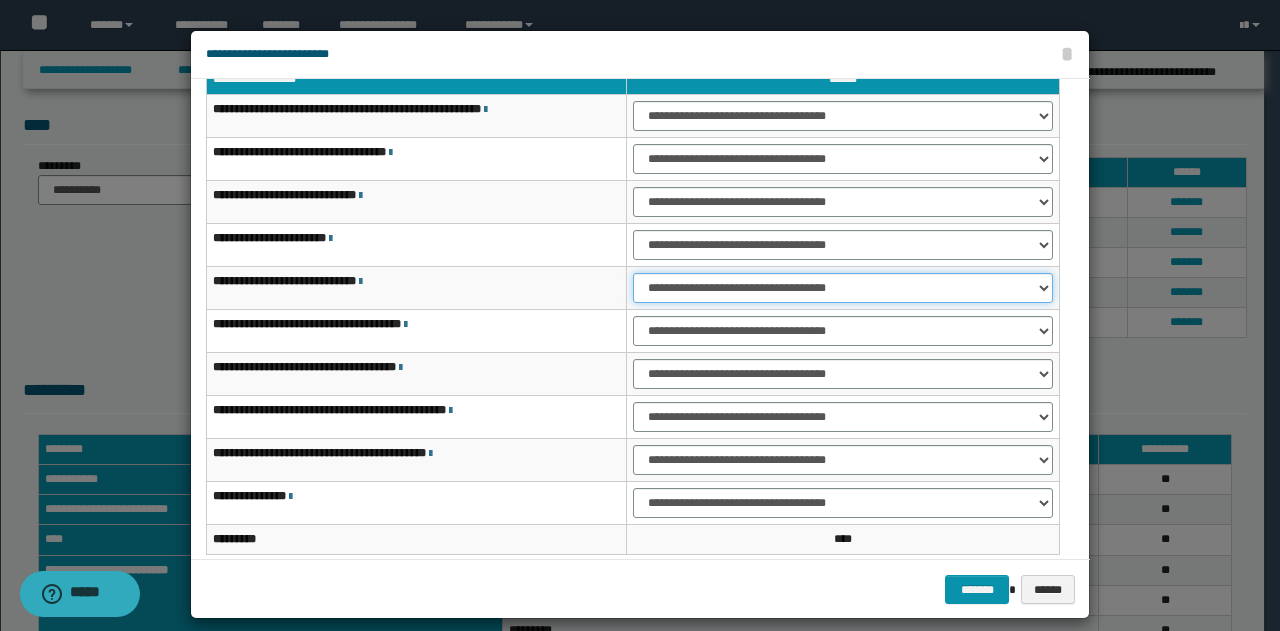 scroll, scrollTop: 116, scrollLeft: 0, axis: vertical 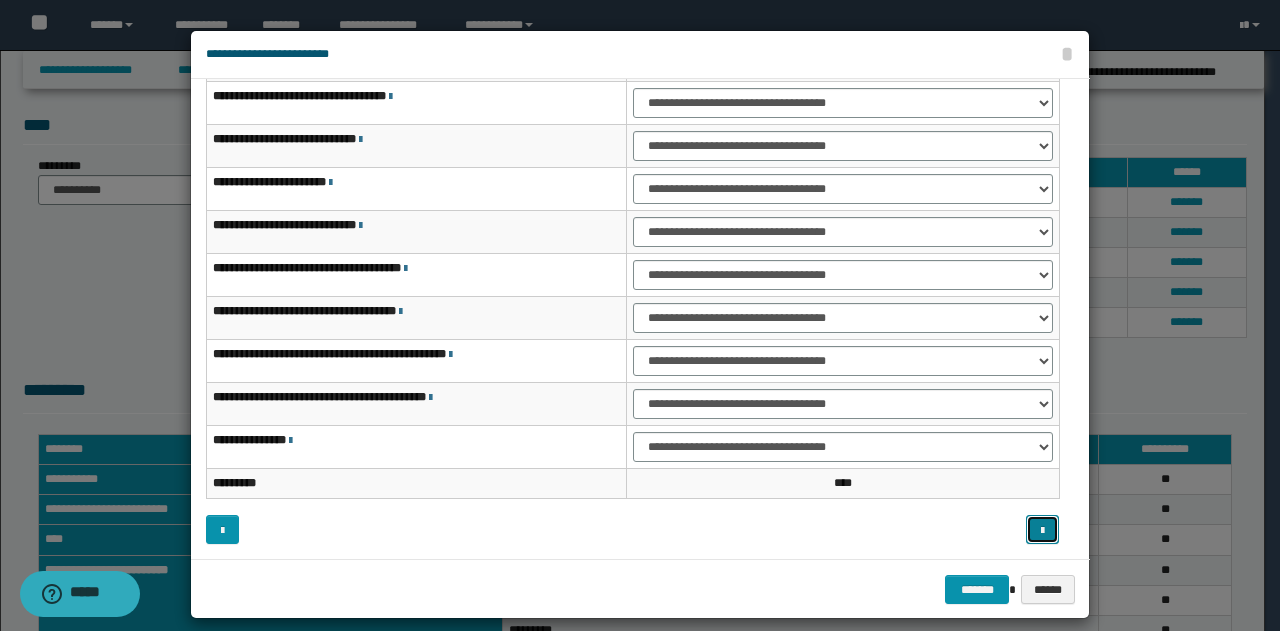 click at bounding box center [1042, 531] 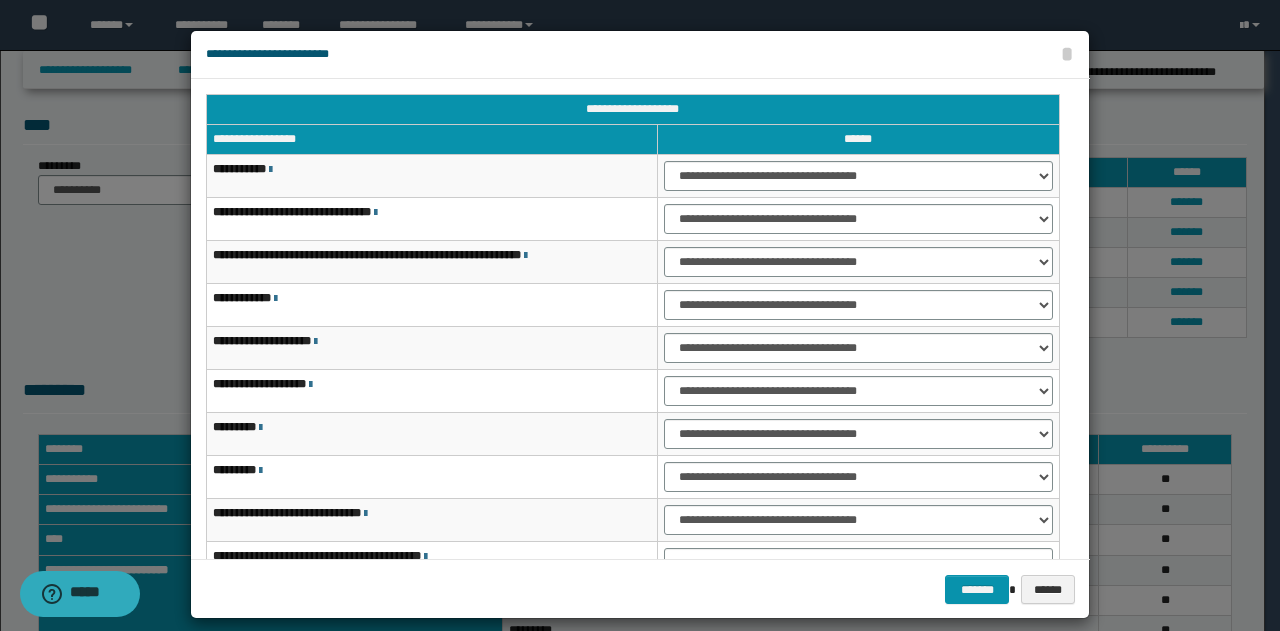 scroll, scrollTop: 116, scrollLeft: 0, axis: vertical 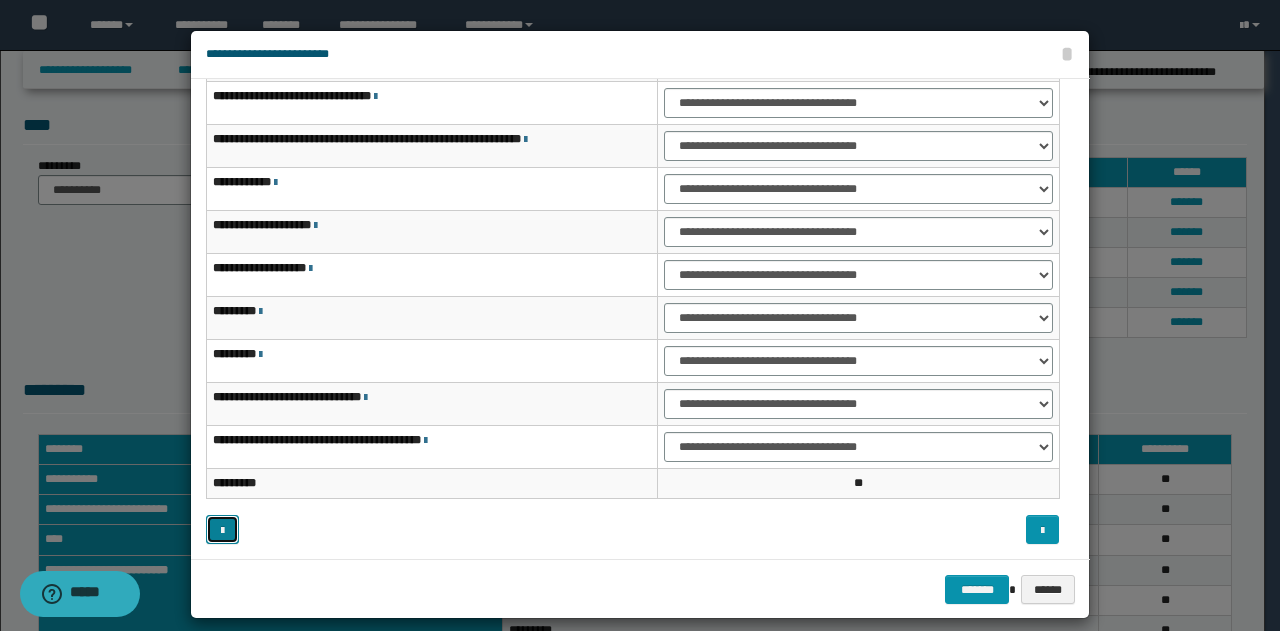 click at bounding box center (222, 529) 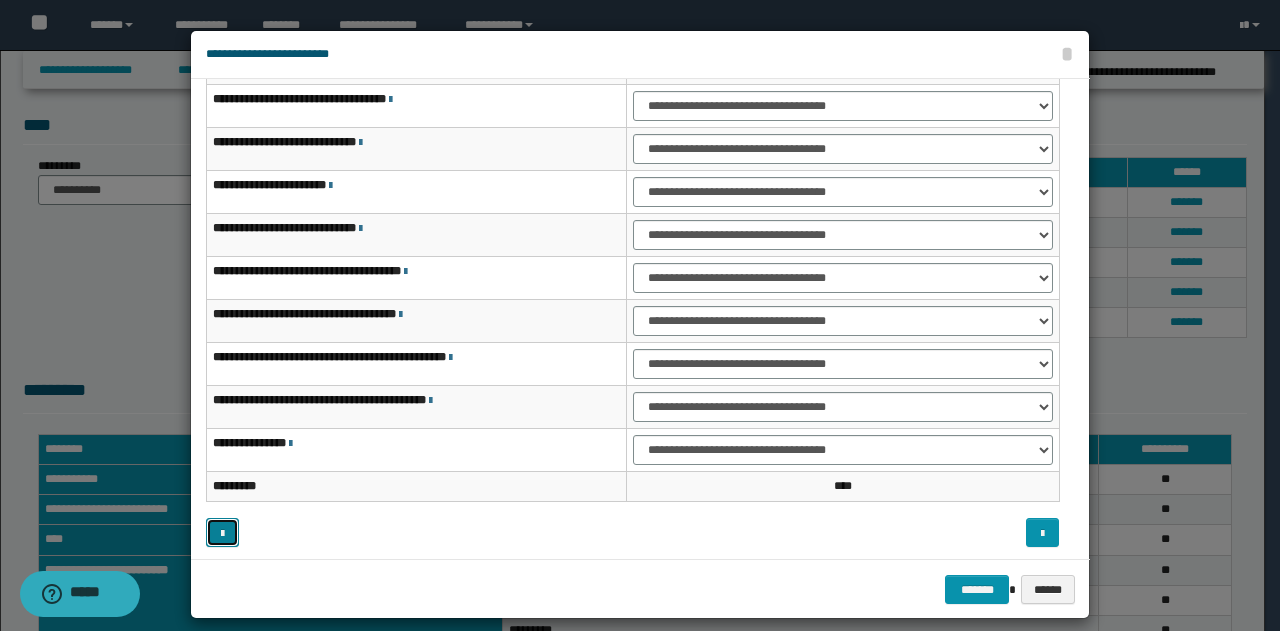 scroll, scrollTop: 116, scrollLeft: 0, axis: vertical 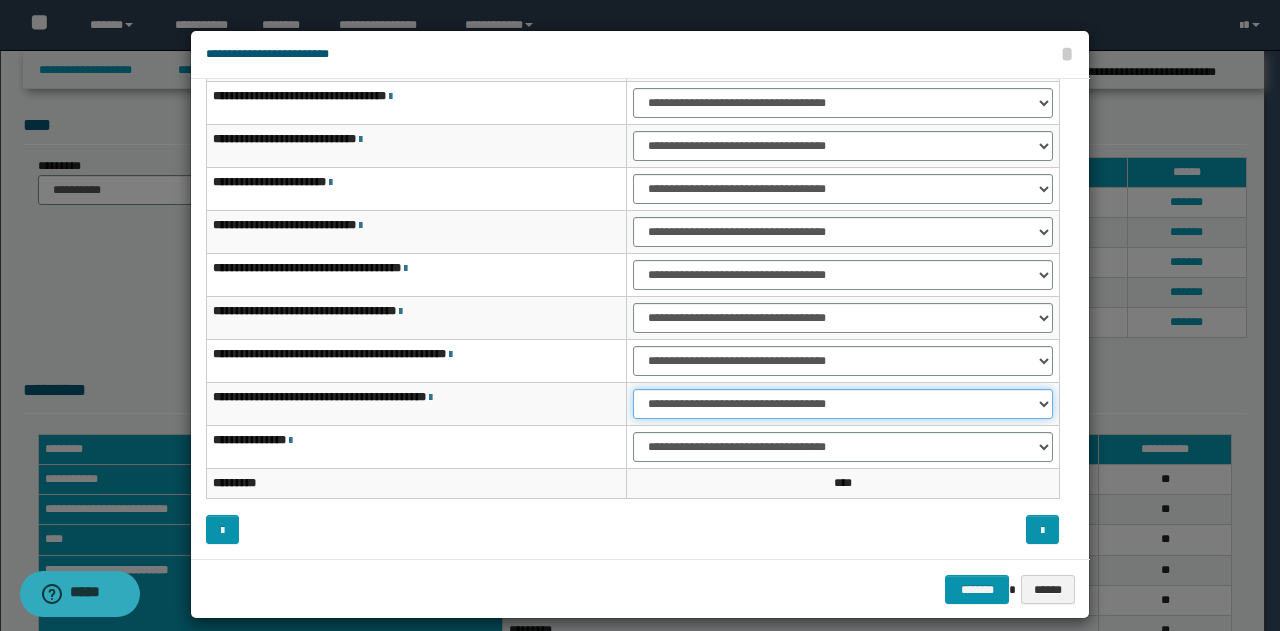 click on "**********" at bounding box center [843, 404] 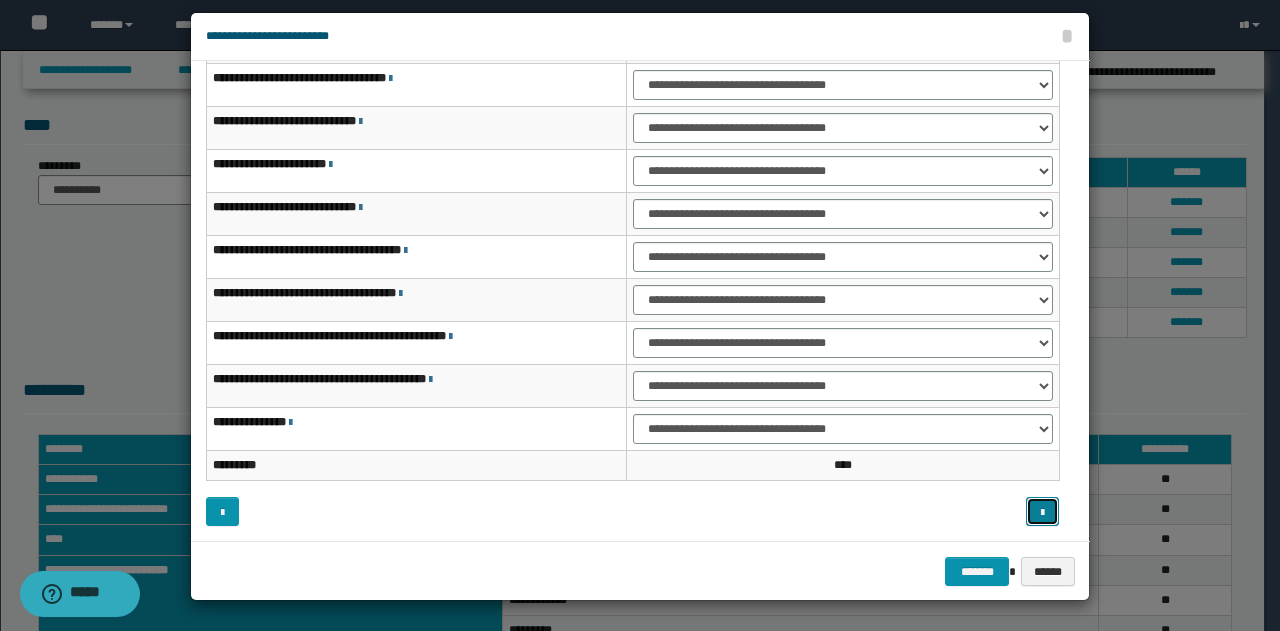 click at bounding box center (1042, 511) 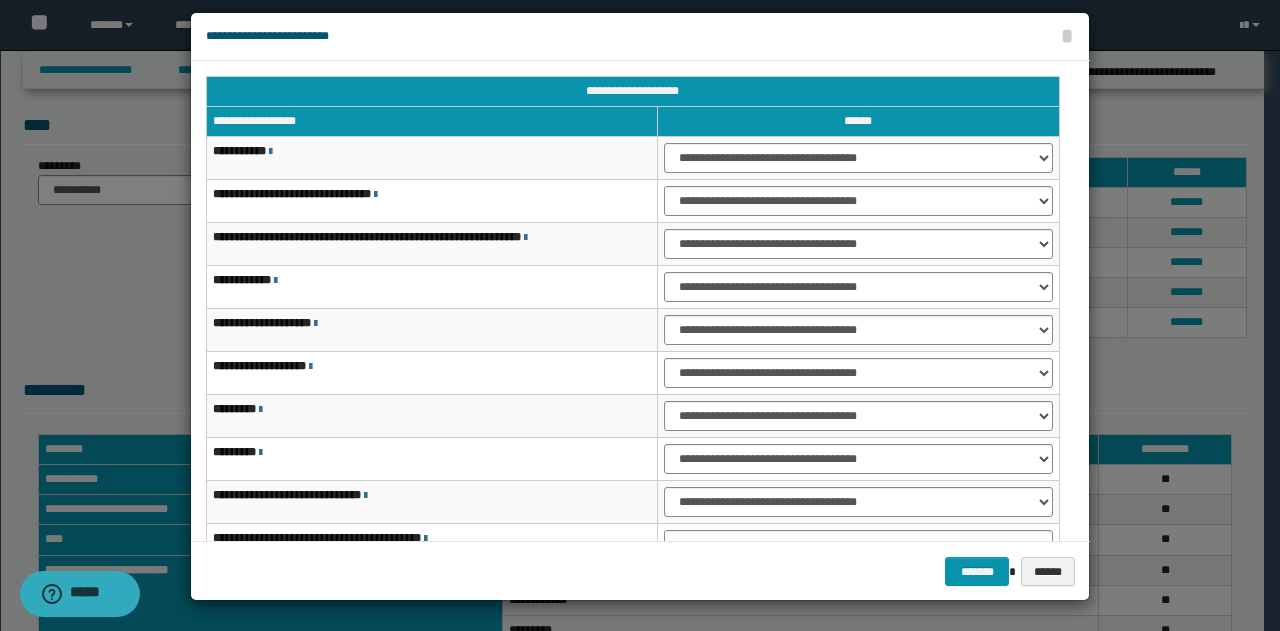scroll, scrollTop: 0, scrollLeft: 0, axis: both 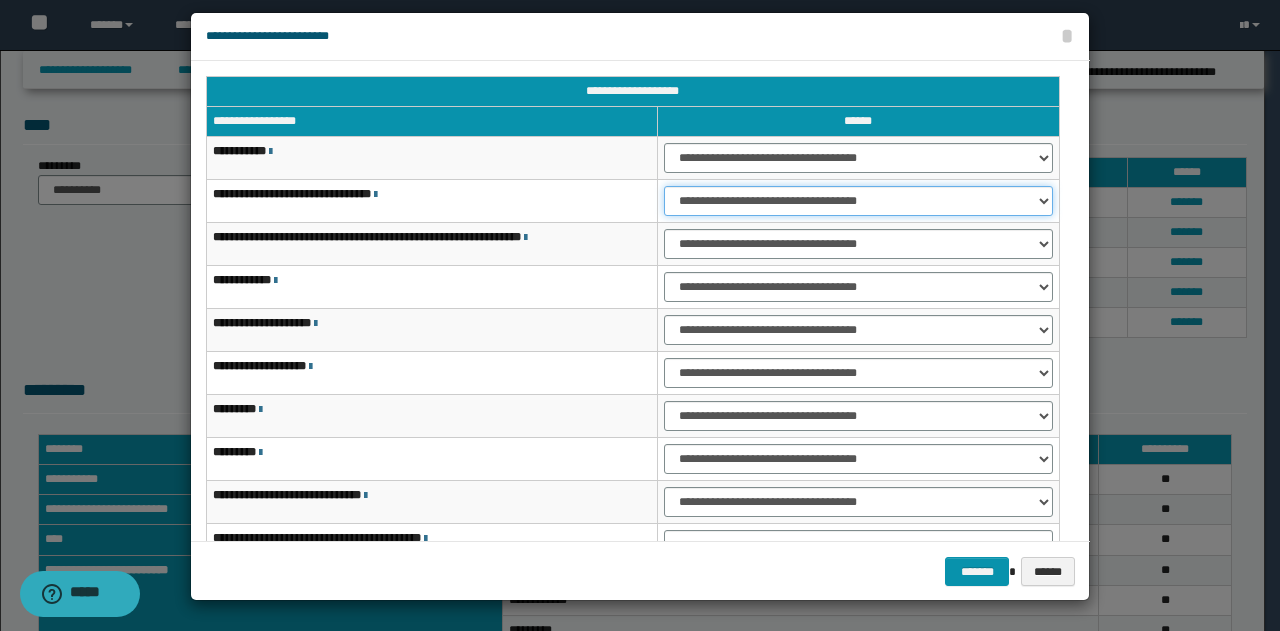 click on "**********" at bounding box center (858, 201) 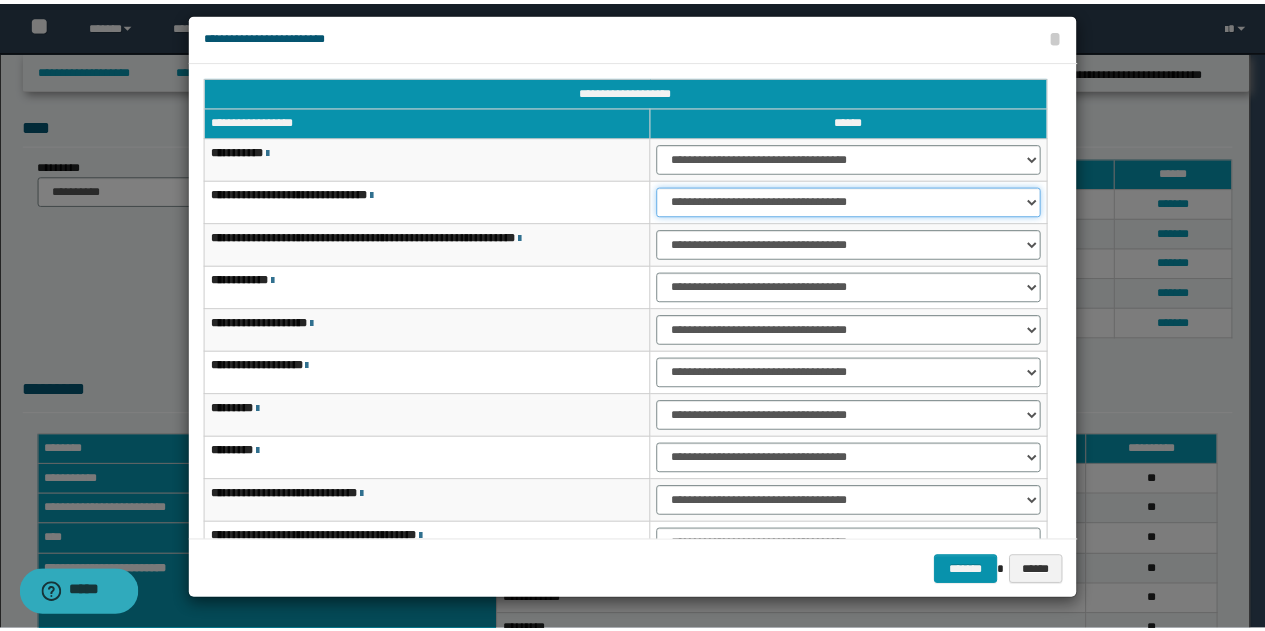 scroll, scrollTop: 116, scrollLeft: 0, axis: vertical 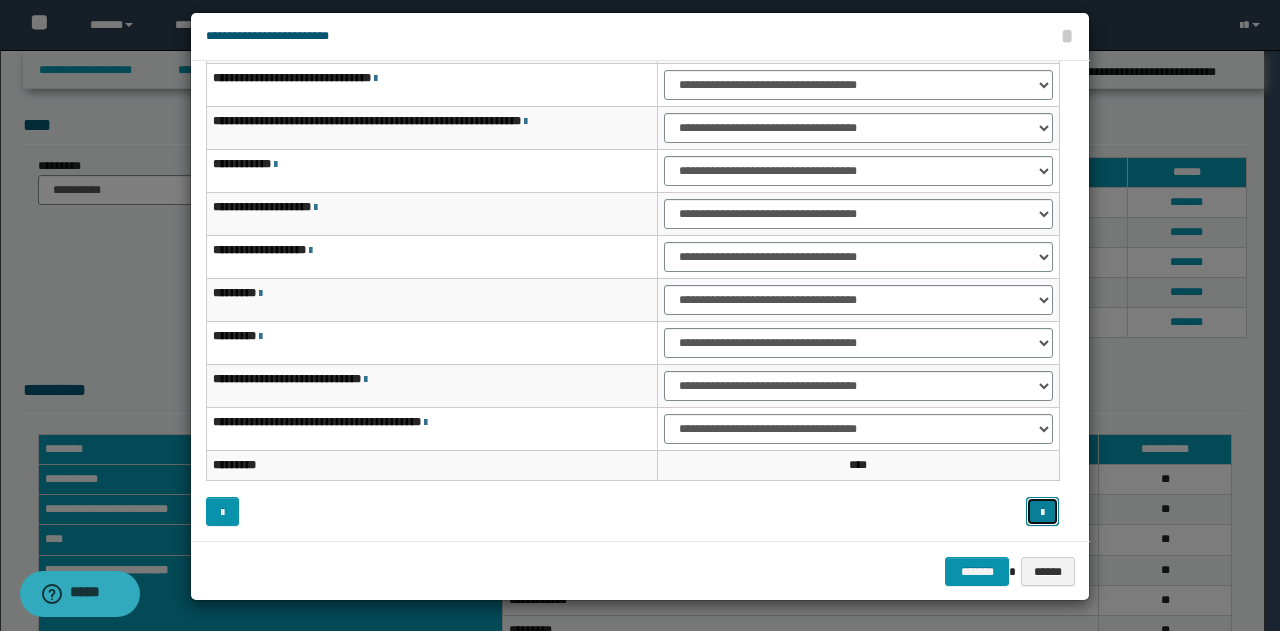 click at bounding box center [1042, 513] 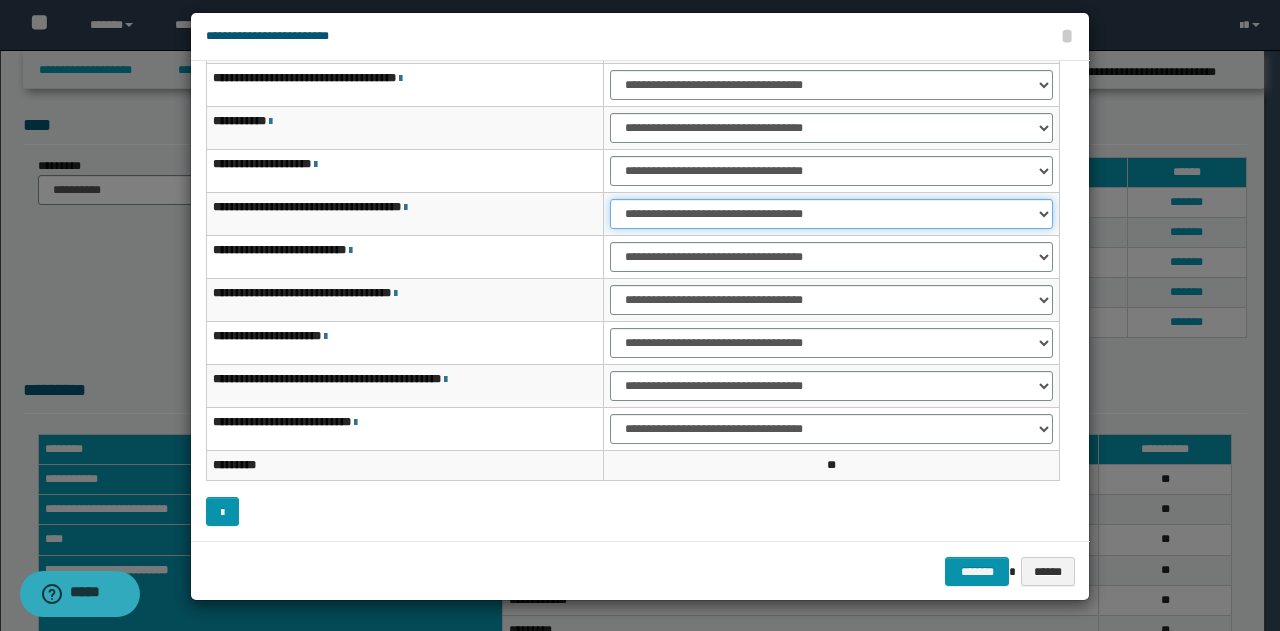click on "**********" at bounding box center (831, 214) 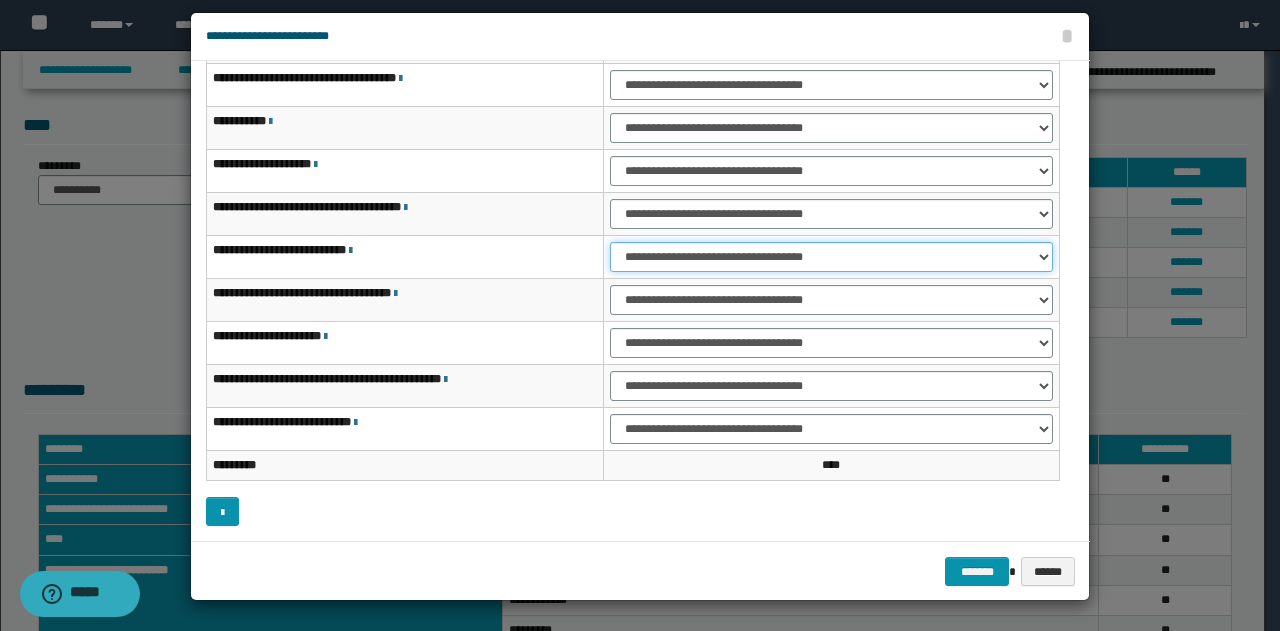 click on "**********" at bounding box center (831, 257) 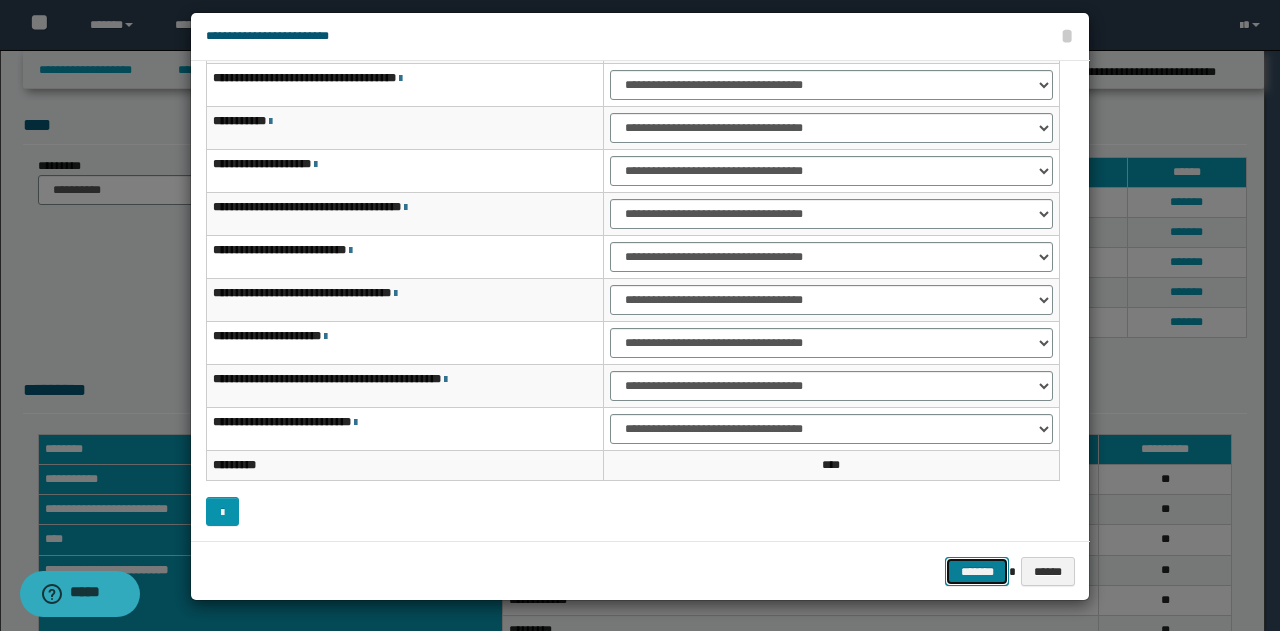 click on "*******" at bounding box center [977, 571] 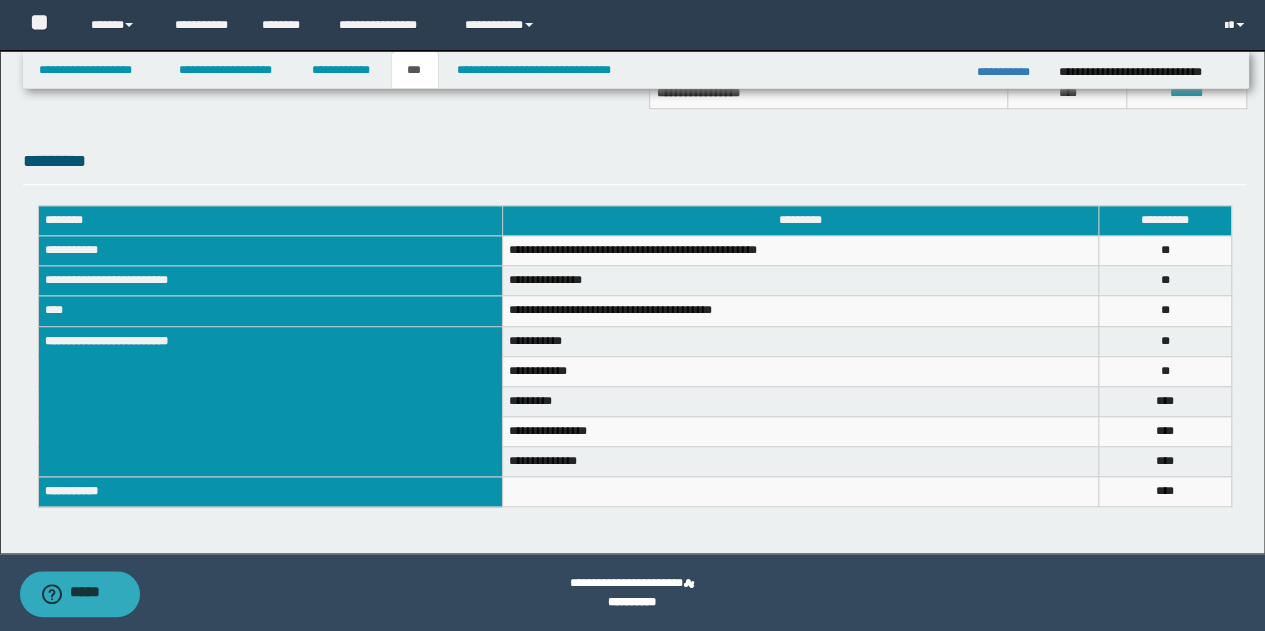 scroll, scrollTop: 29, scrollLeft: 0, axis: vertical 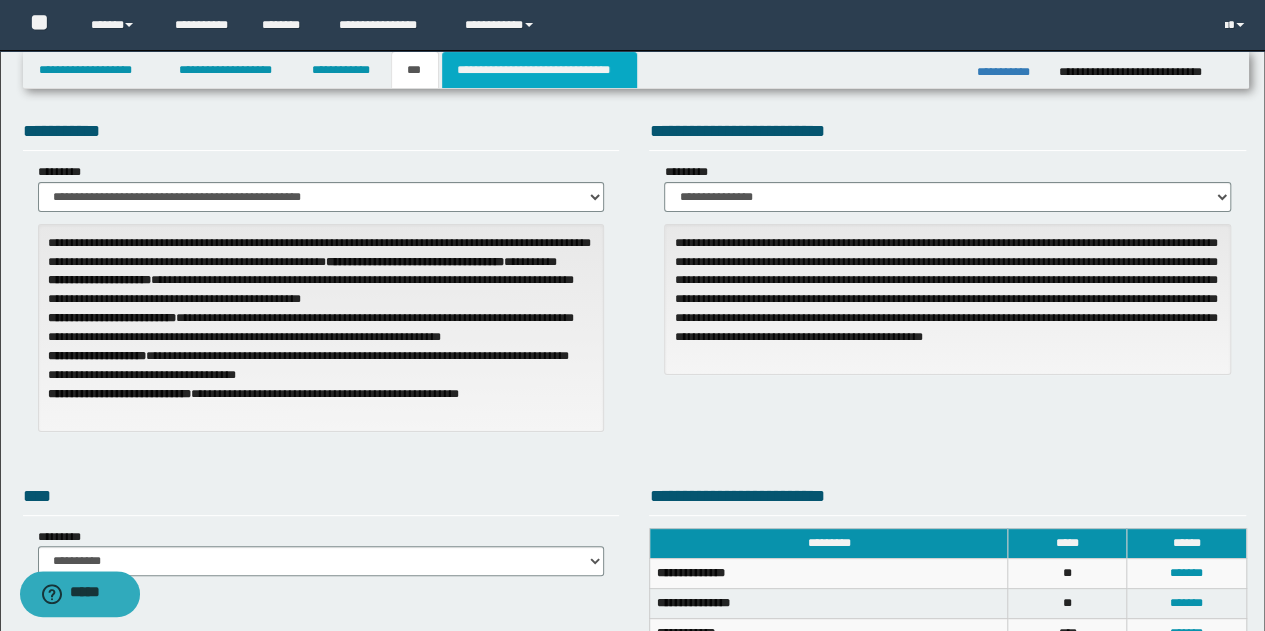 click on "**********" at bounding box center (539, 70) 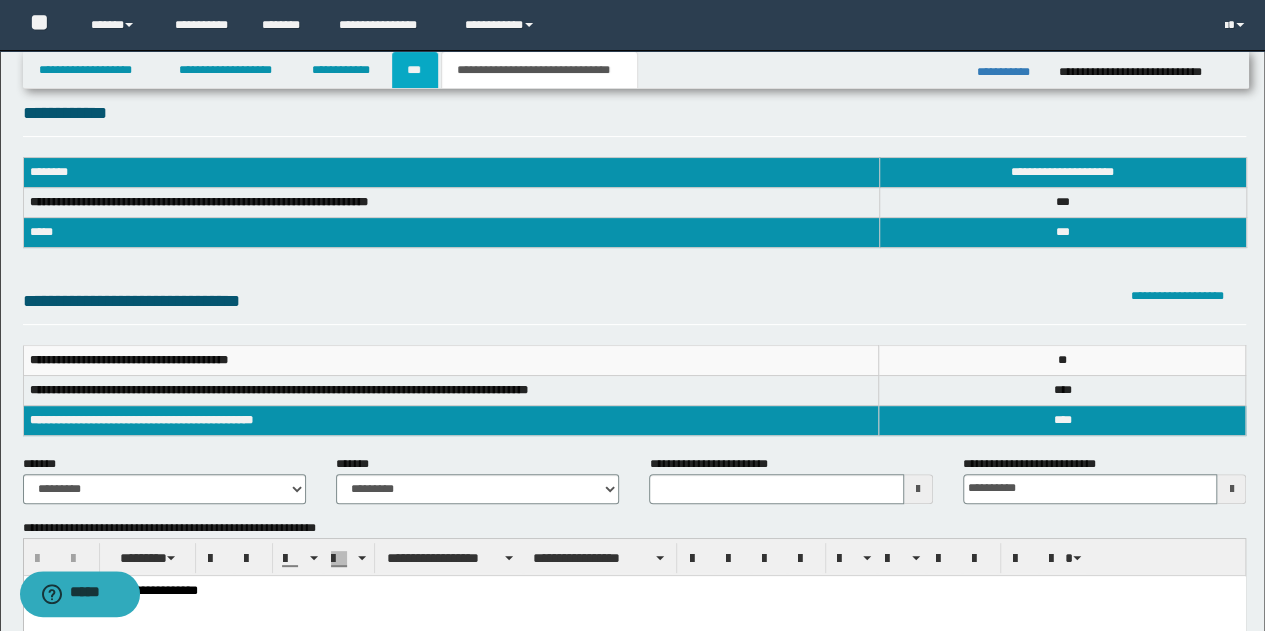 click on "***" at bounding box center (415, 70) 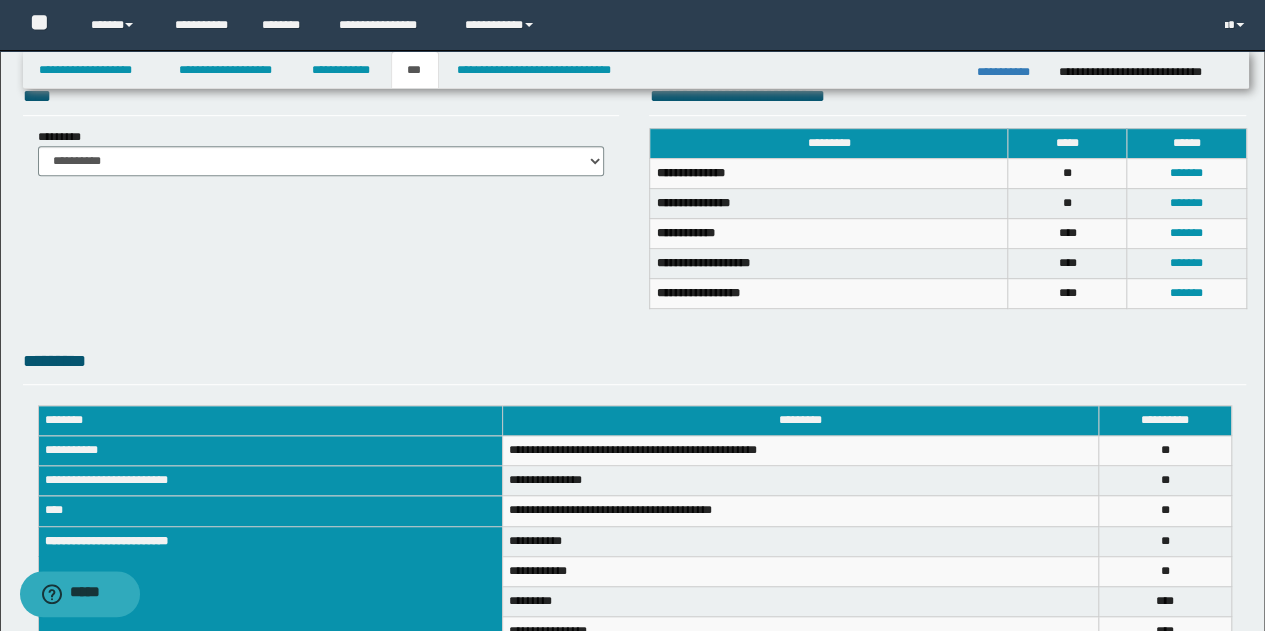 scroll, scrollTop: 629, scrollLeft: 0, axis: vertical 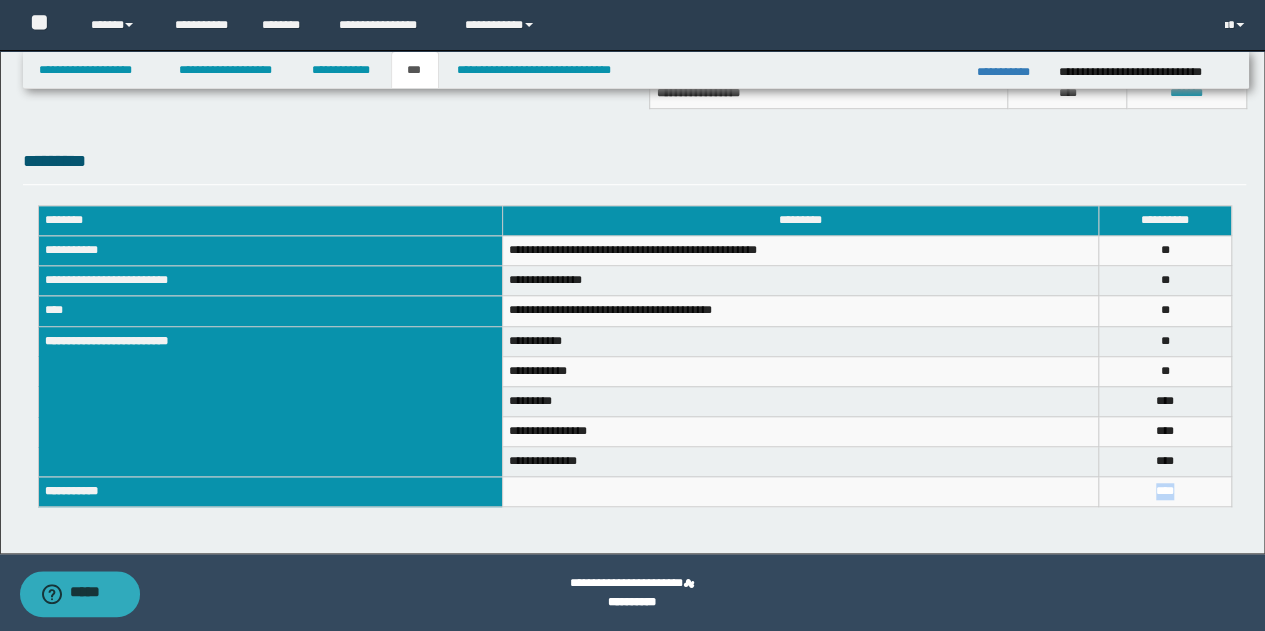 drag, startPoint x: 1205, startPoint y: 489, endPoint x: 1112, endPoint y: 495, distance: 93.193344 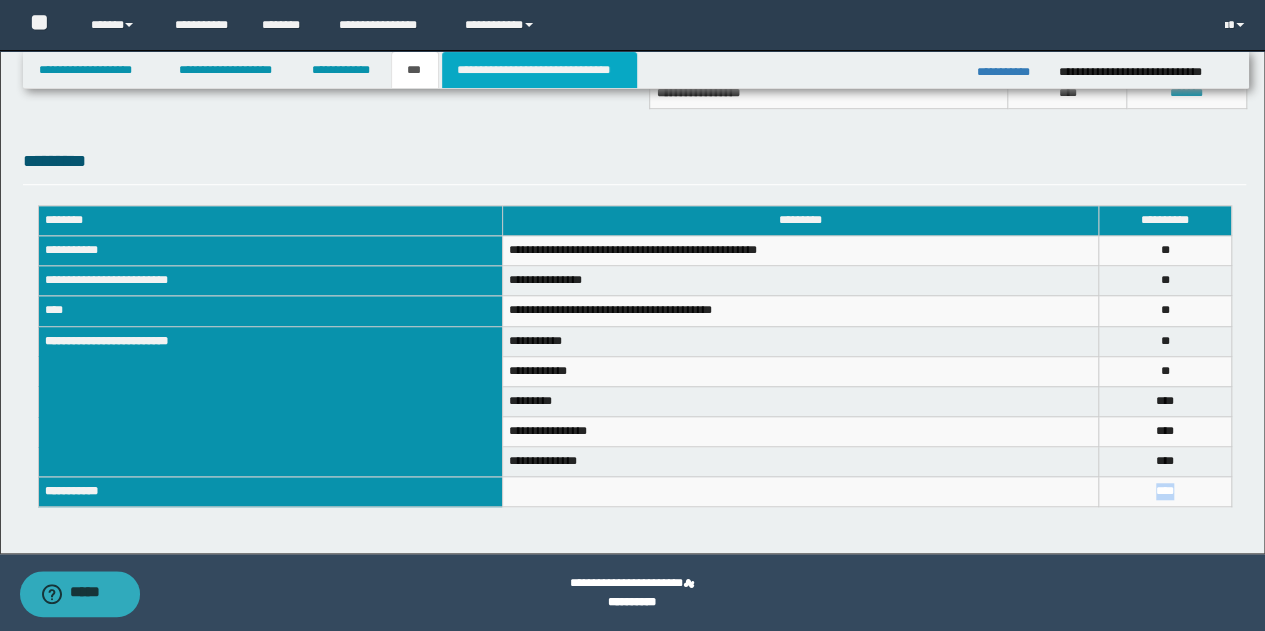 click on "**********" at bounding box center (539, 70) 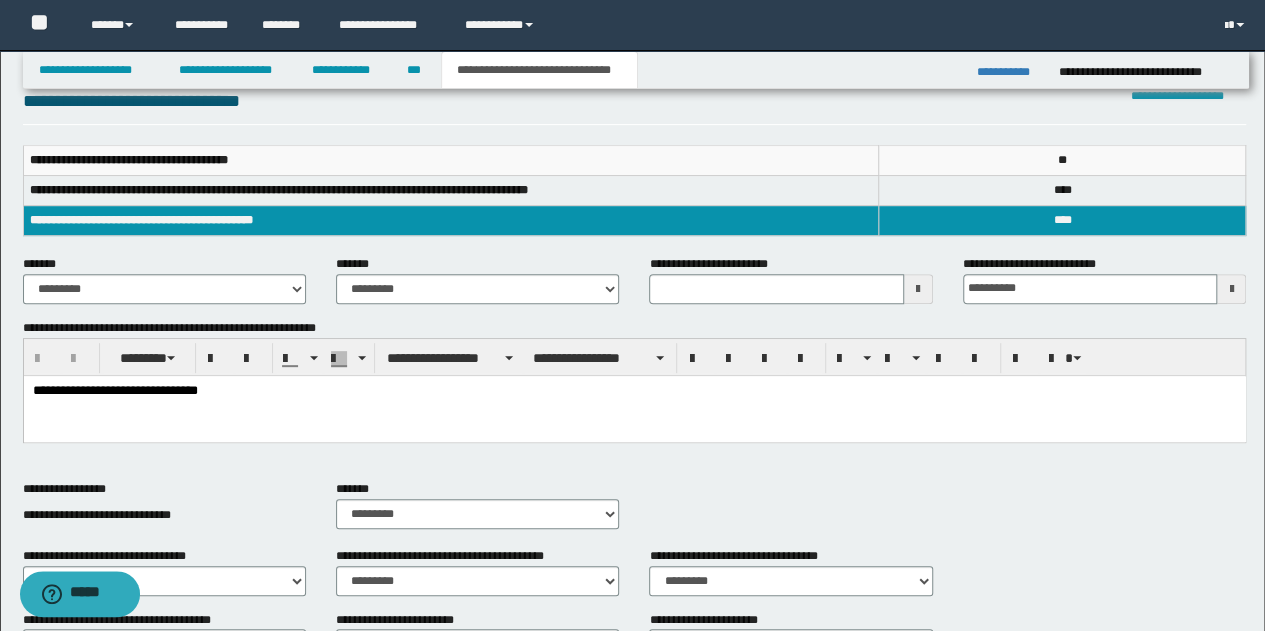 scroll, scrollTop: 0, scrollLeft: 0, axis: both 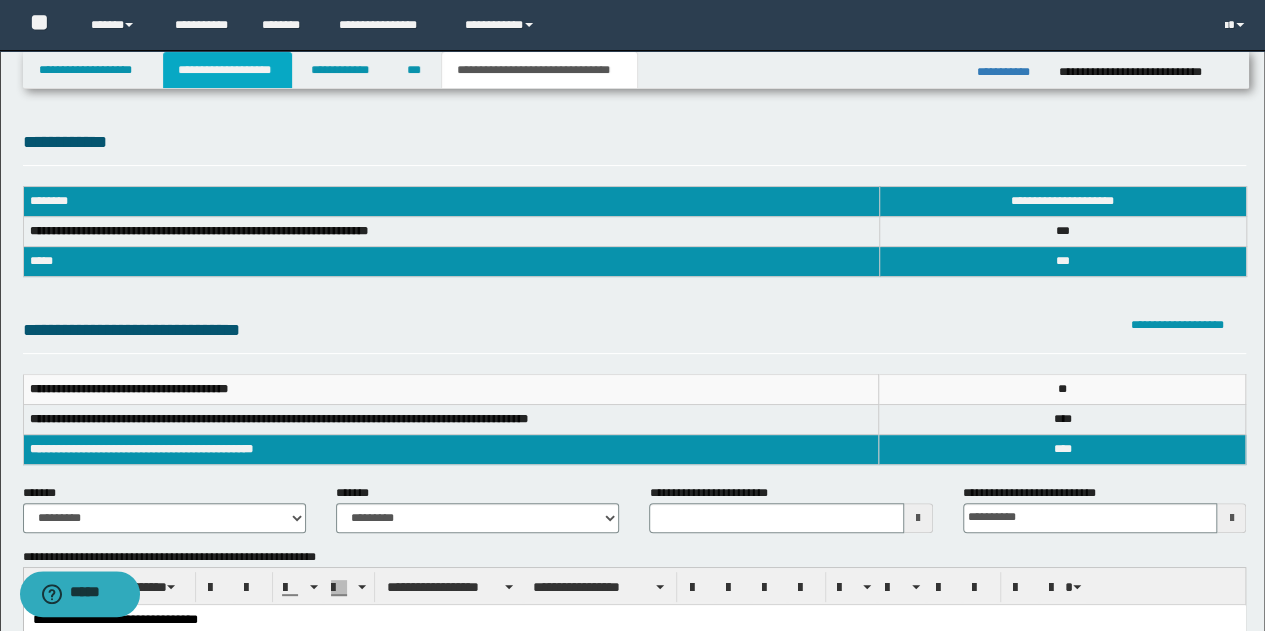 click on "**********" at bounding box center (227, 70) 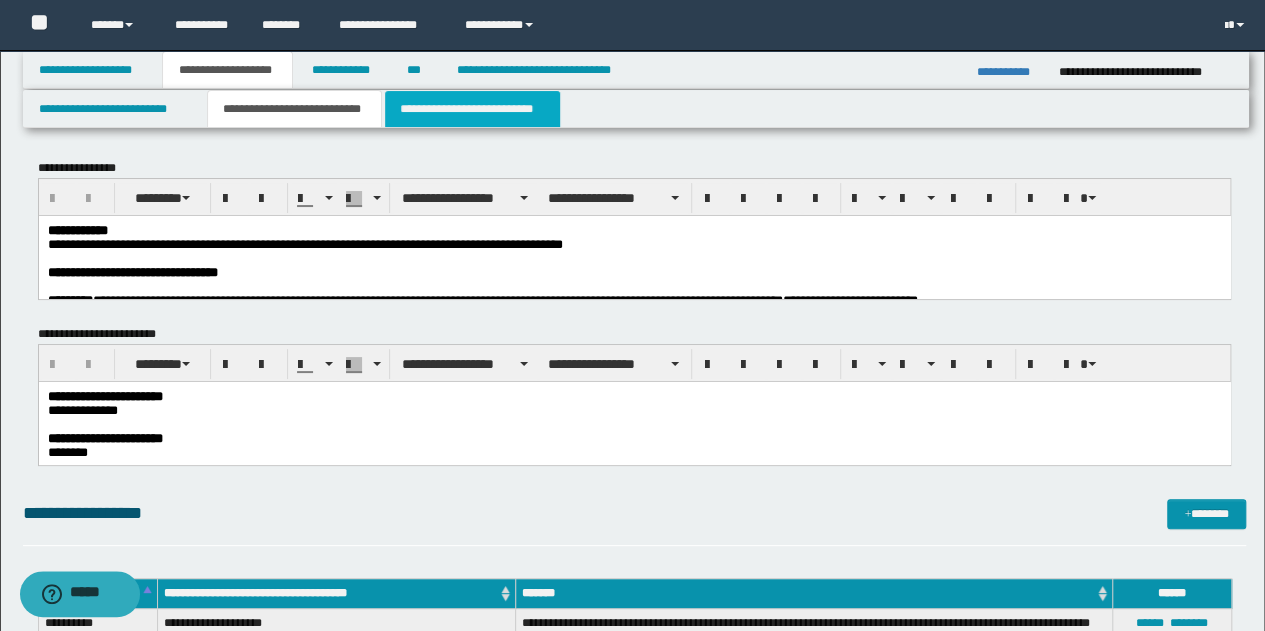 click on "**********" at bounding box center (472, 109) 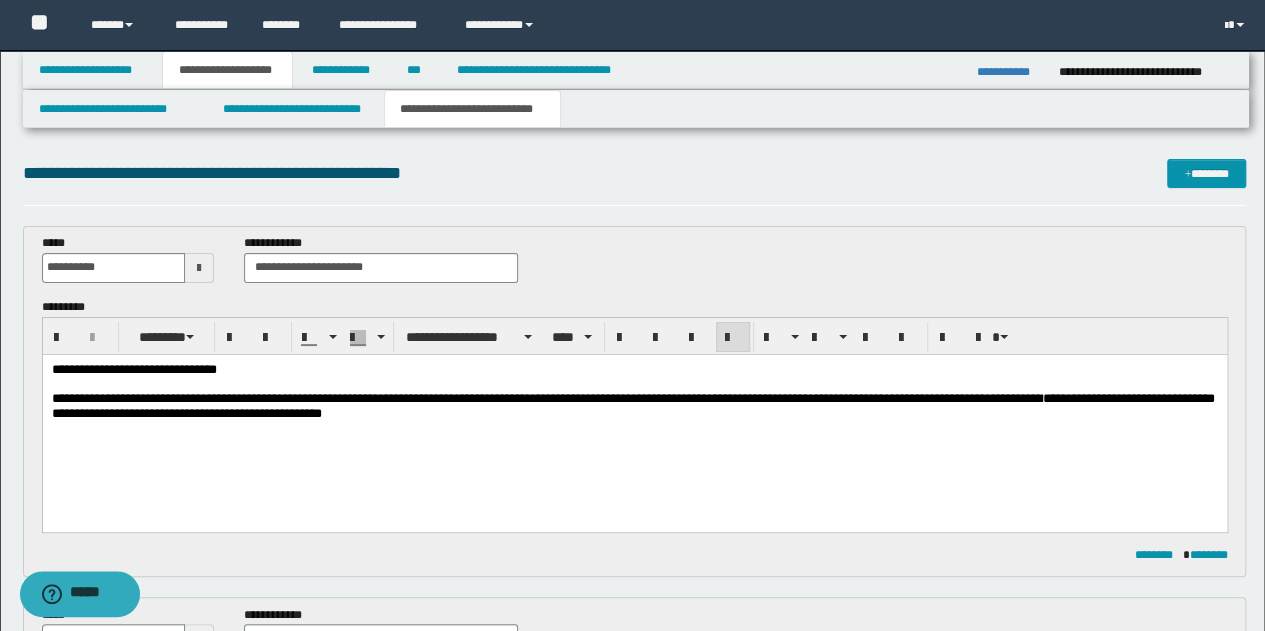 click on "**********" at bounding box center [634, 416] 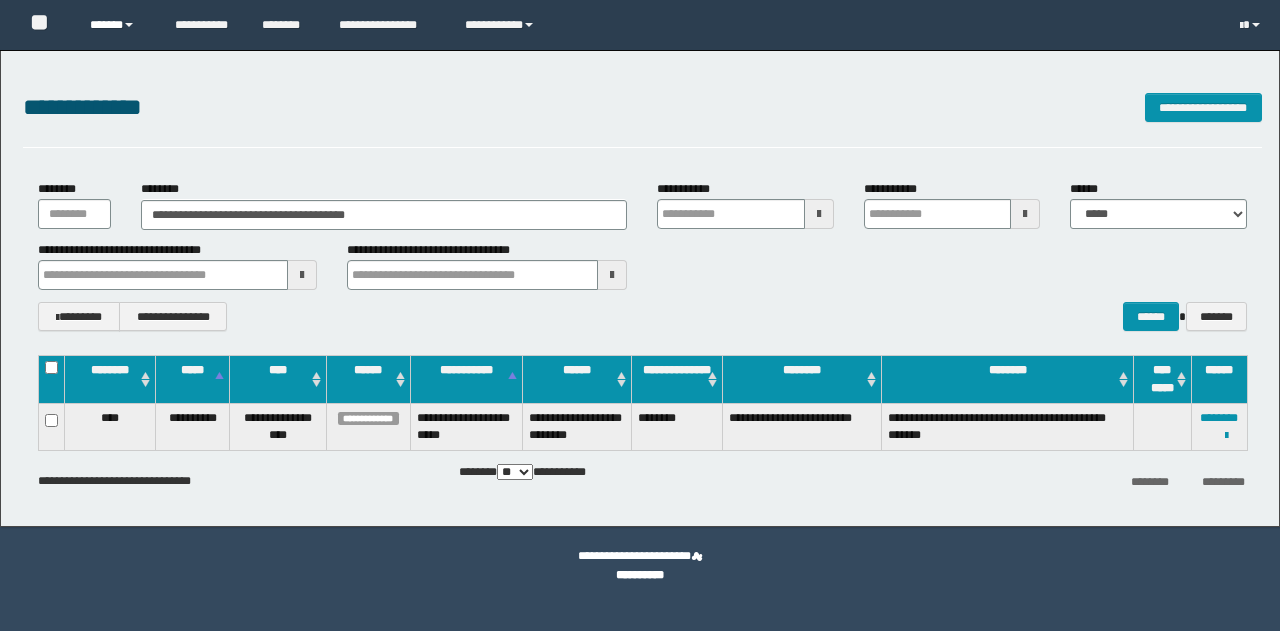 scroll, scrollTop: 0, scrollLeft: 0, axis: both 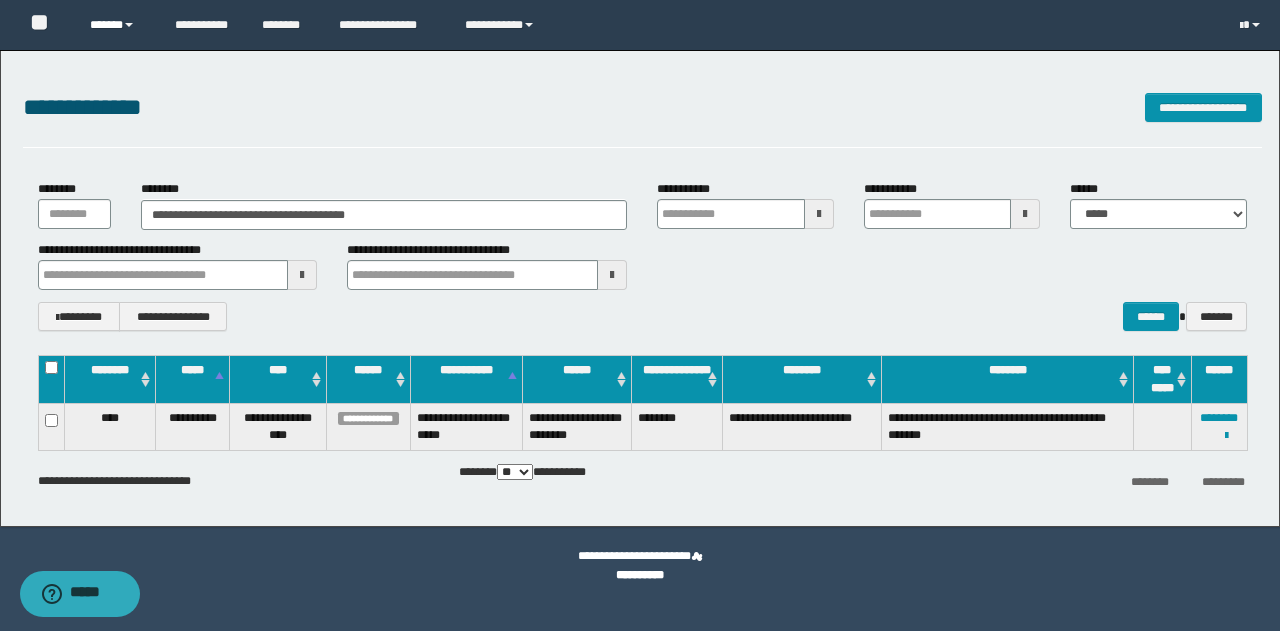 click on "******" at bounding box center [117, 25] 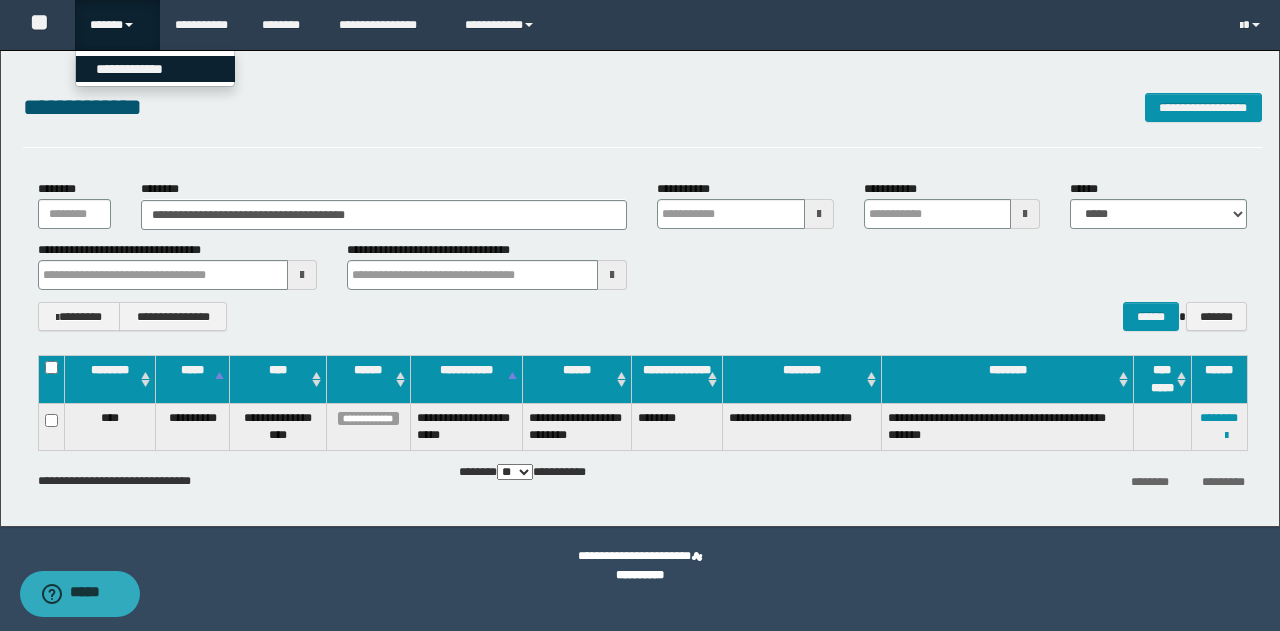 click on "**********" at bounding box center [155, 69] 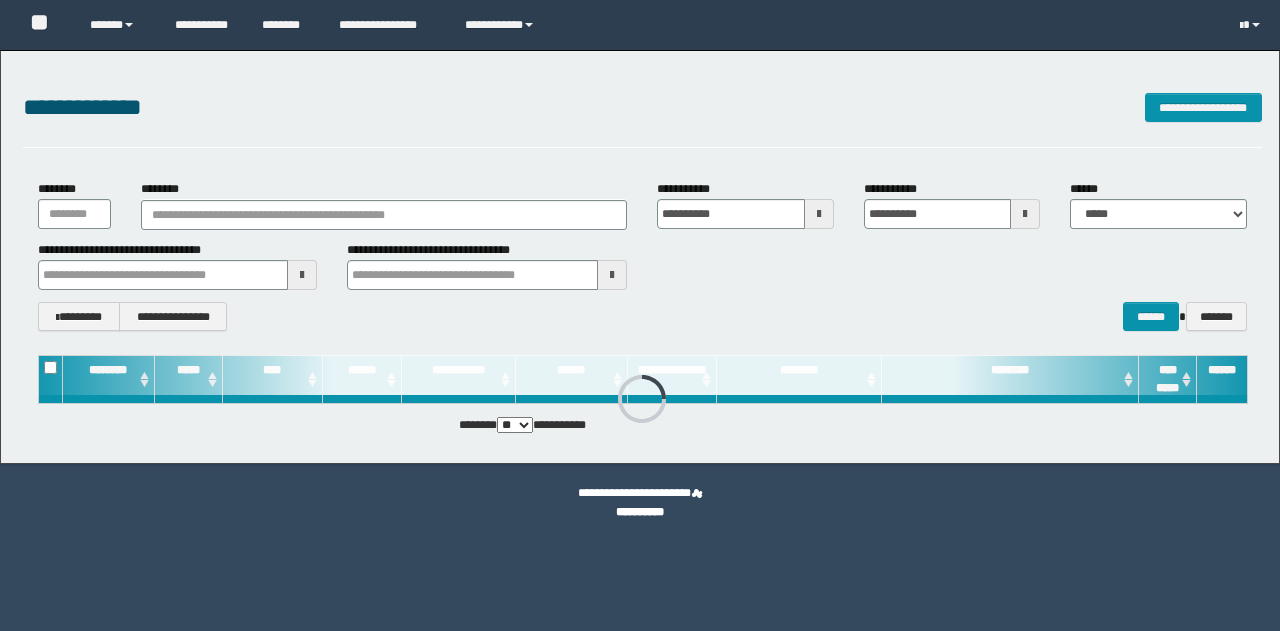 scroll, scrollTop: 0, scrollLeft: 0, axis: both 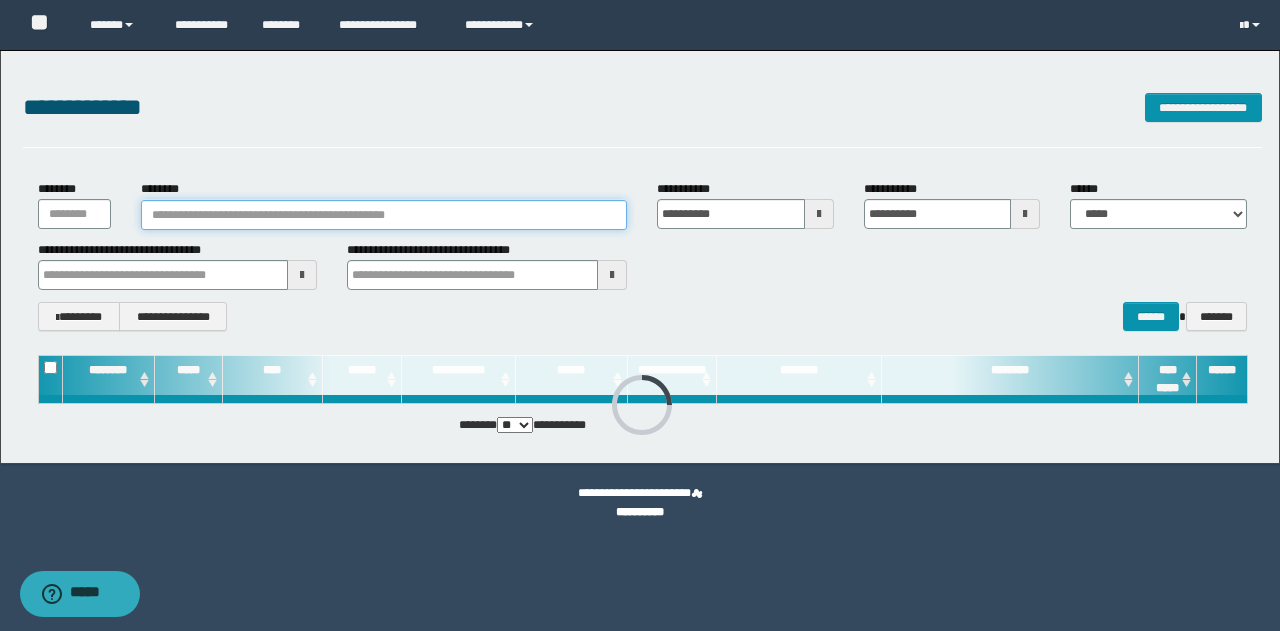 click on "********" at bounding box center (384, 215) 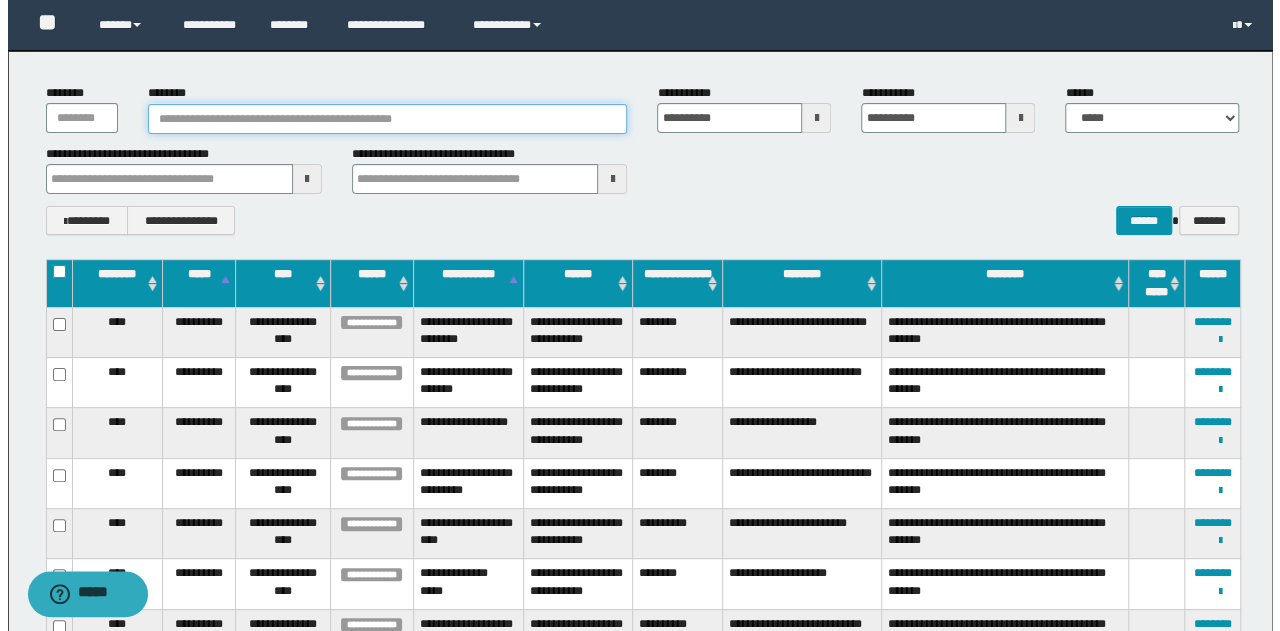 scroll, scrollTop: 0, scrollLeft: 0, axis: both 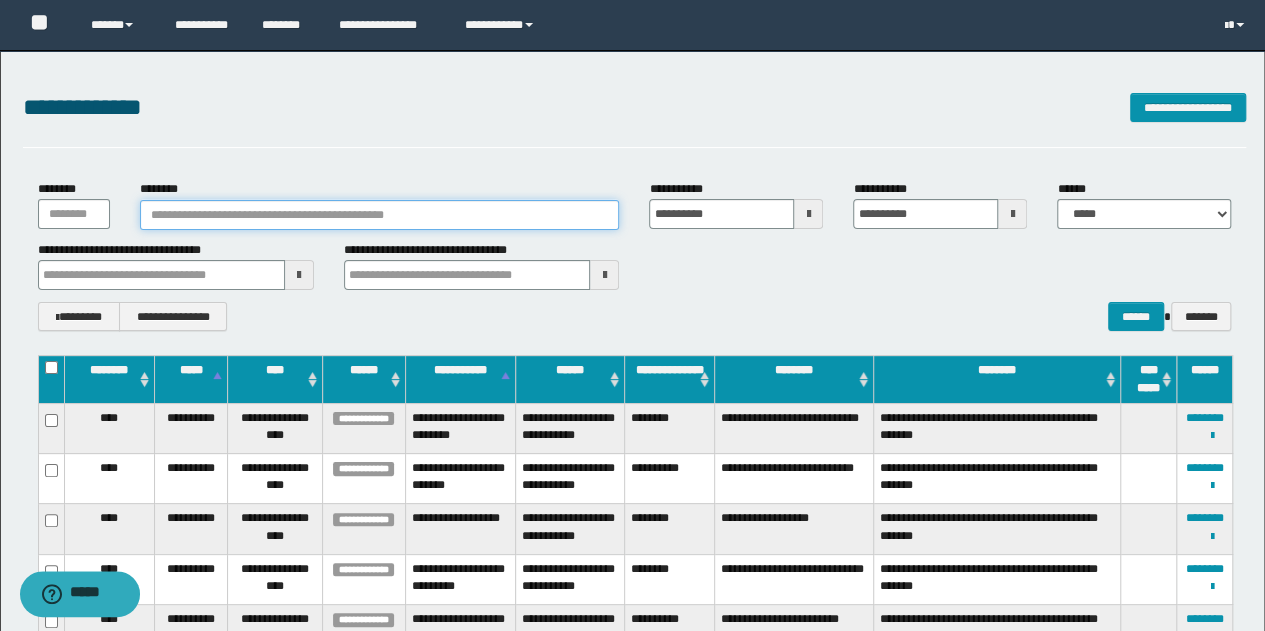 paste on "********" 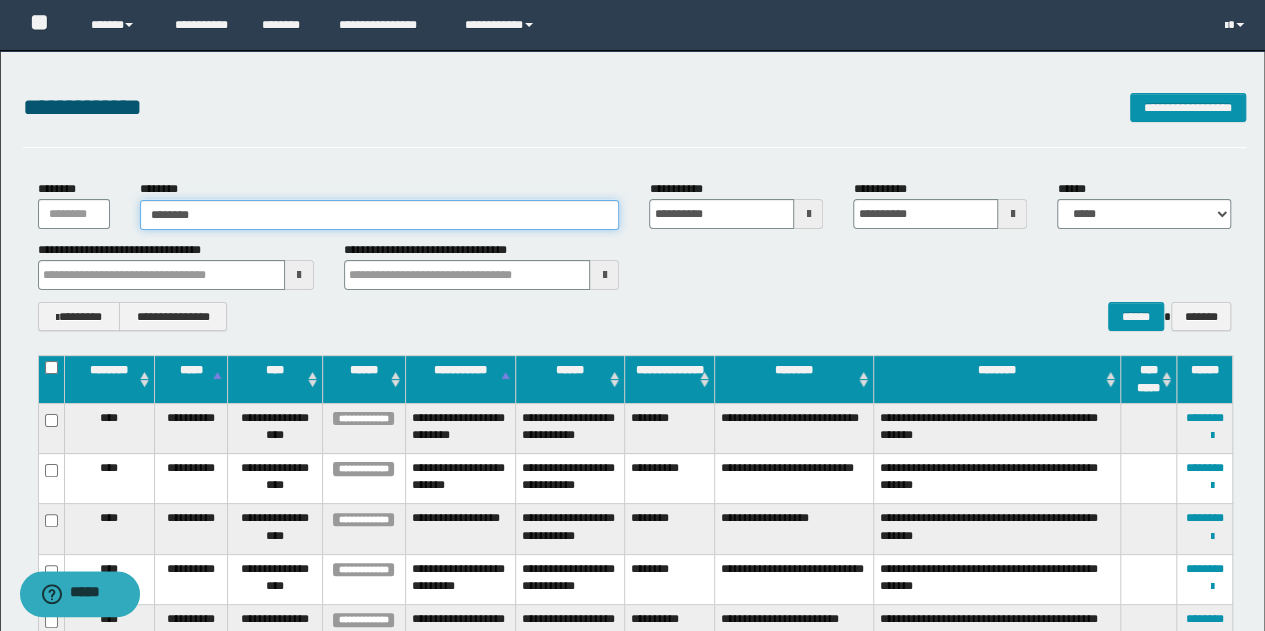 type on "********" 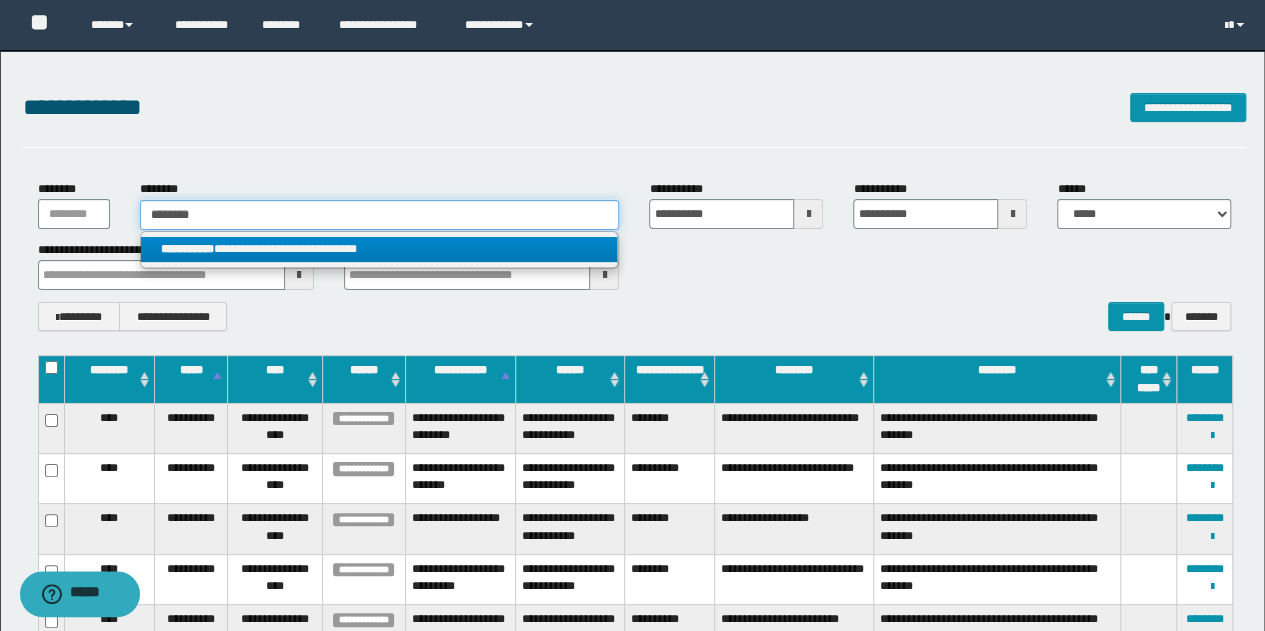 type on "********" 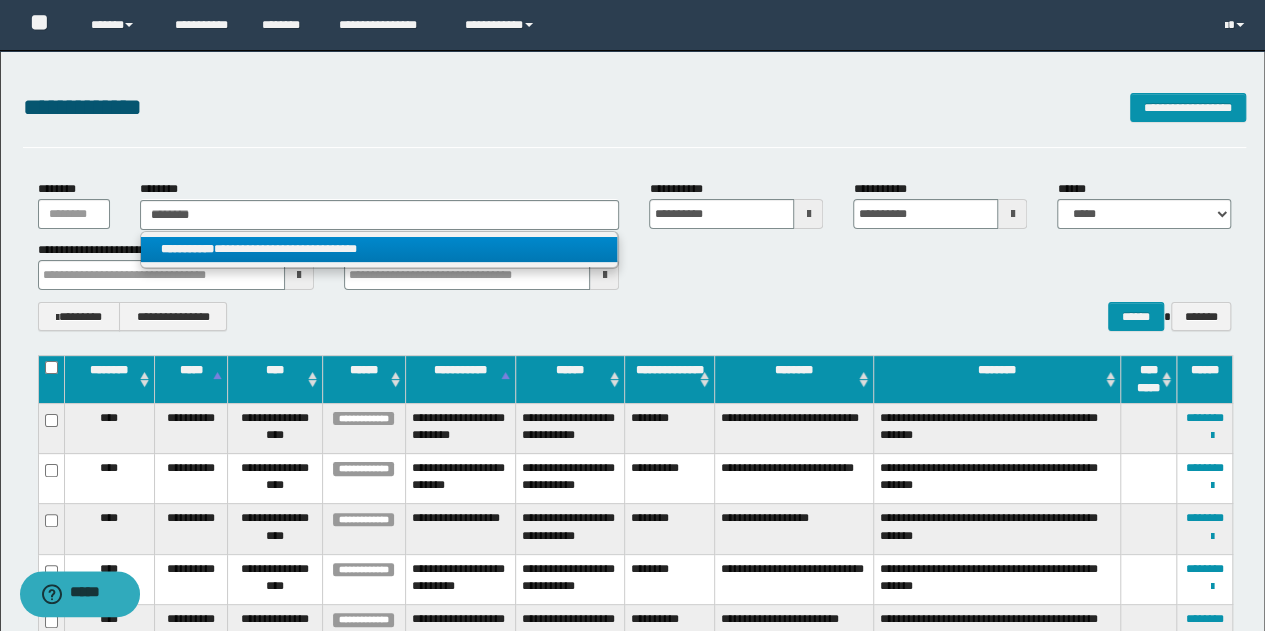 click on "**********" at bounding box center [379, 249] 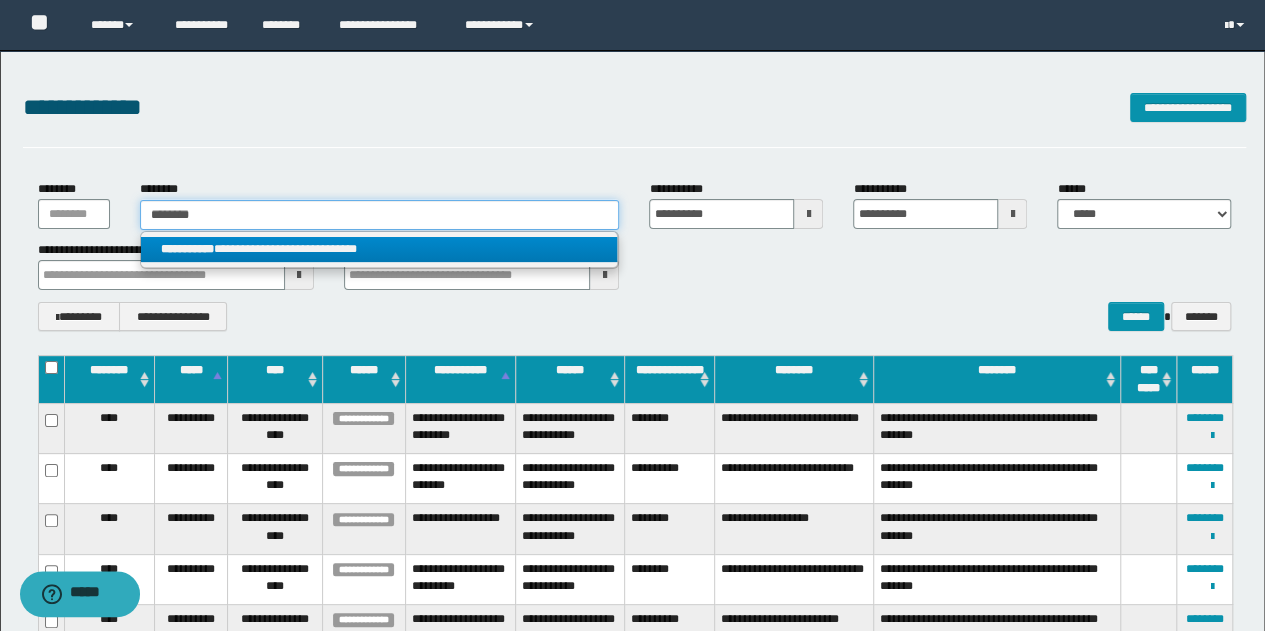 type 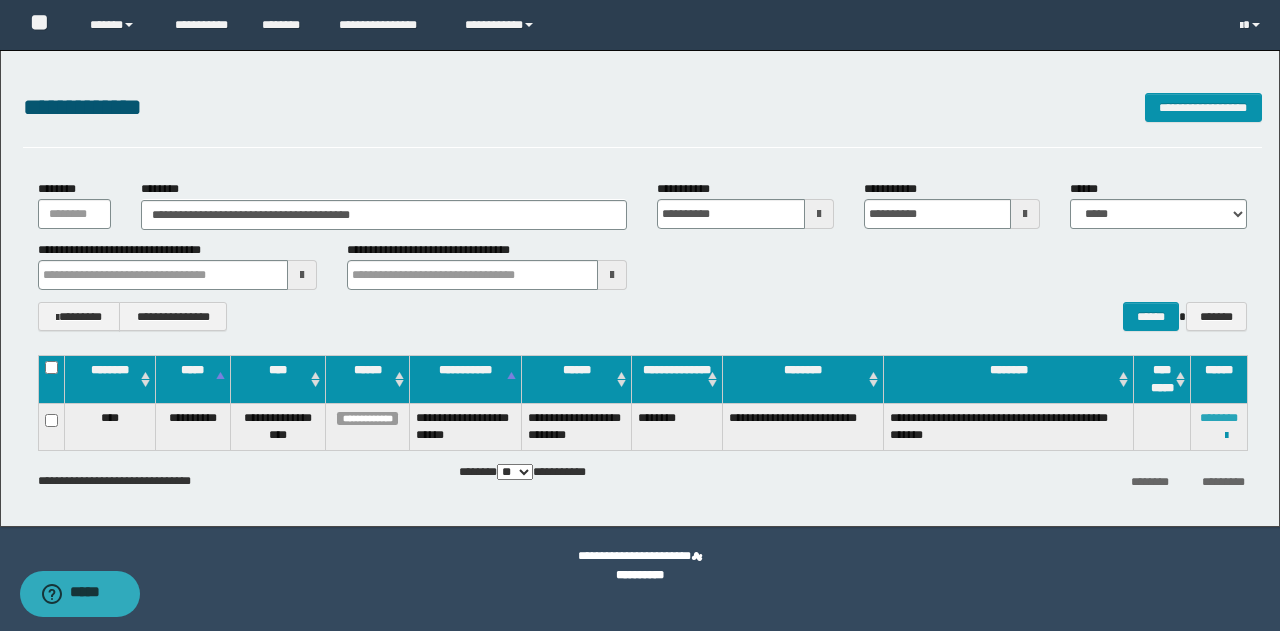 click on "********" at bounding box center [1219, 418] 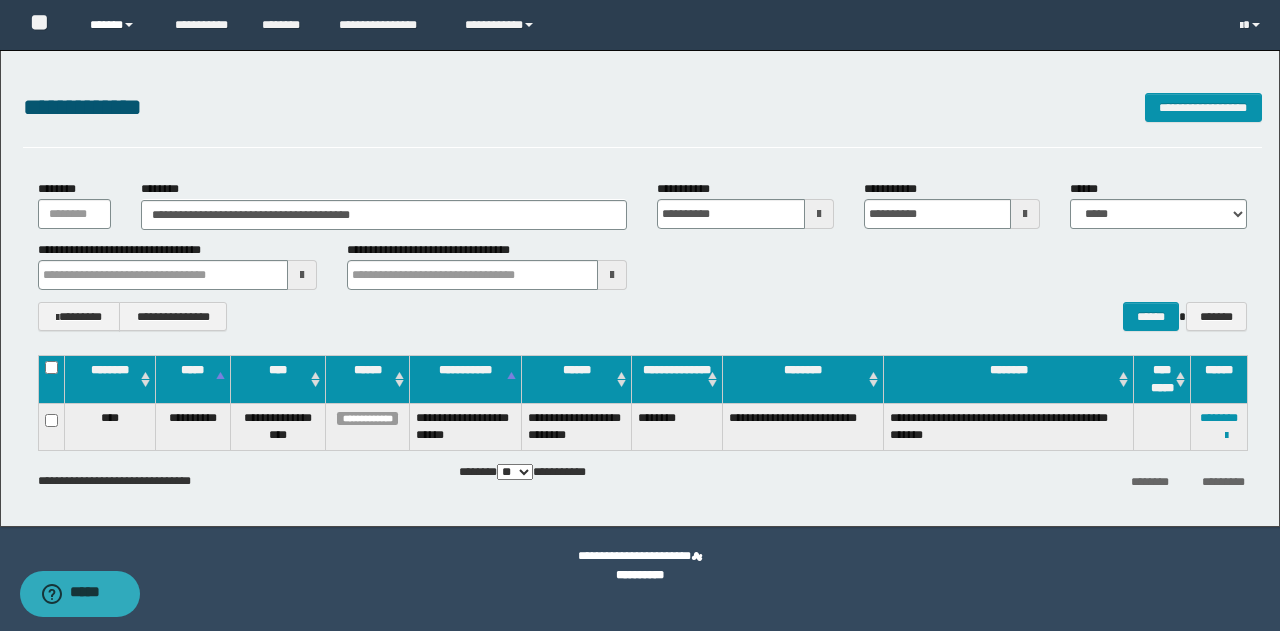 click on "******" at bounding box center [117, 25] 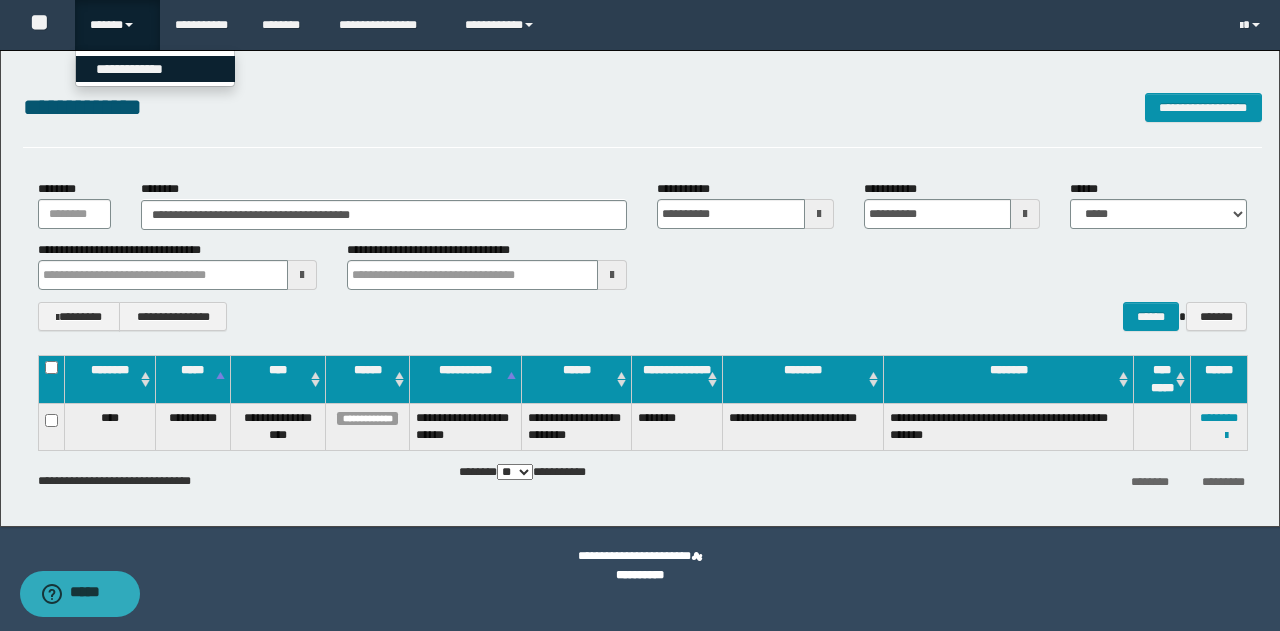 click on "**********" at bounding box center (155, 69) 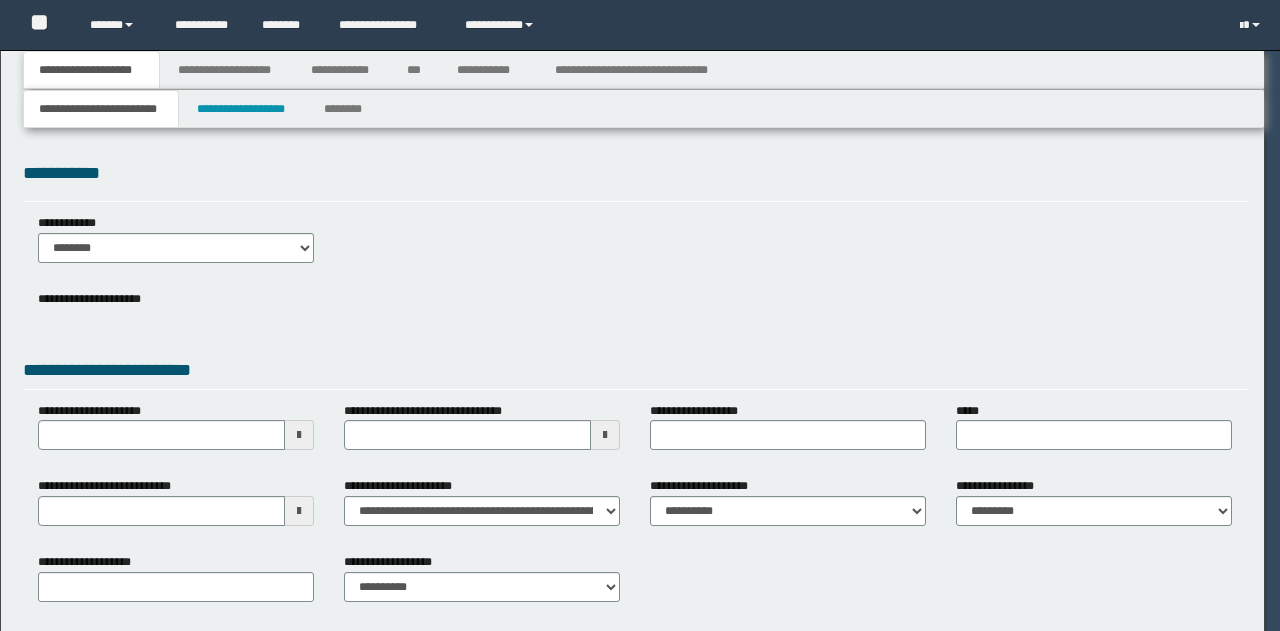 scroll, scrollTop: 0, scrollLeft: 0, axis: both 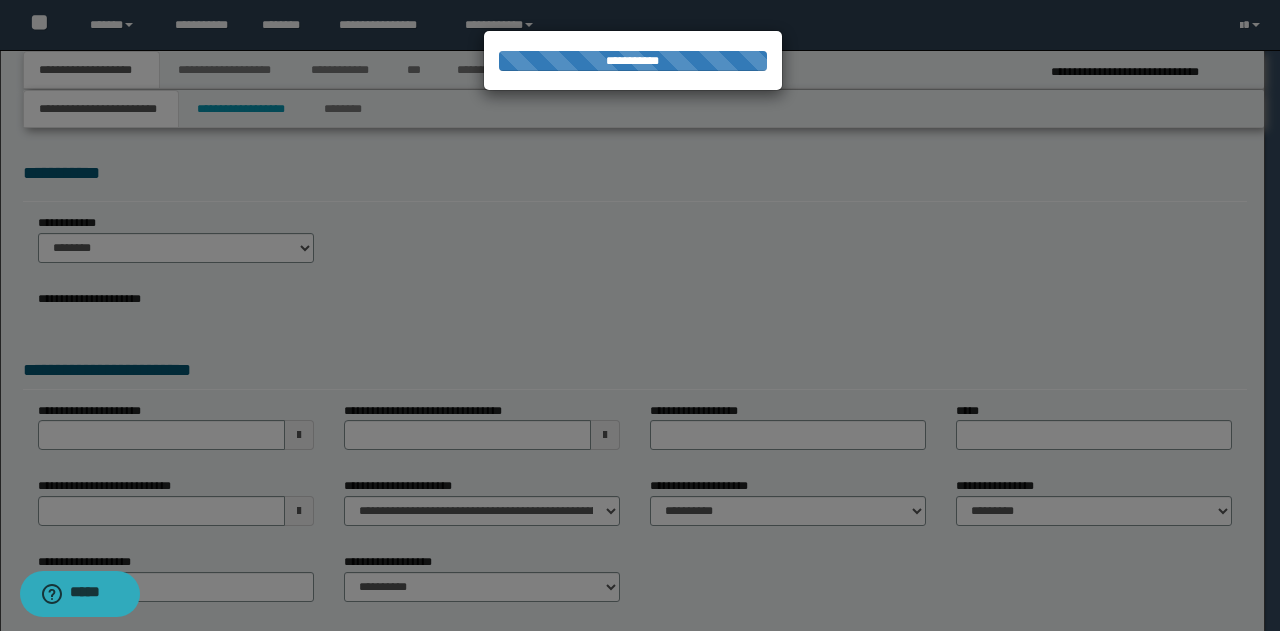 type on "**********" 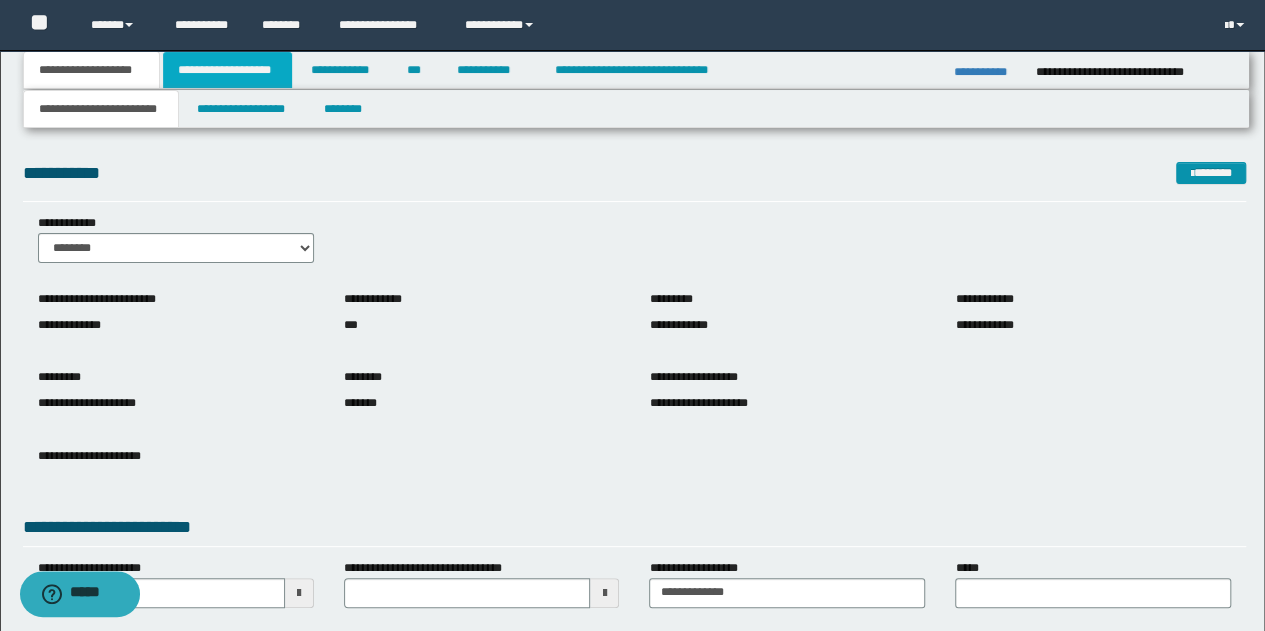 click on "**********" at bounding box center [227, 70] 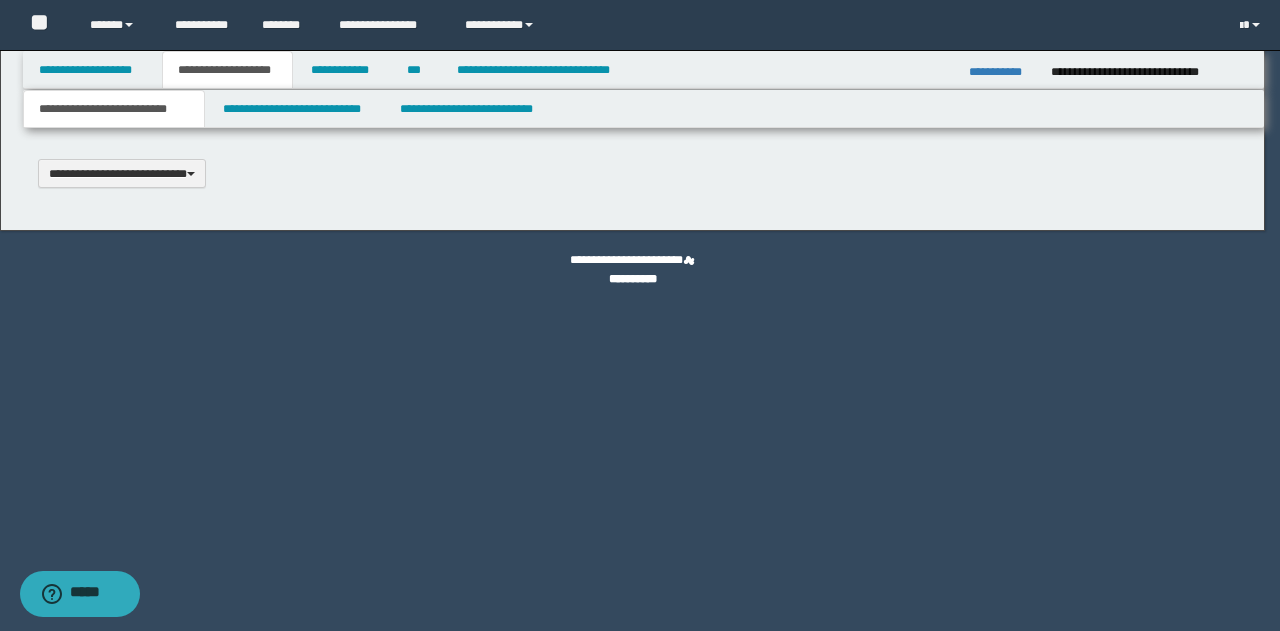 type 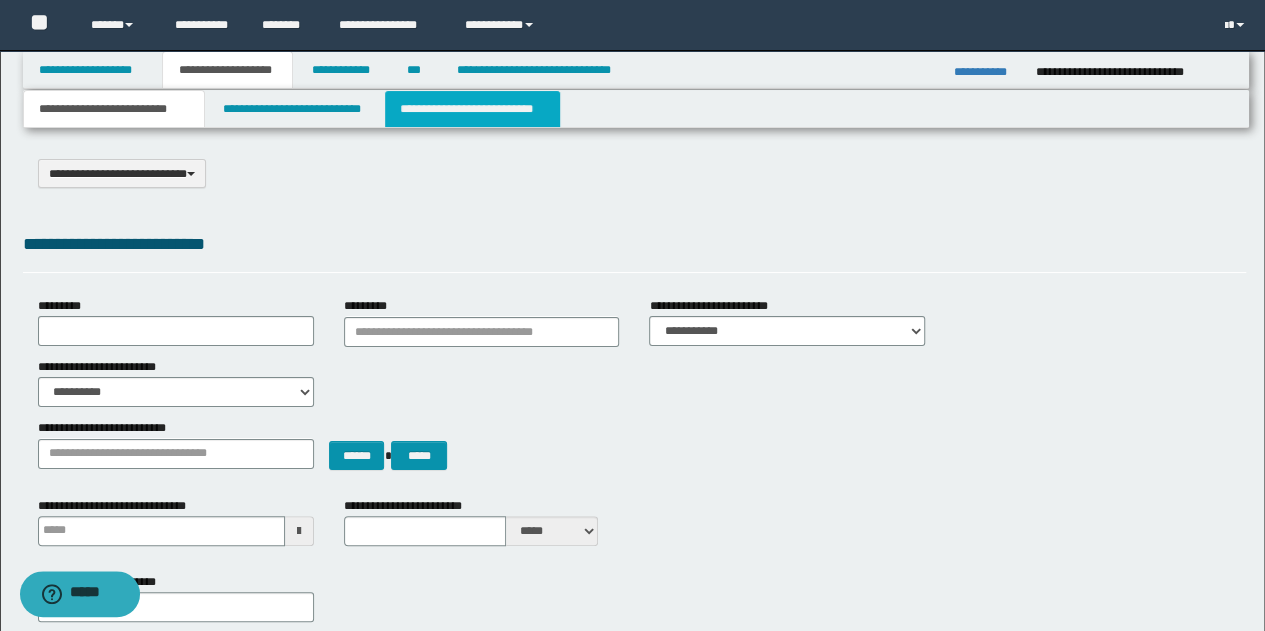 click on "**********" at bounding box center (472, 109) 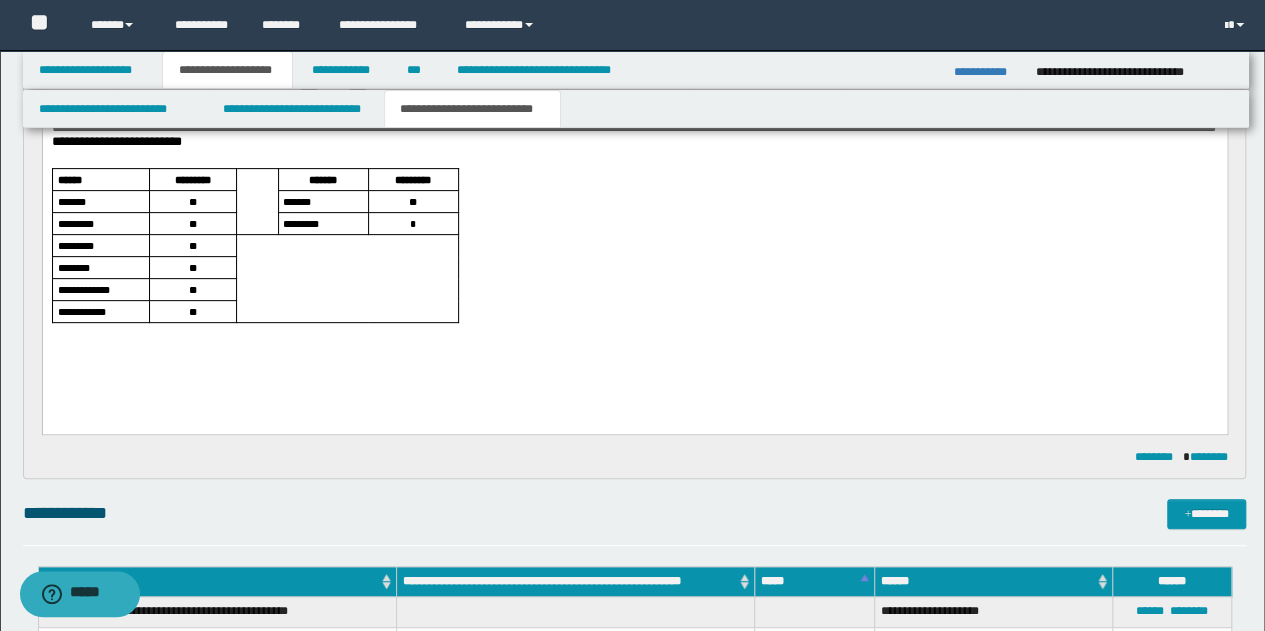 scroll, scrollTop: 500, scrollLeft: 0, axis: vertical 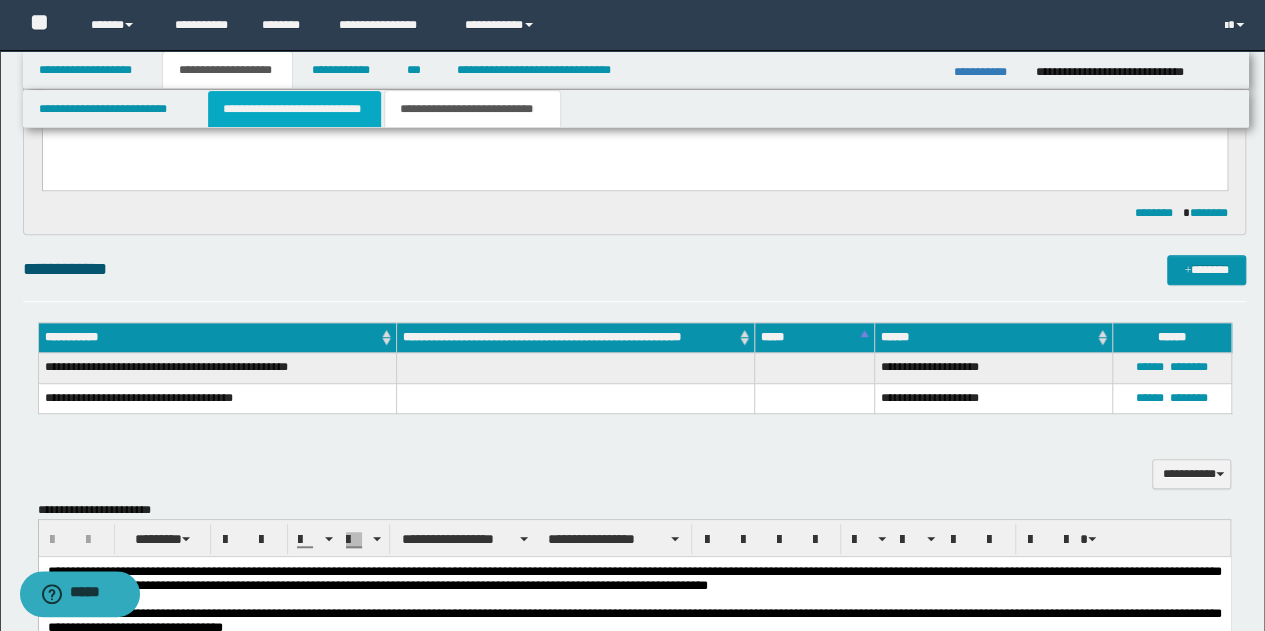 click on "**********" at bounding box center (294, 109) 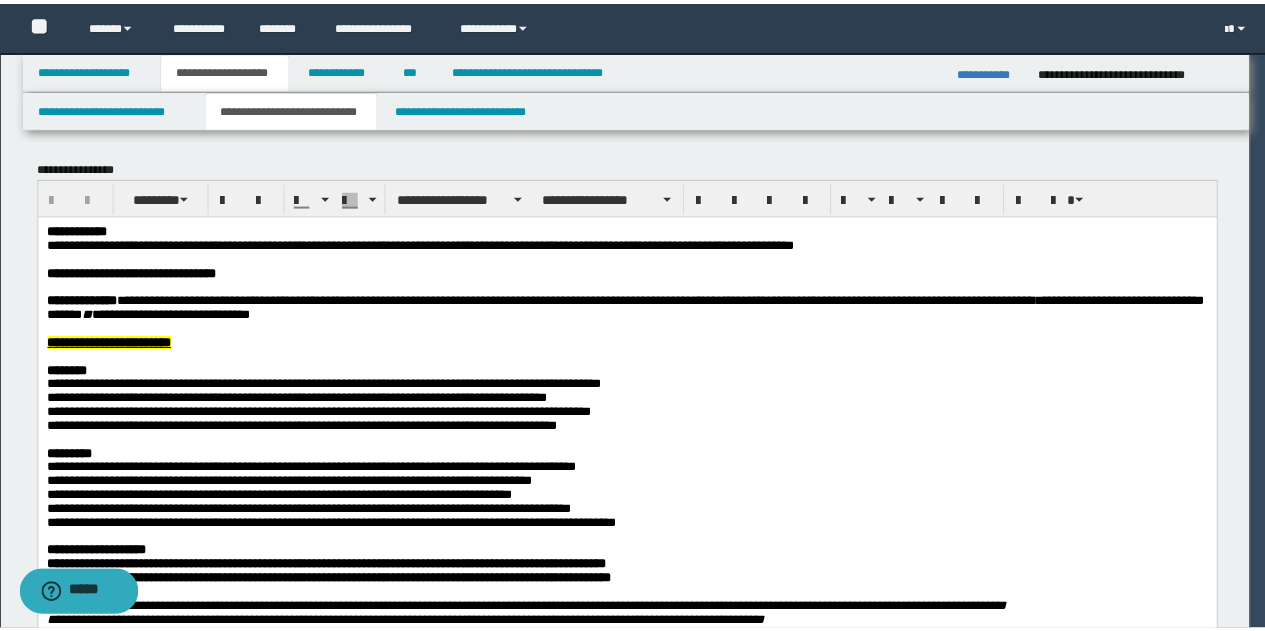 scroll, scrollTop: 0, scrollLeft: 0, axis: both 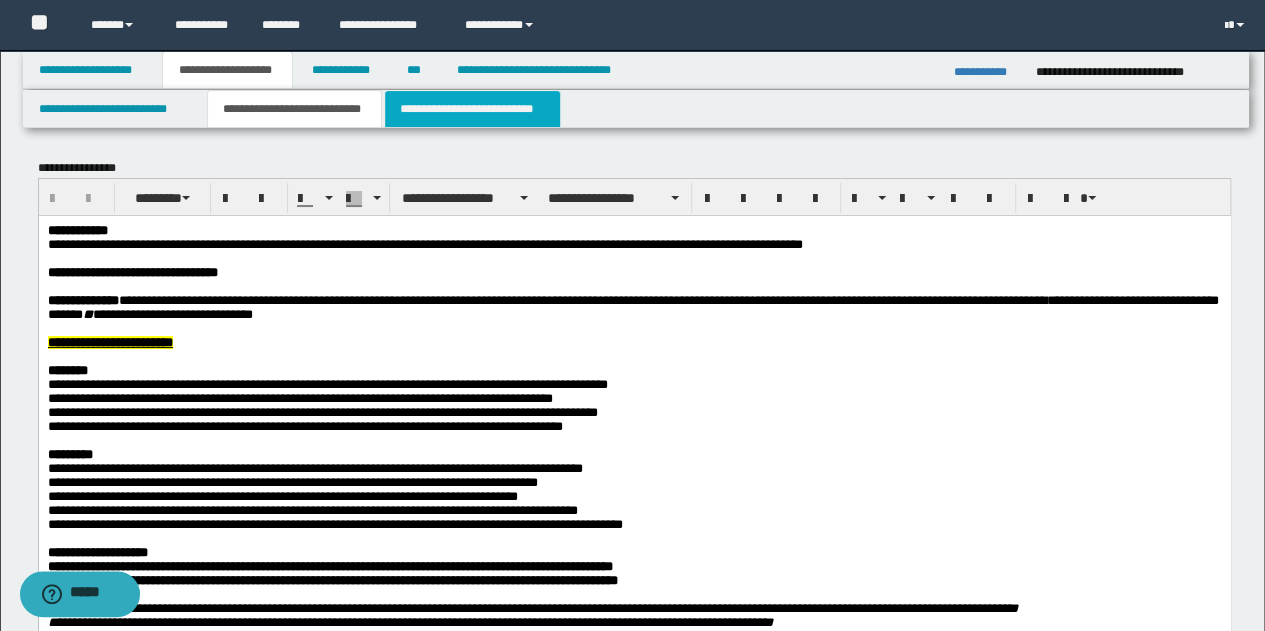 click on "**********" at bounding box center (472, 109) 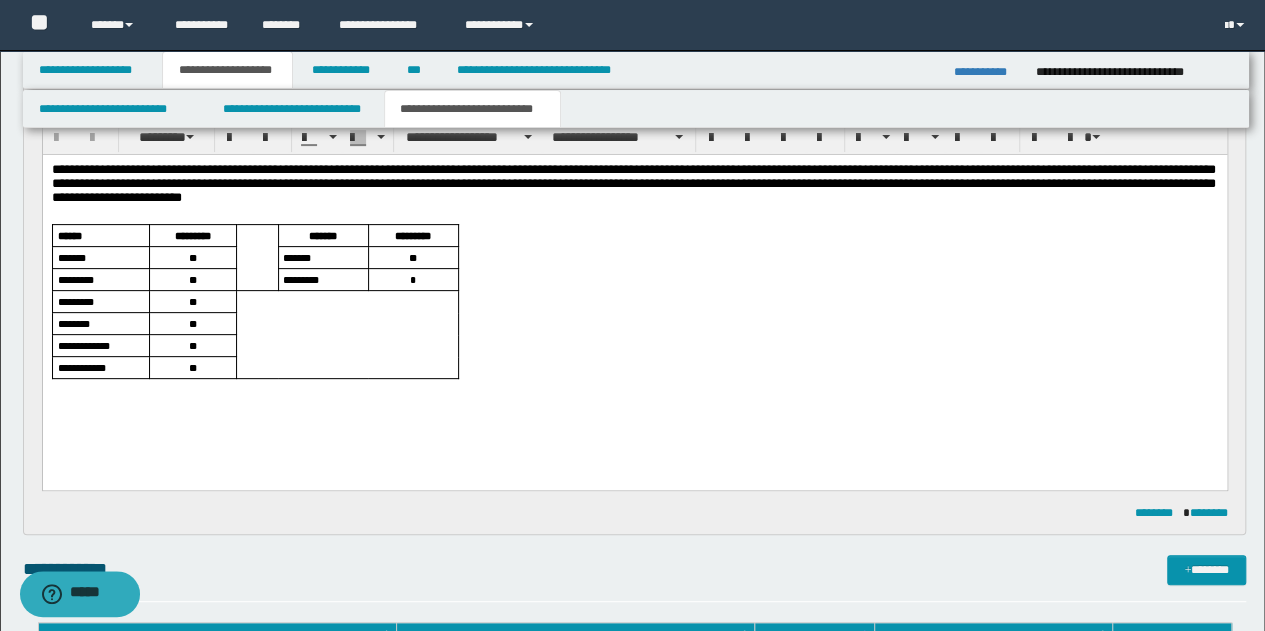 scroll, scrollTop: 0, scrollLeft: 0, axis: both 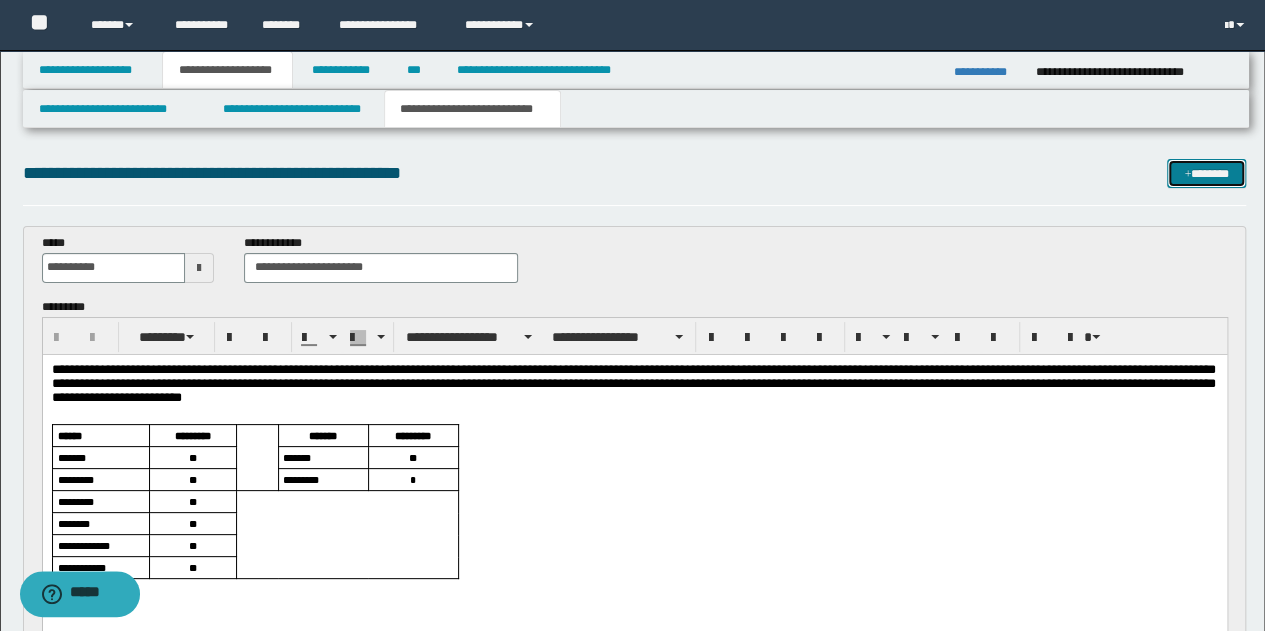 click on "*******" at bounding box center [1206, 173] 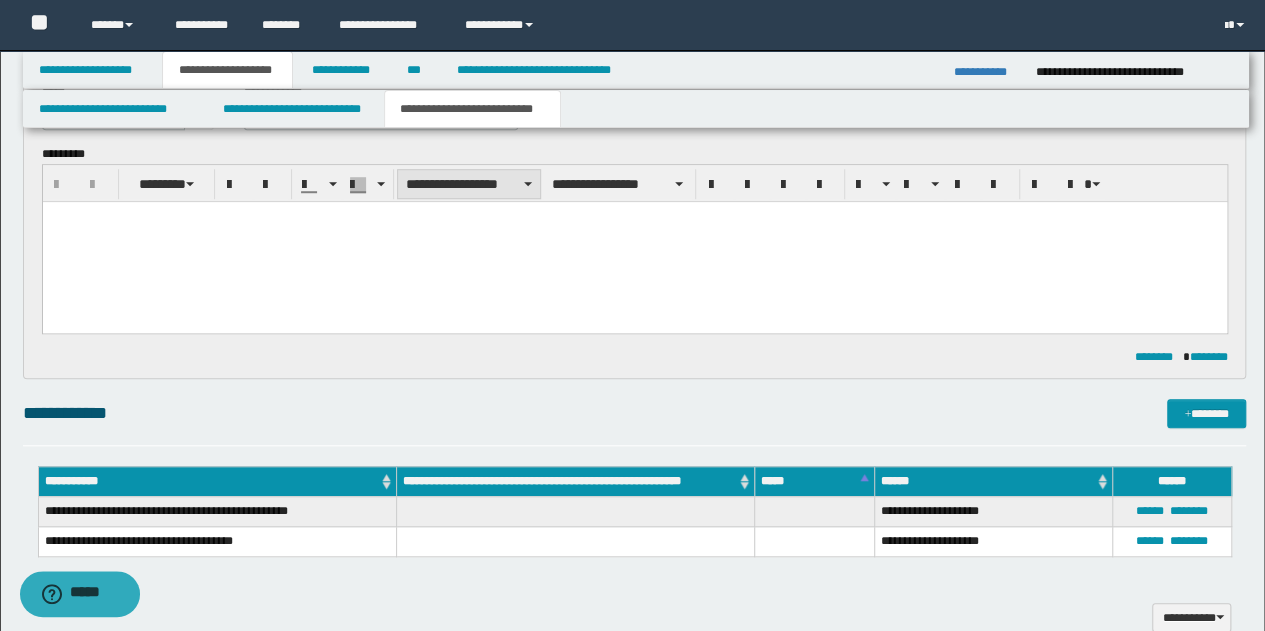scroll, scrollTop: 0, scrollLeft: 0, axis: both 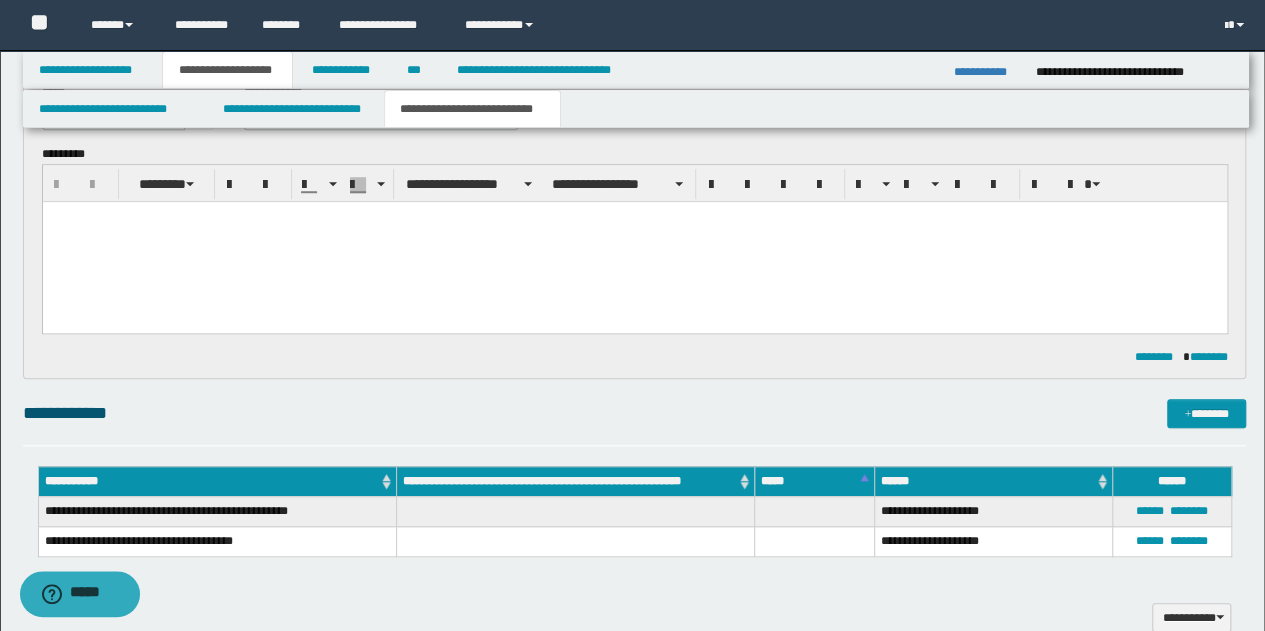 click at bounding box center [634, 217] 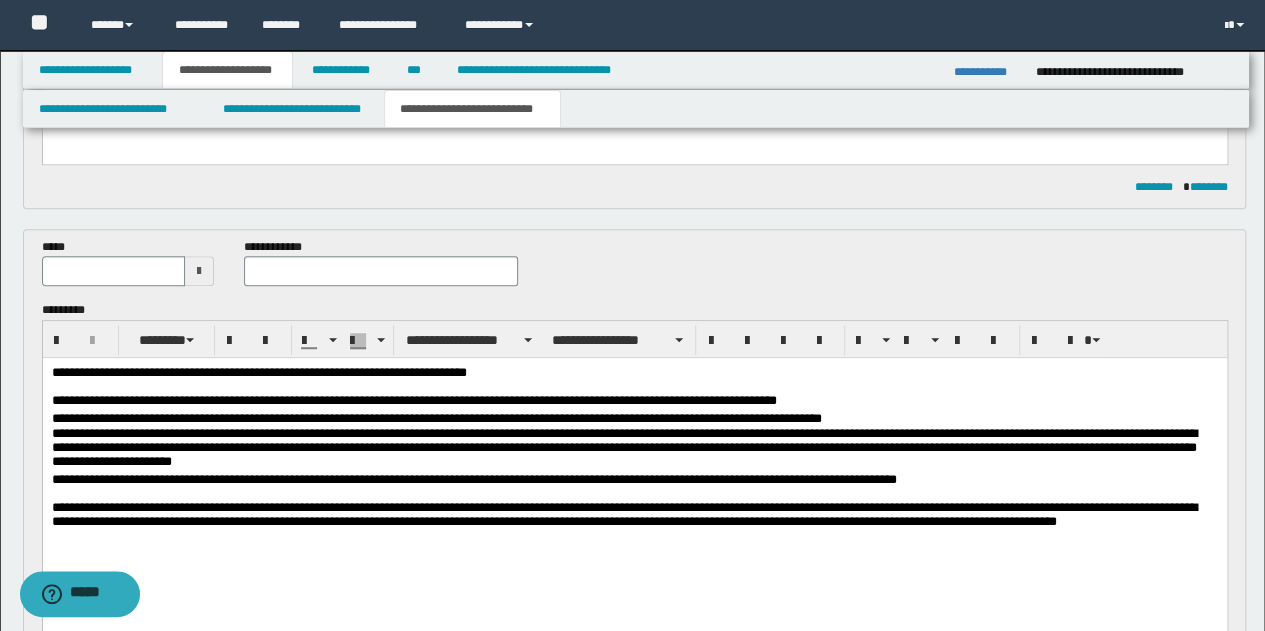 scroll, scrollTop: 482, scrollLeft: 0, axis: vertical 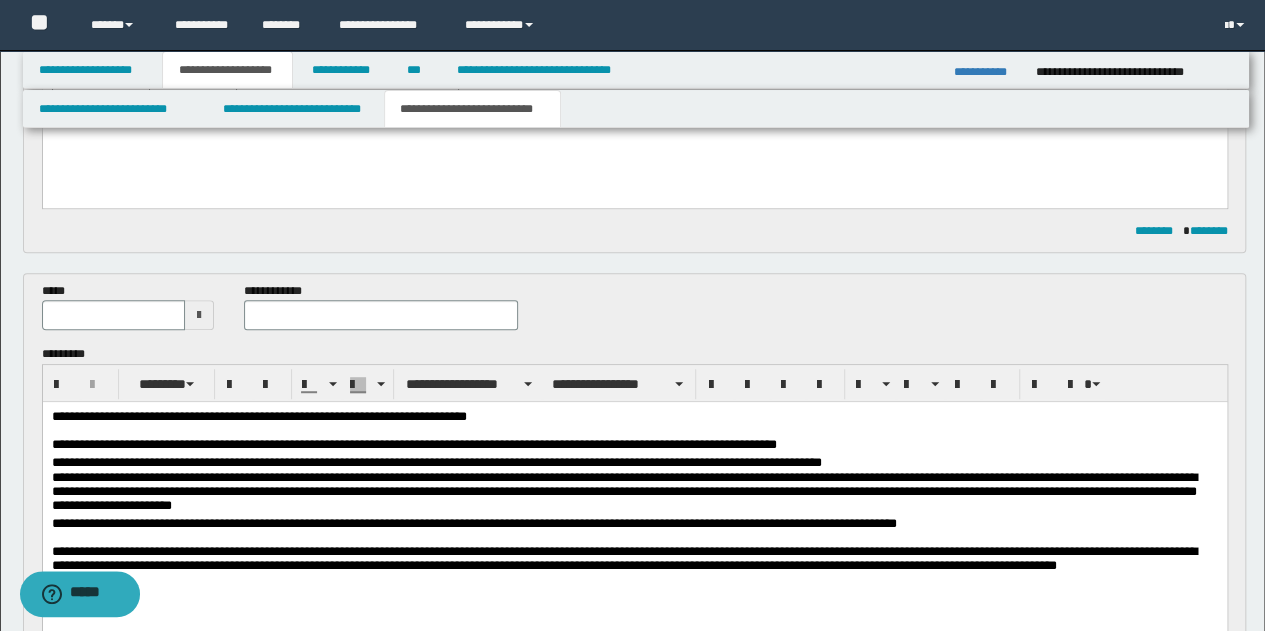 click on "**********" at bounding box center (634, 433) 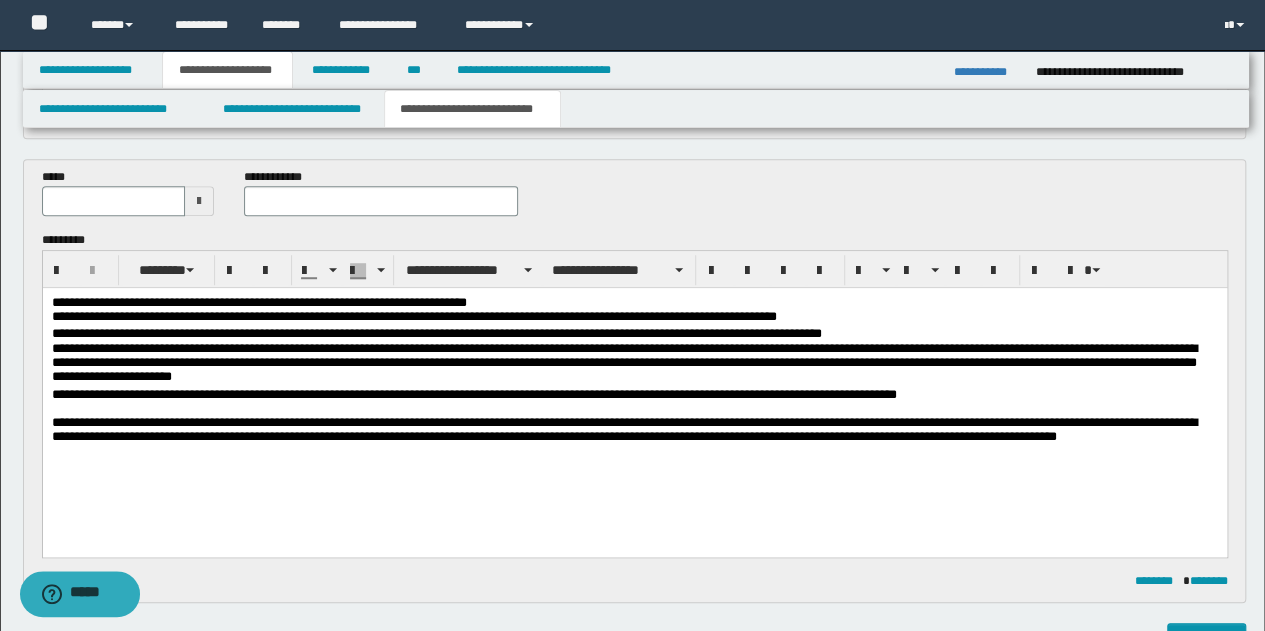 scroll, scrollTop: 682, scrollLeft: 0, axis: vertical 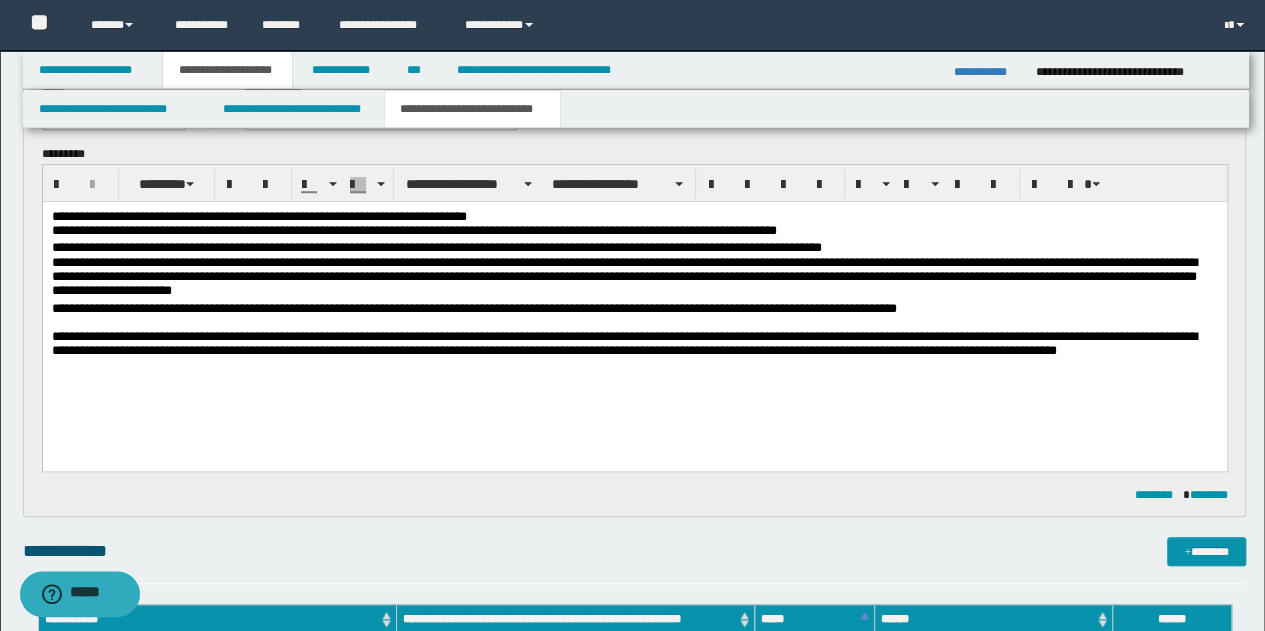 click on "**********" at bounding box center (634, 311) 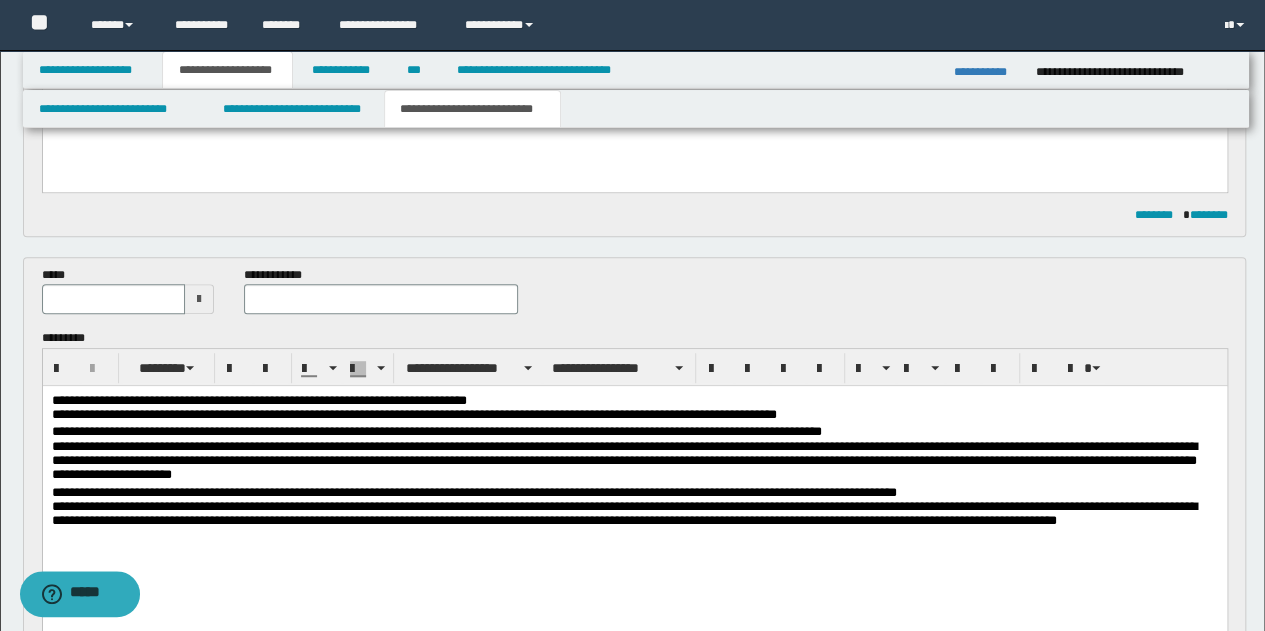 scroll, scrollTop: 482, scrollLeft: 0, axis: vertical 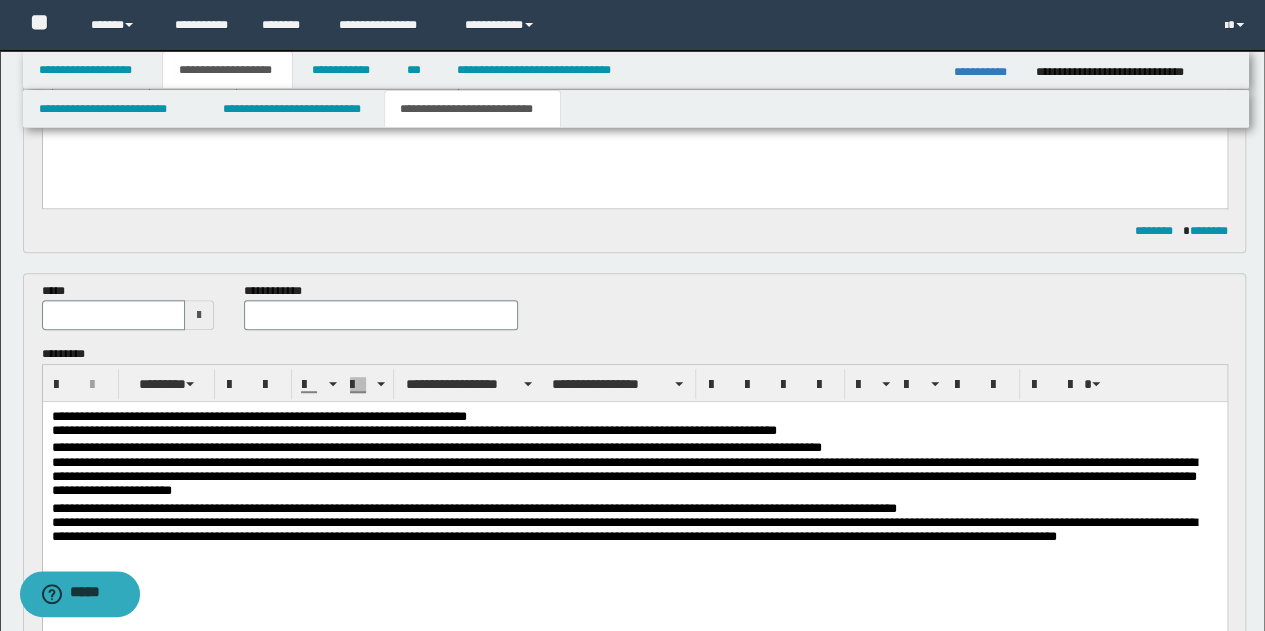 type 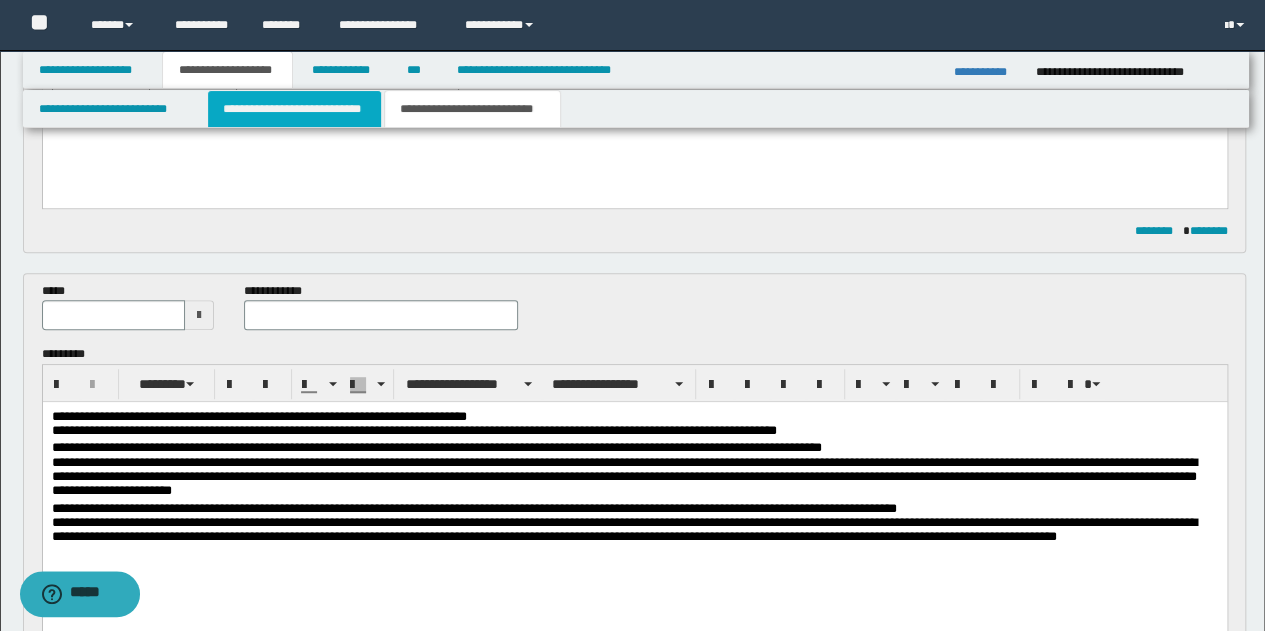 click on "**********" at bounding box center (294, 109) 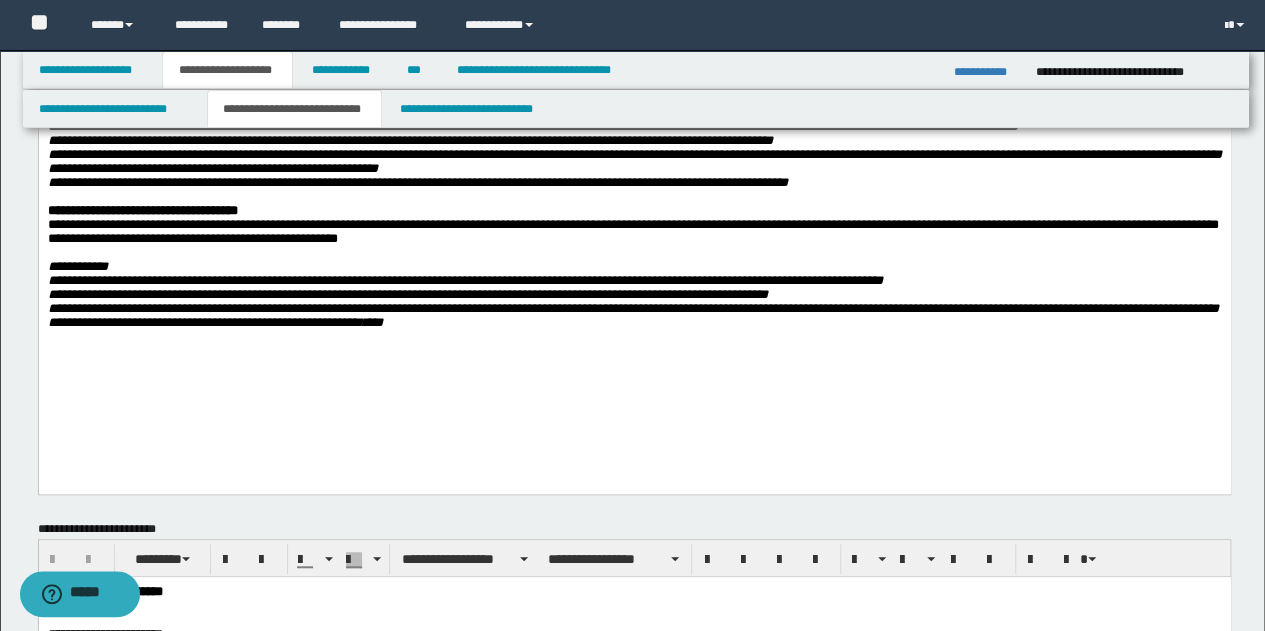 scroll, scrollTop: 182, scrollLeft: 0, axis: vertical 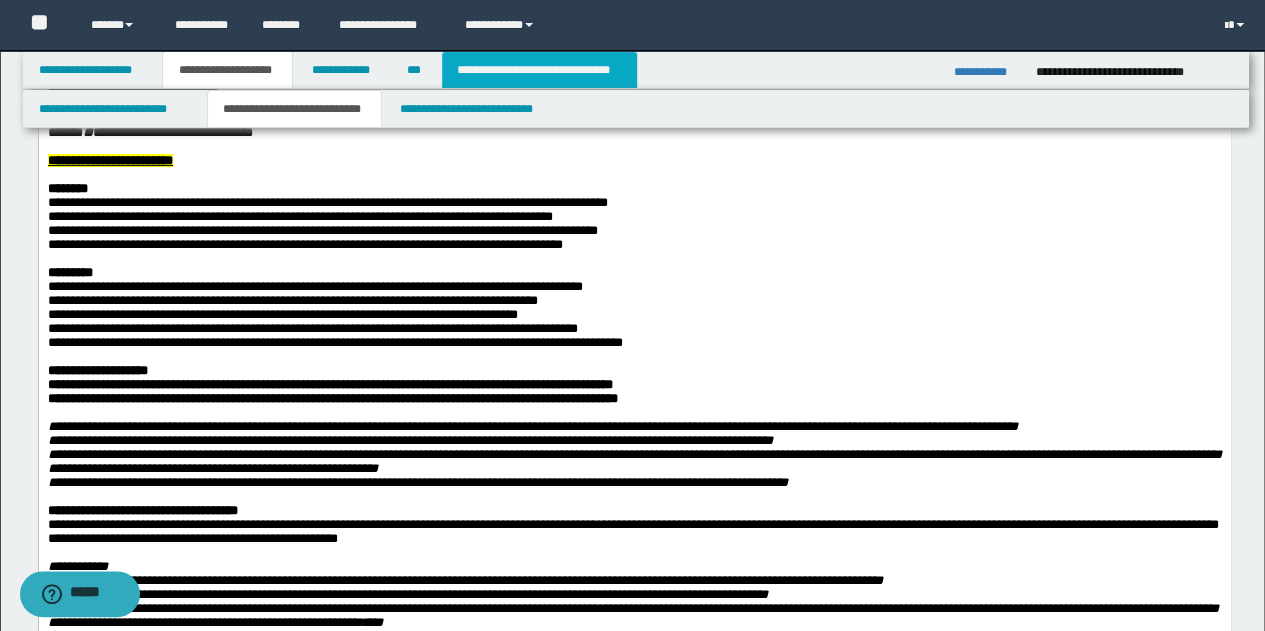 click on "**********" at bounding box center [539, 70] 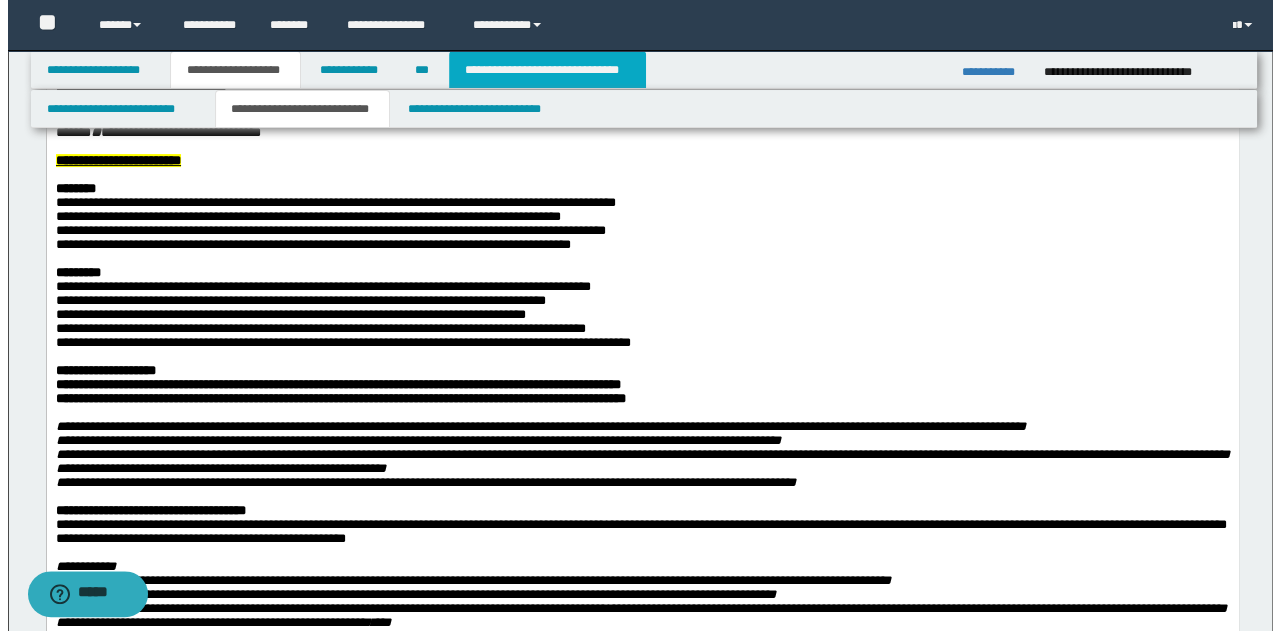 scroll, scrollTop: 0, scrollLeft: 0, axis: both 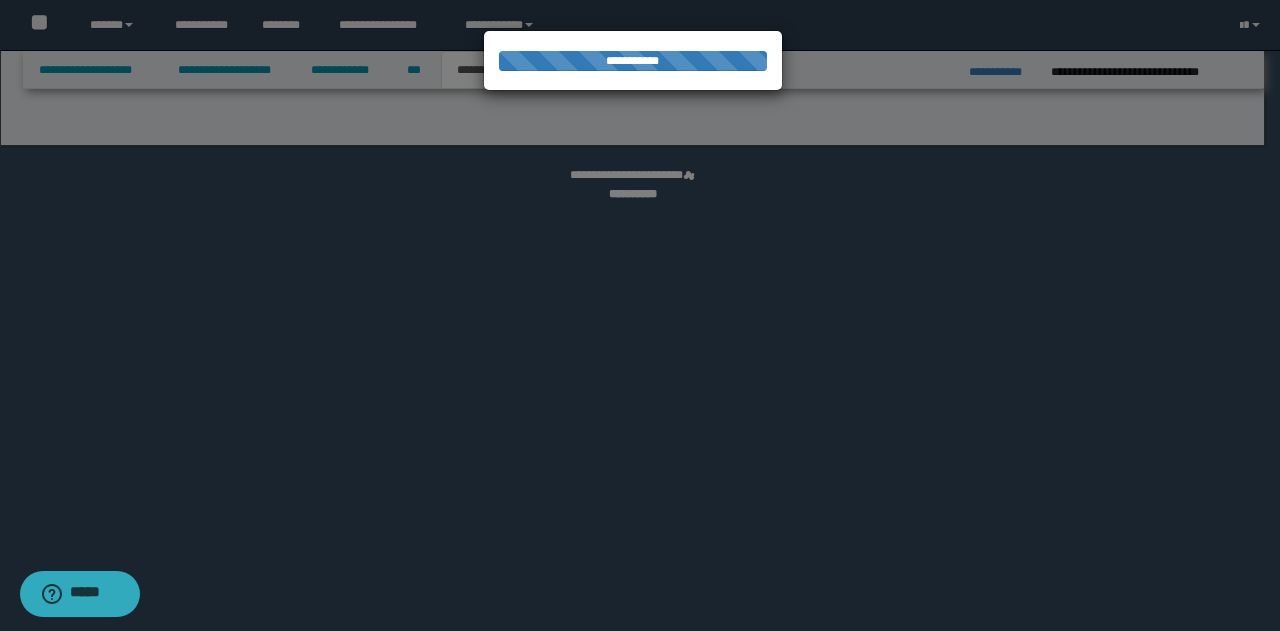 select on "*" 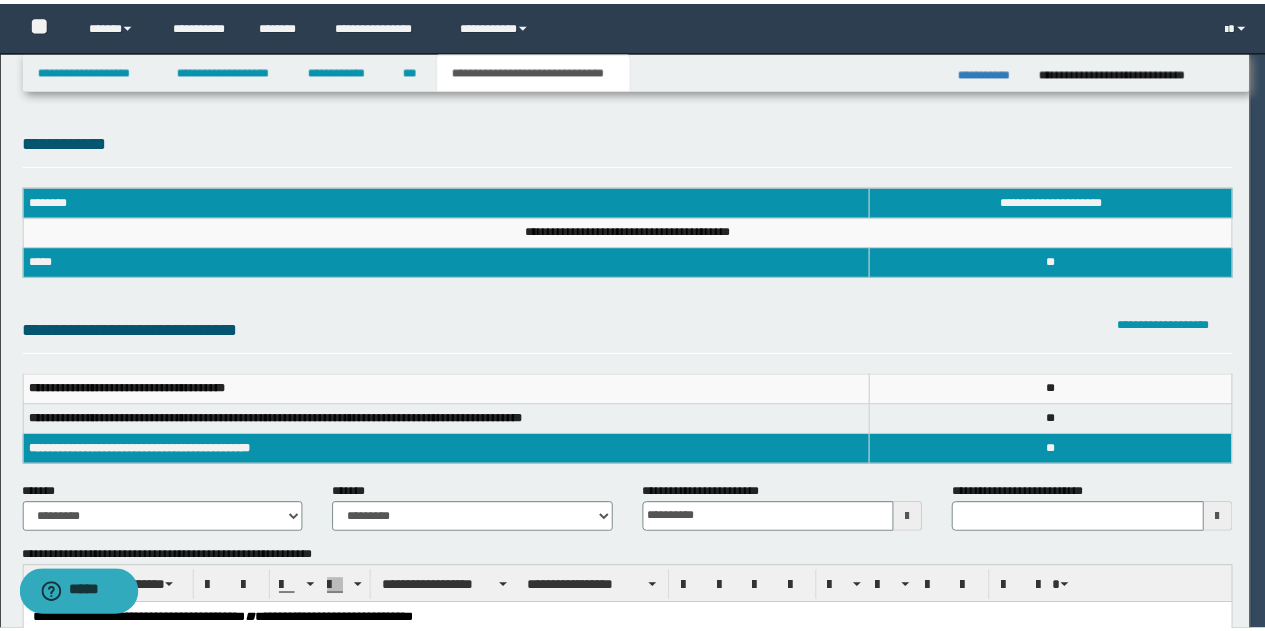 scroll, scrollTop: 0, scrollLeft: 0, axis: both 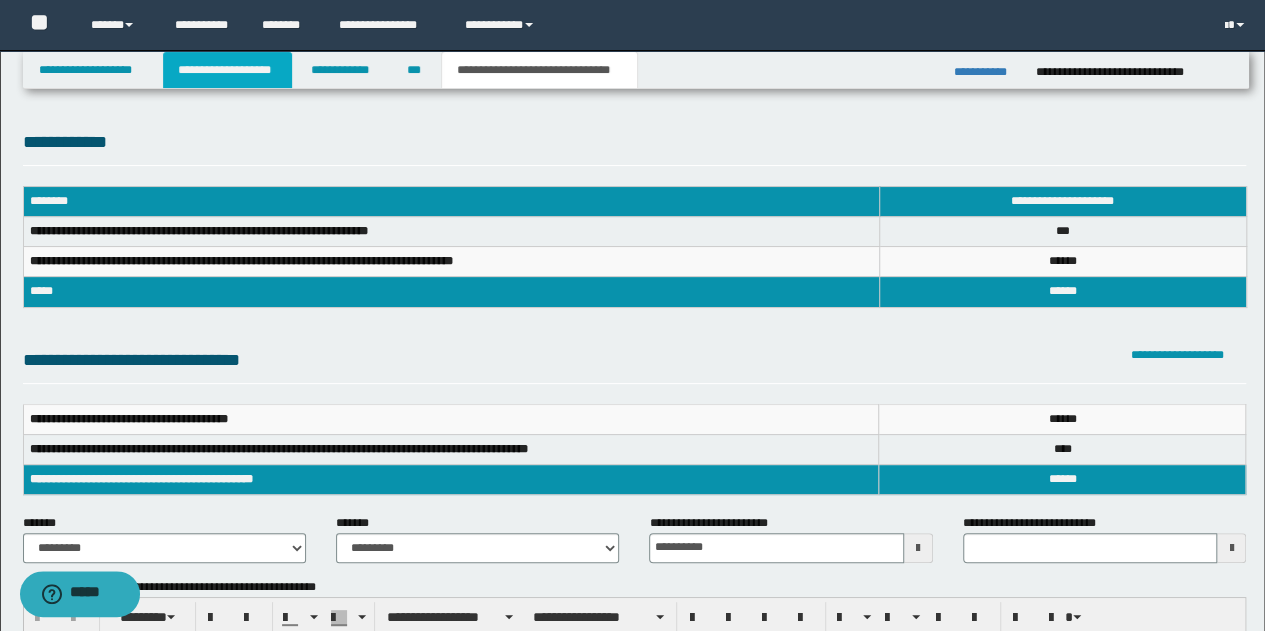 click on "**********" at bounding box center [227, 70] 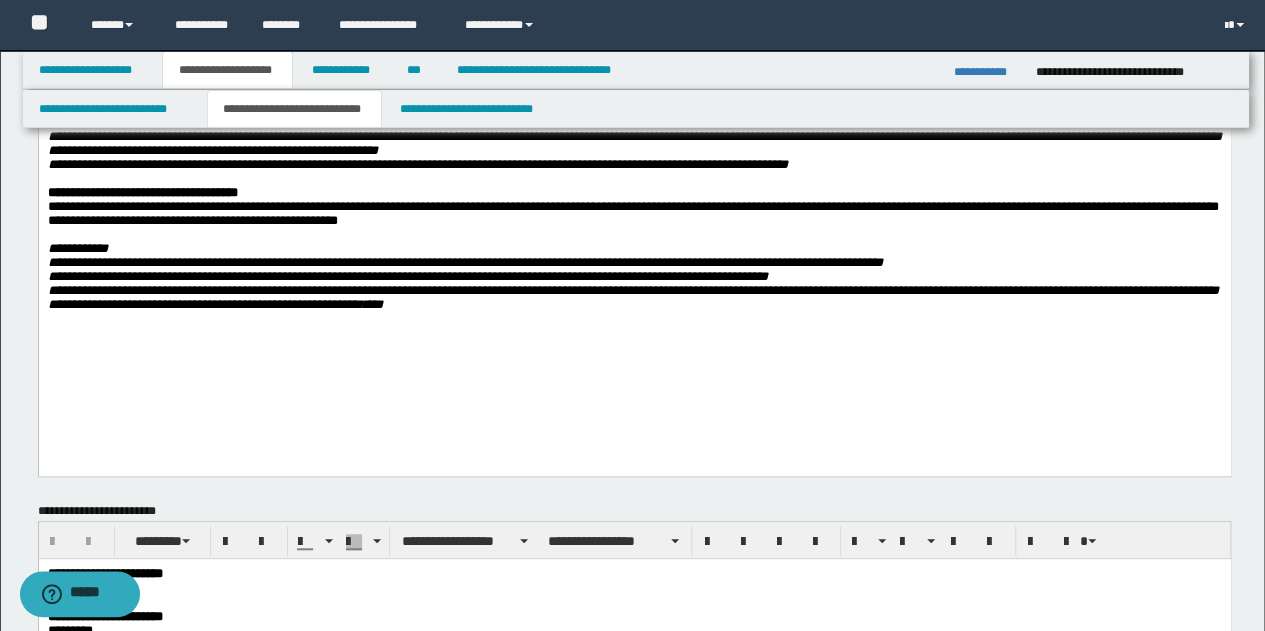 scroll, scrollTop: 100, scrollLeft: 0, axis: vertical 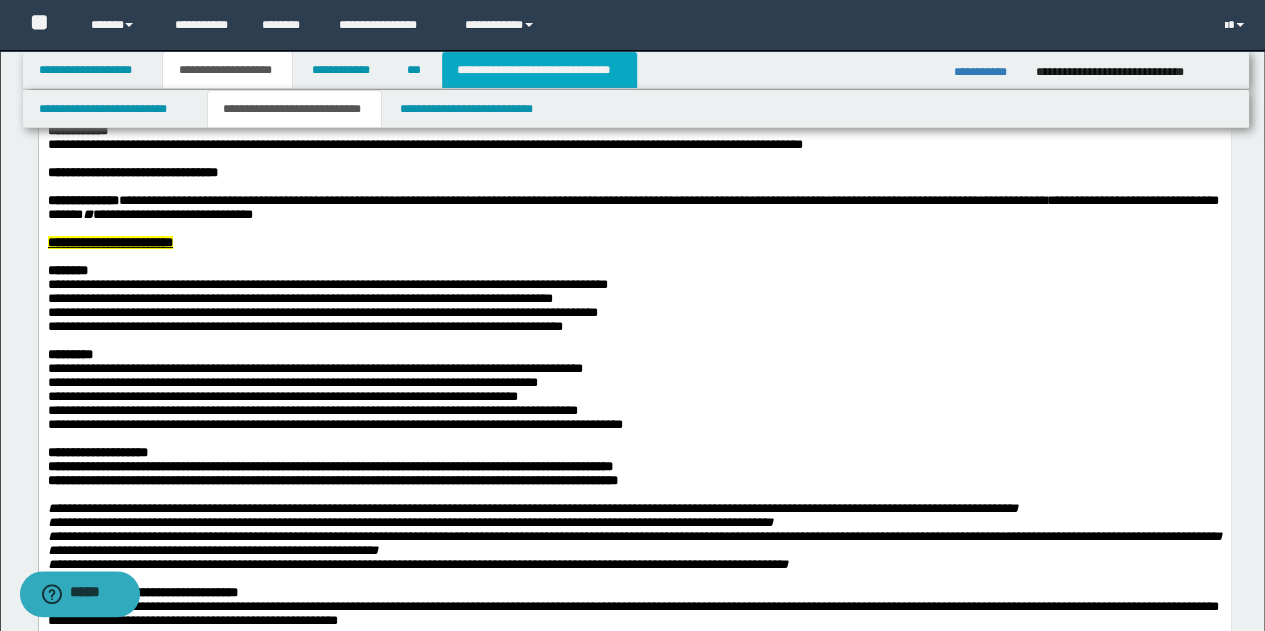 click on "**********" at bounding box center (539, 70) 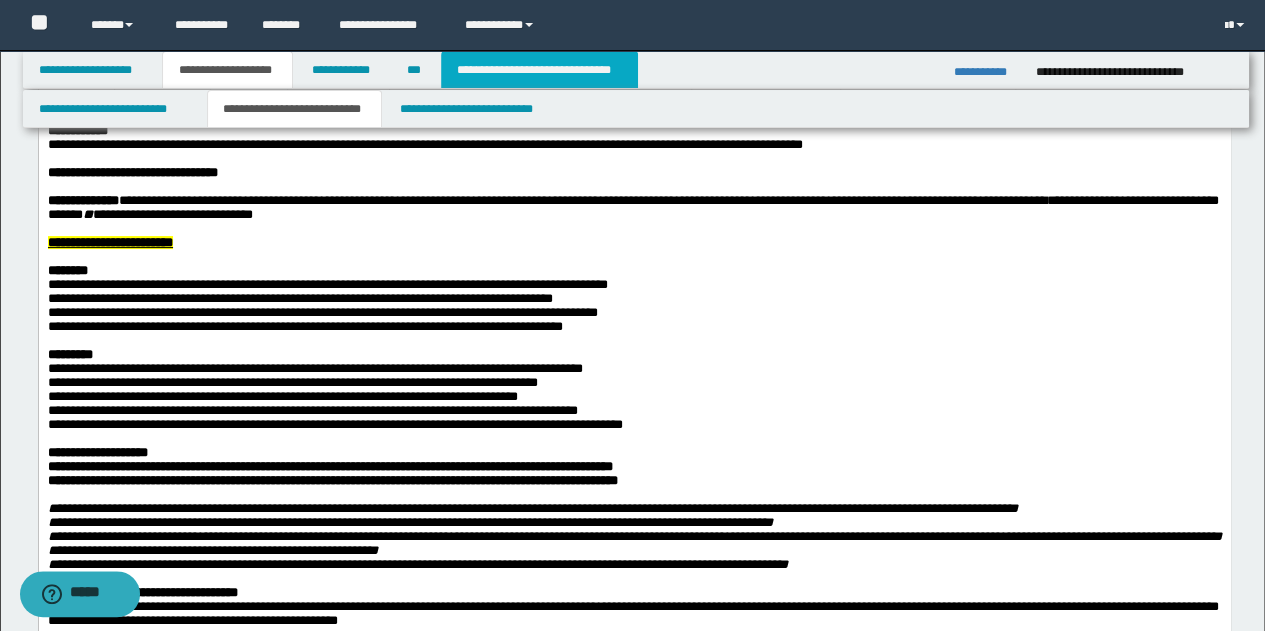 scroll, scrollTop: 69, scrollLeft: 0, axis: vertical 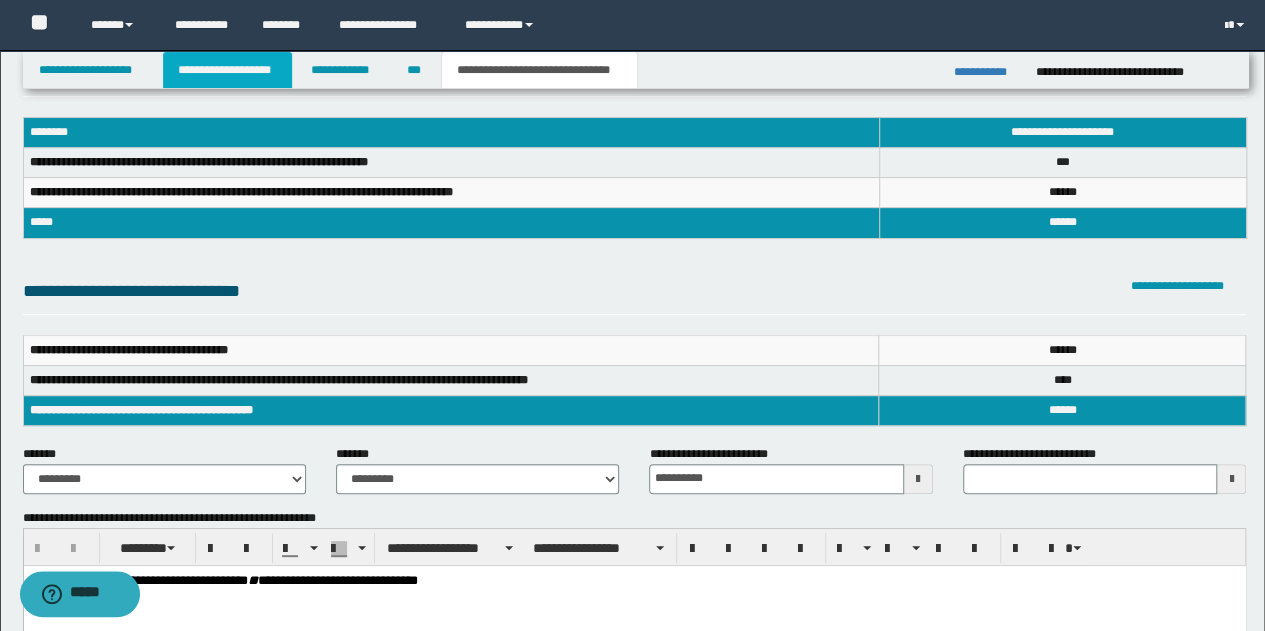 click on "**********" at bounding box center [227, 70] 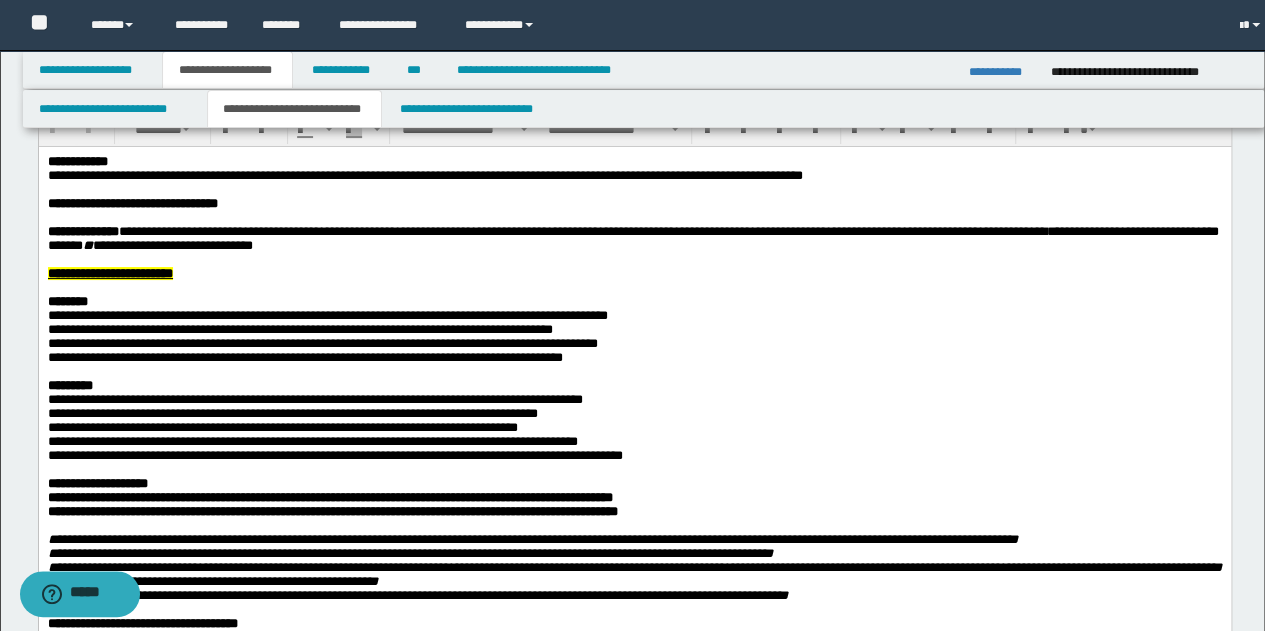 scroll, scrollTop: 100, scrollLeft: 0, axis: vertical 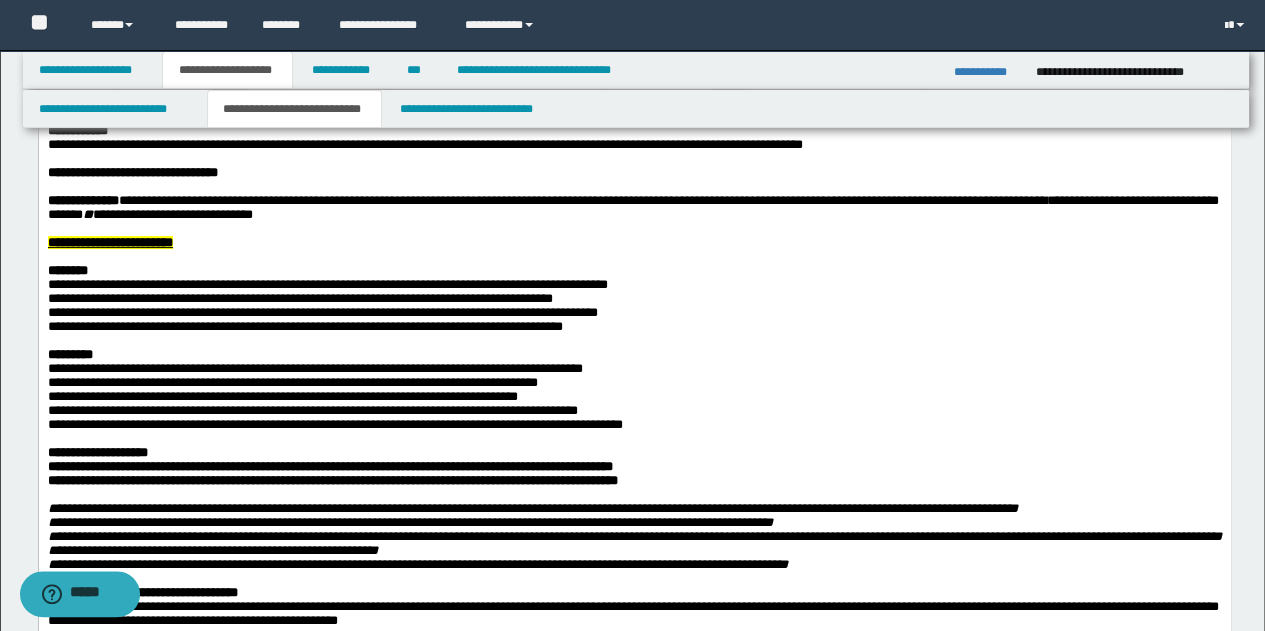 click on "**********" at bounding box center [634, 466] 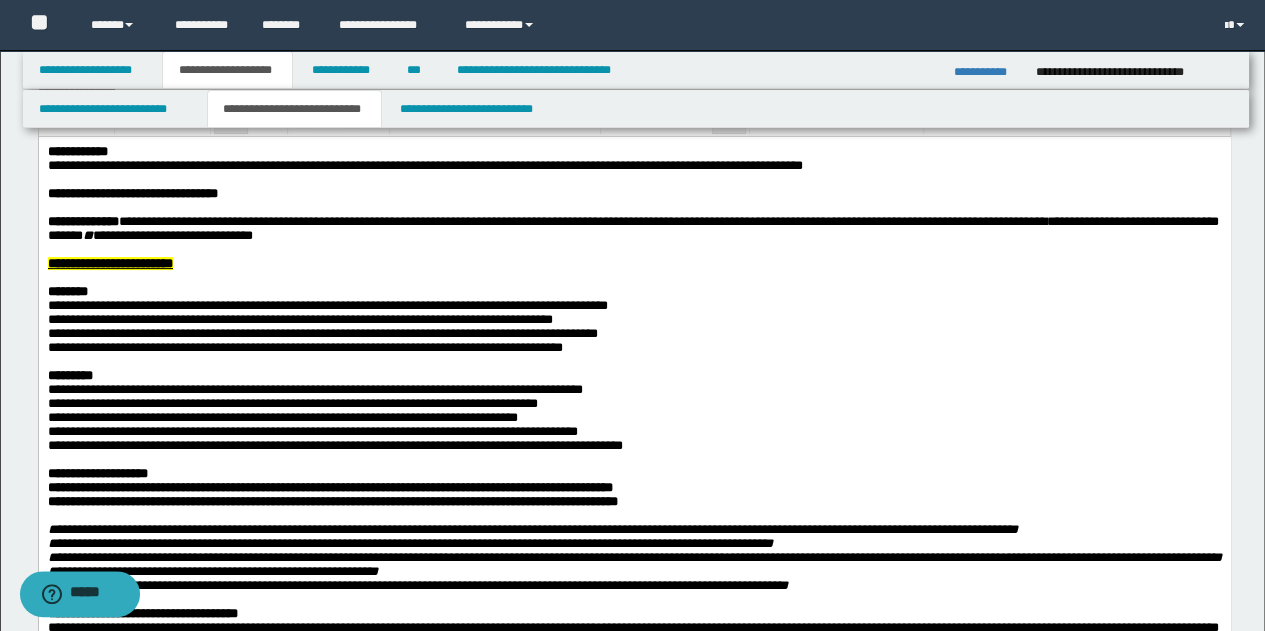 scroll, scrollTop: 200, scrollLeft: 0, axis: vertical 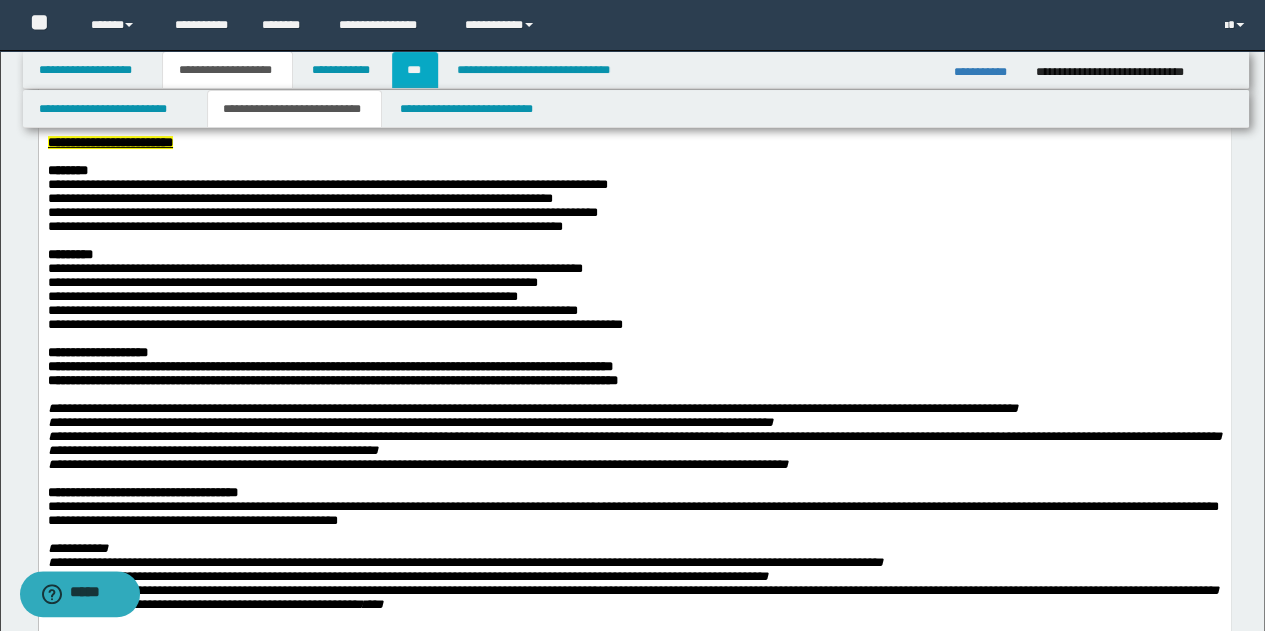 click on "***" at bounding box center [415, 70] 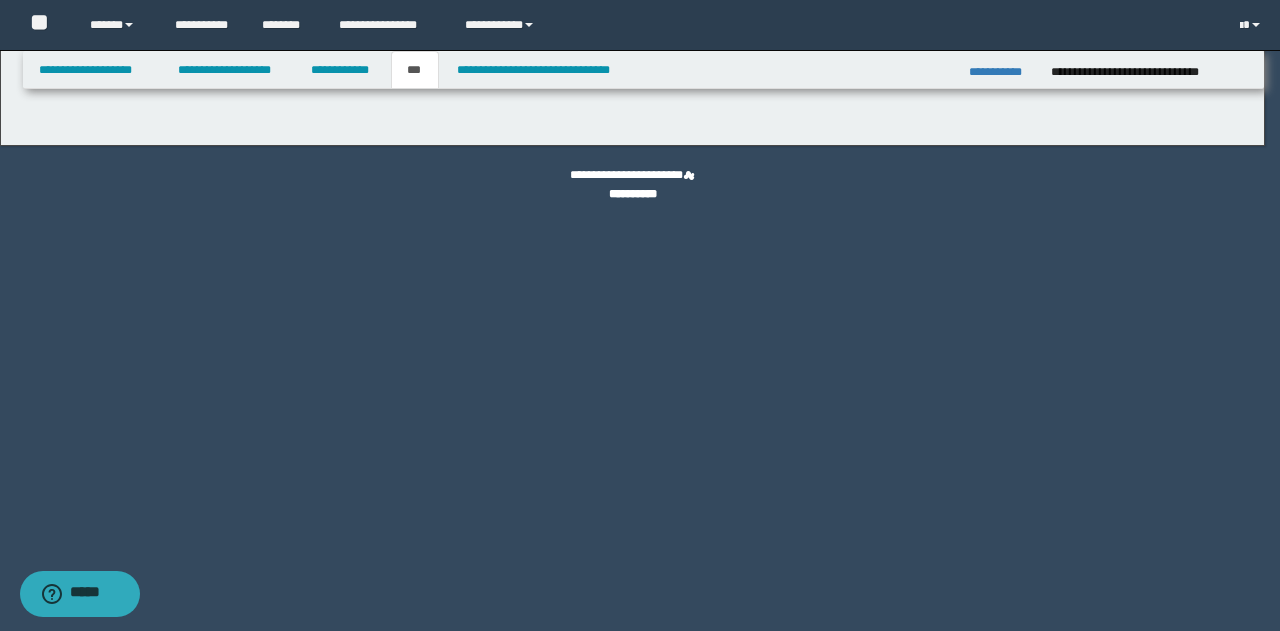 select on "***" 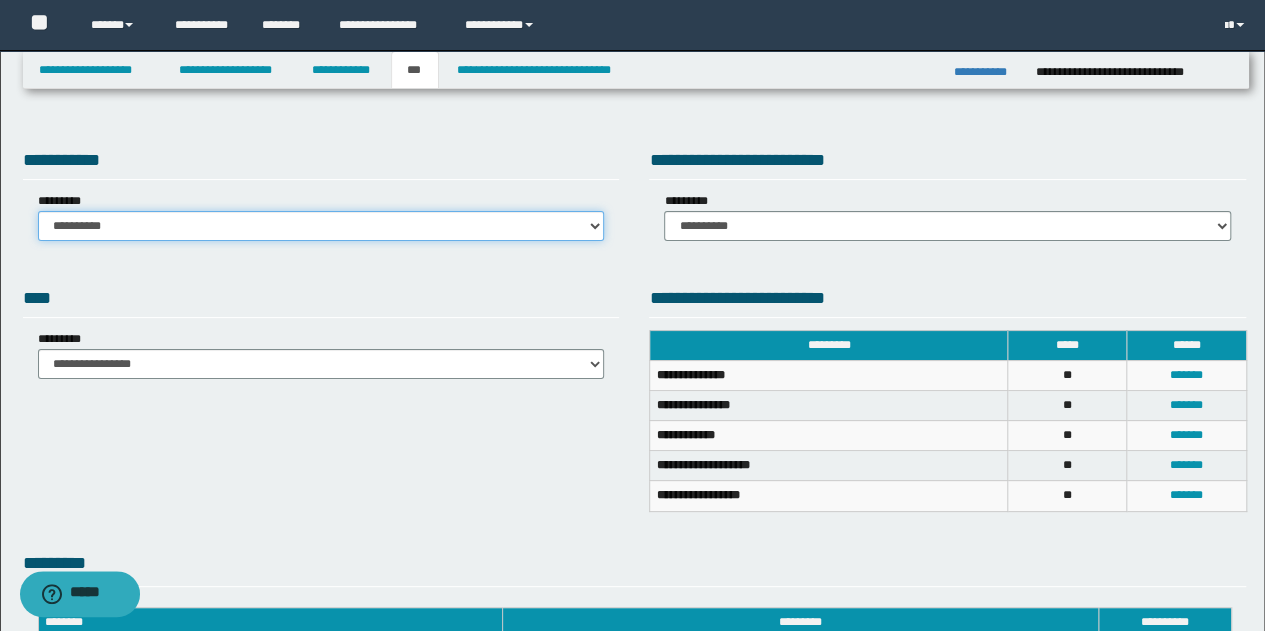 click on "**********" at bounding box center (321, 226) 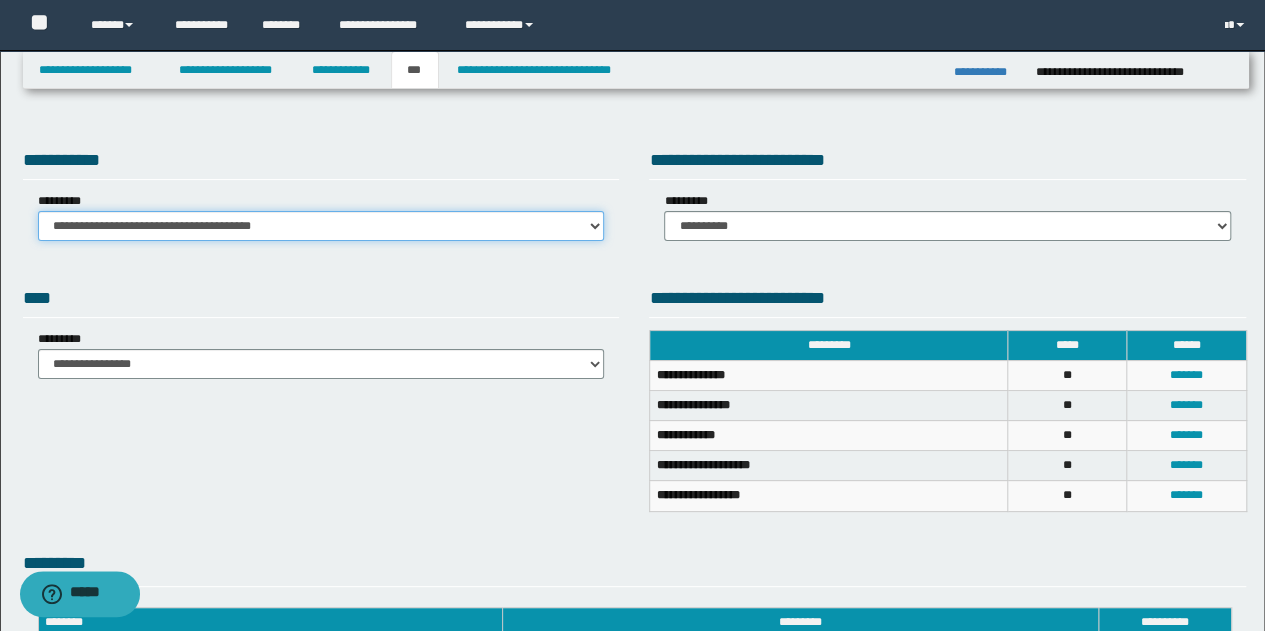 click on "**********" at bounding box center [321, 226] 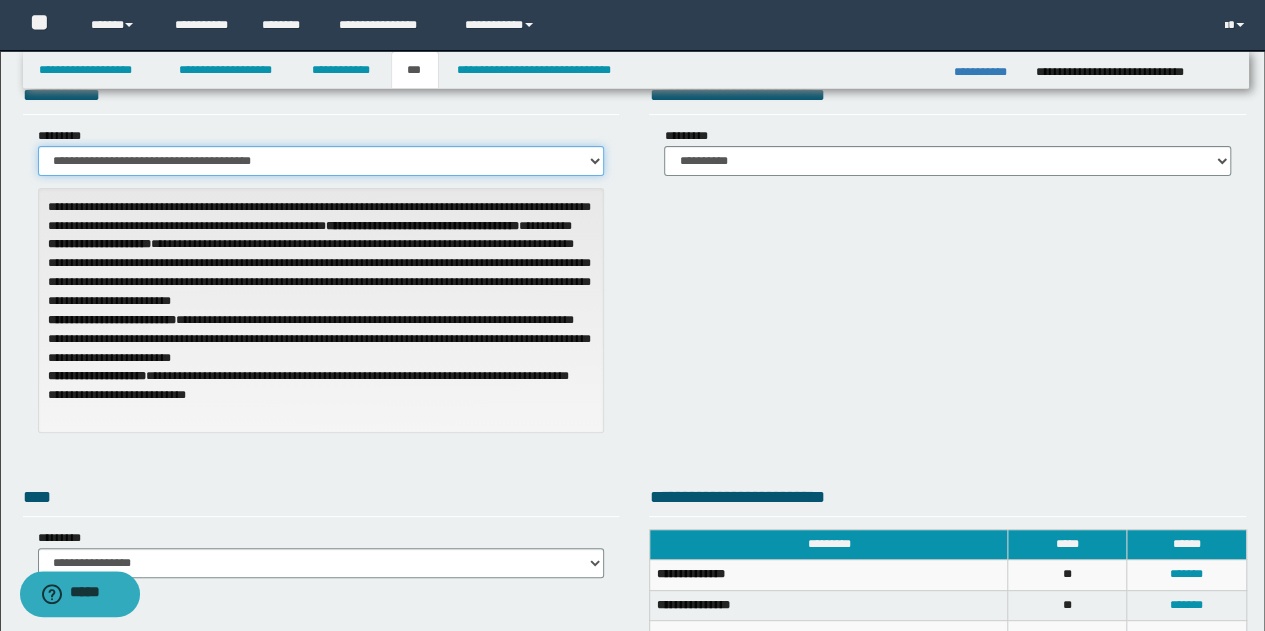 scroll, scrollTop: 0, scrollLeft: 0, axis: both 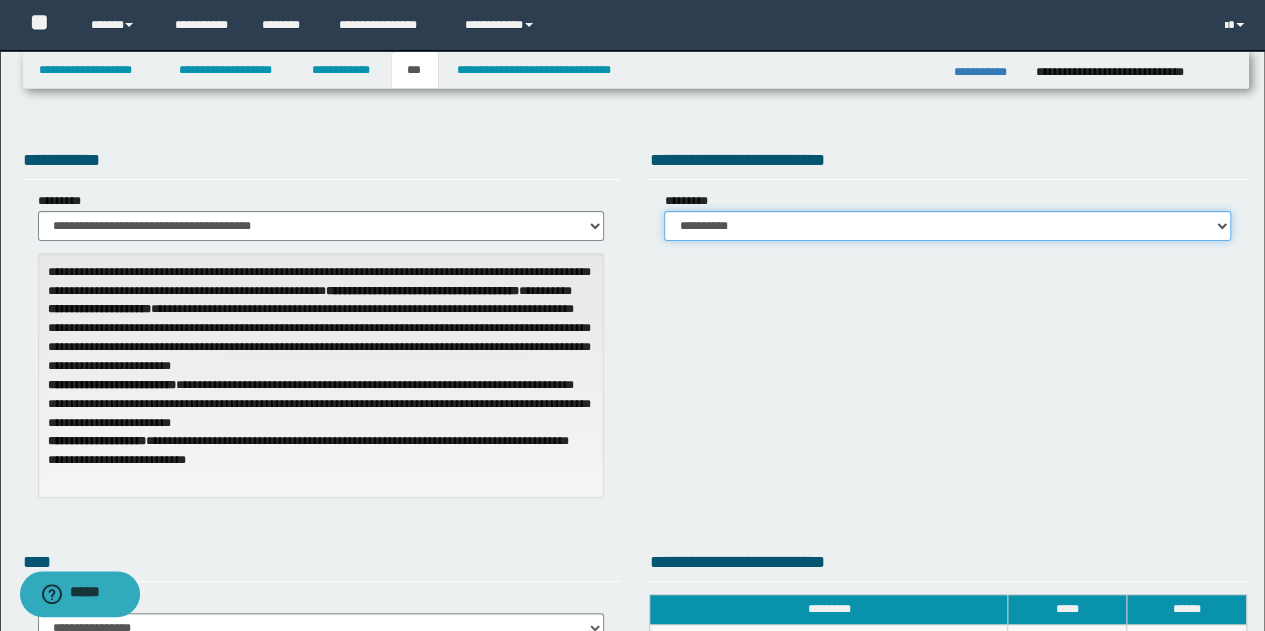 click on "**********" at bounding box center [947, 226] 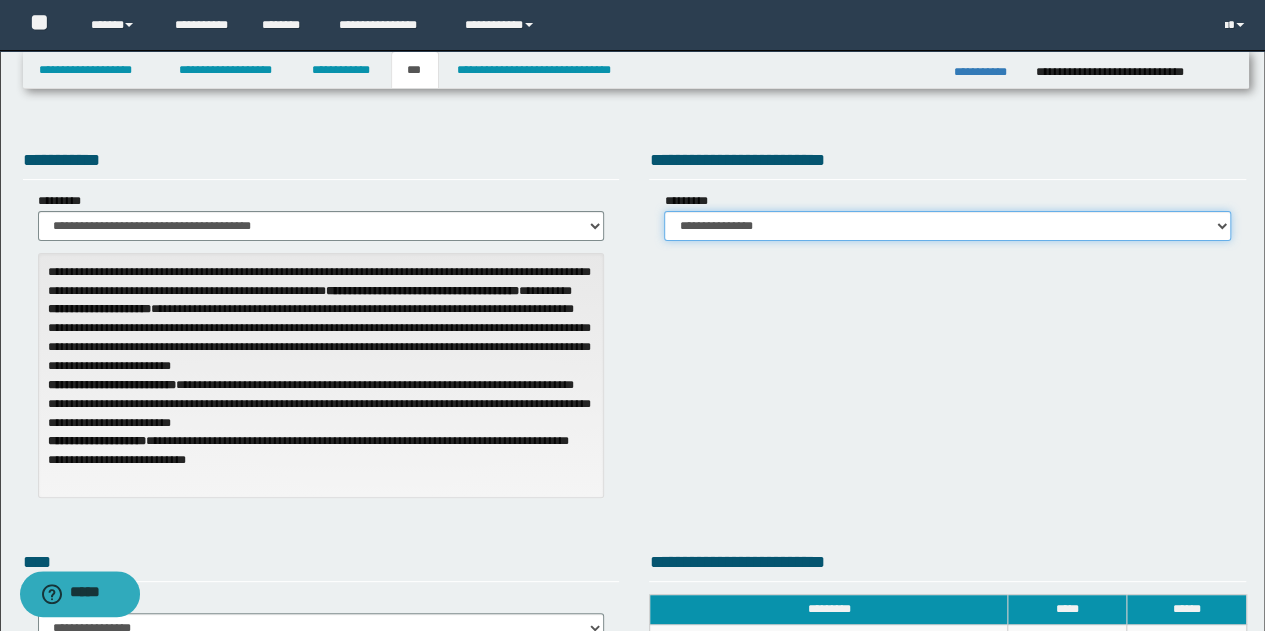click on "**********" at bounding box center [947, 226] 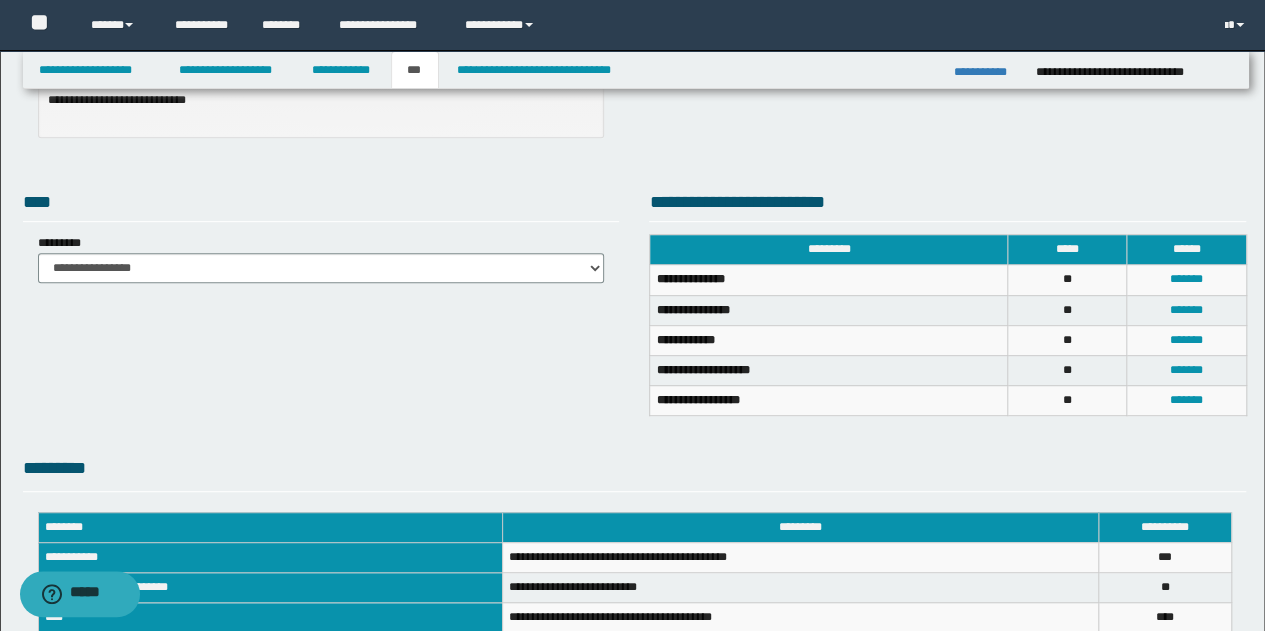 scroll, scrollTop: 167, scrollLeft: 0, axis: vertical 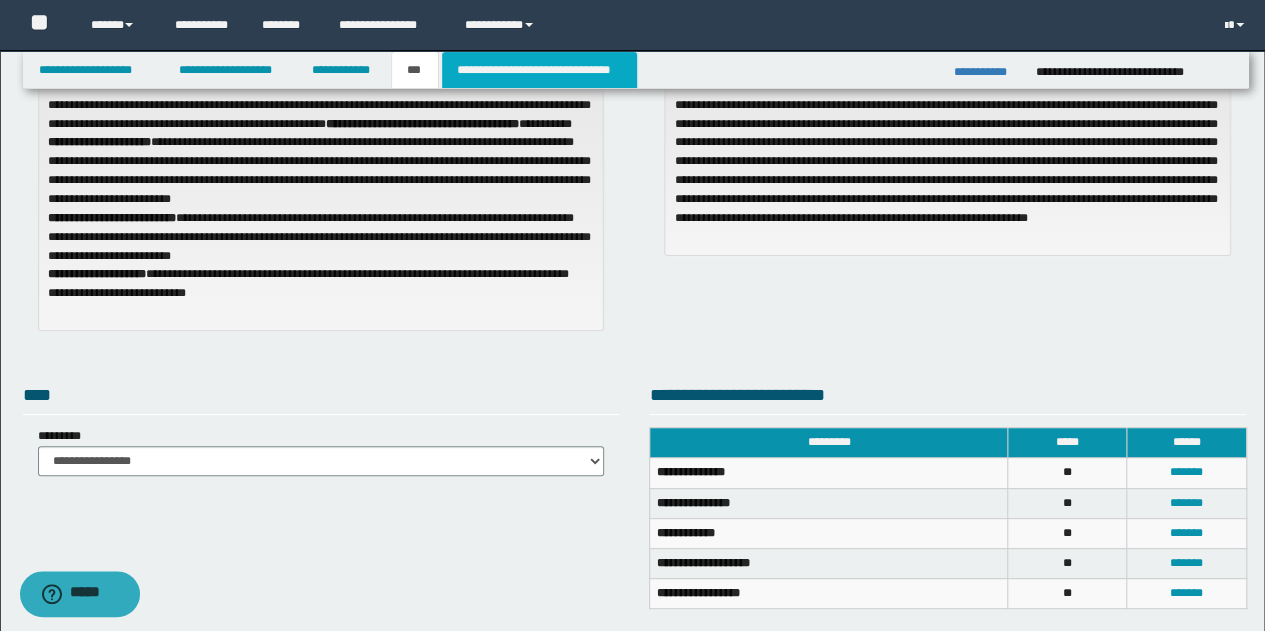 click on "**********" at bounding box center (539, 70) 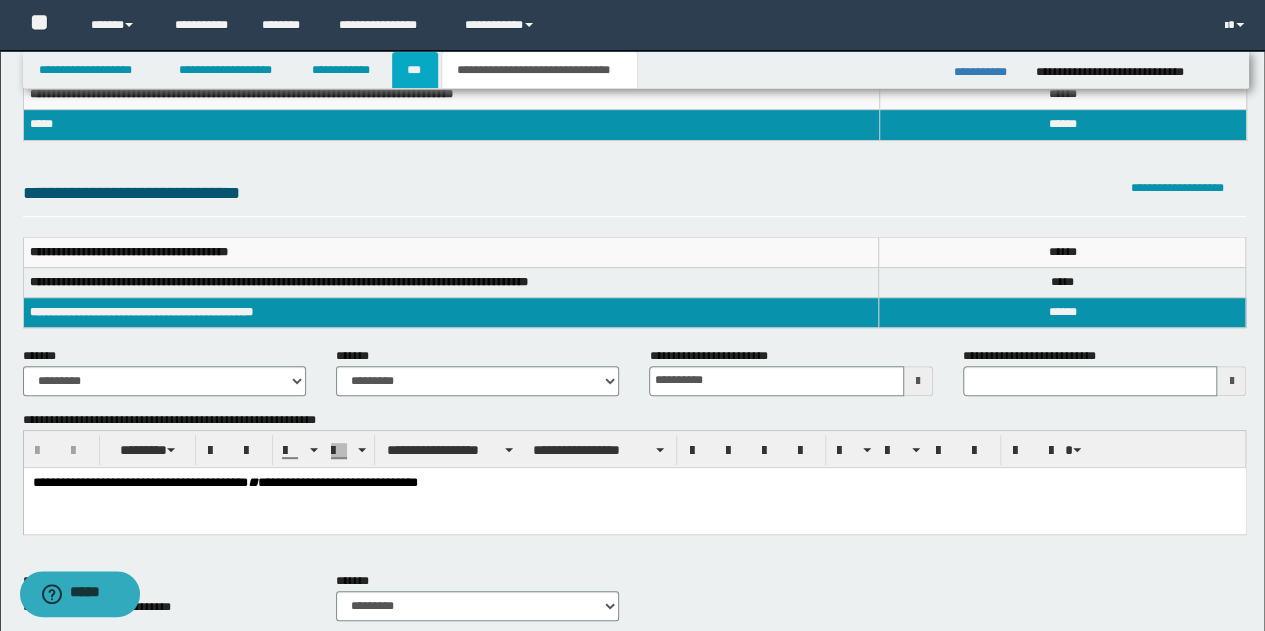 click on "***" at bounding box center (415, 70) 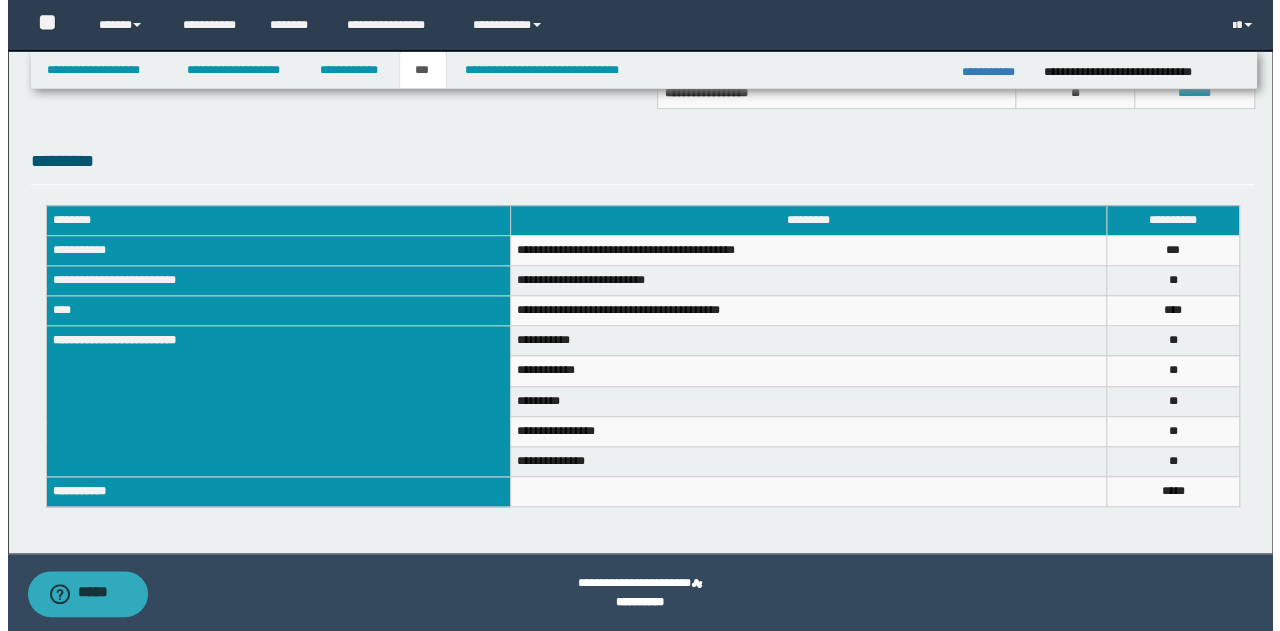 scroll, scrollTop: 367, scrollLeft: 0, axis: vertical 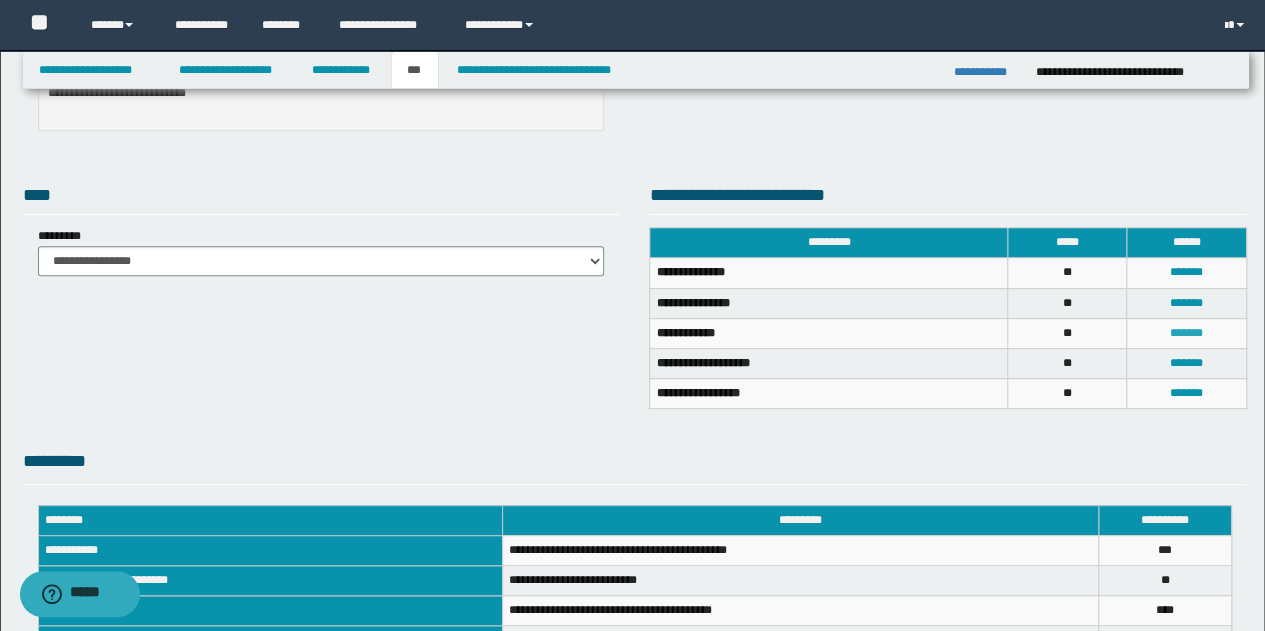 click on "*******" at bounding box center (1186, 333) 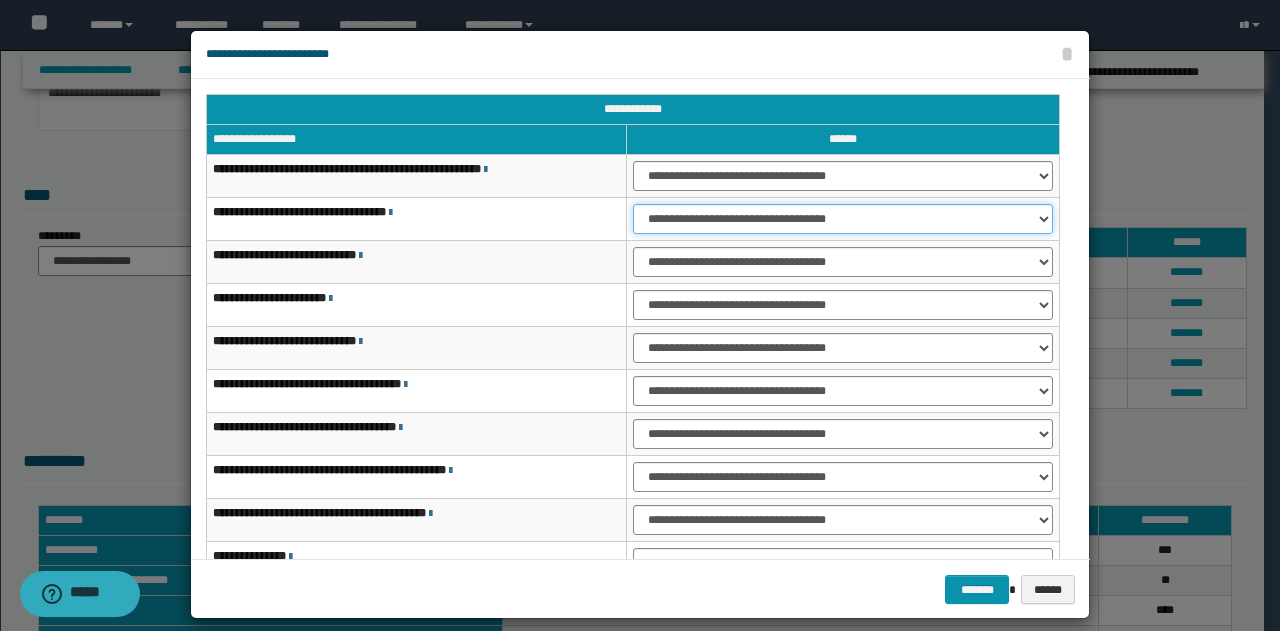 click on "**********" at bounding box center [843, 219] 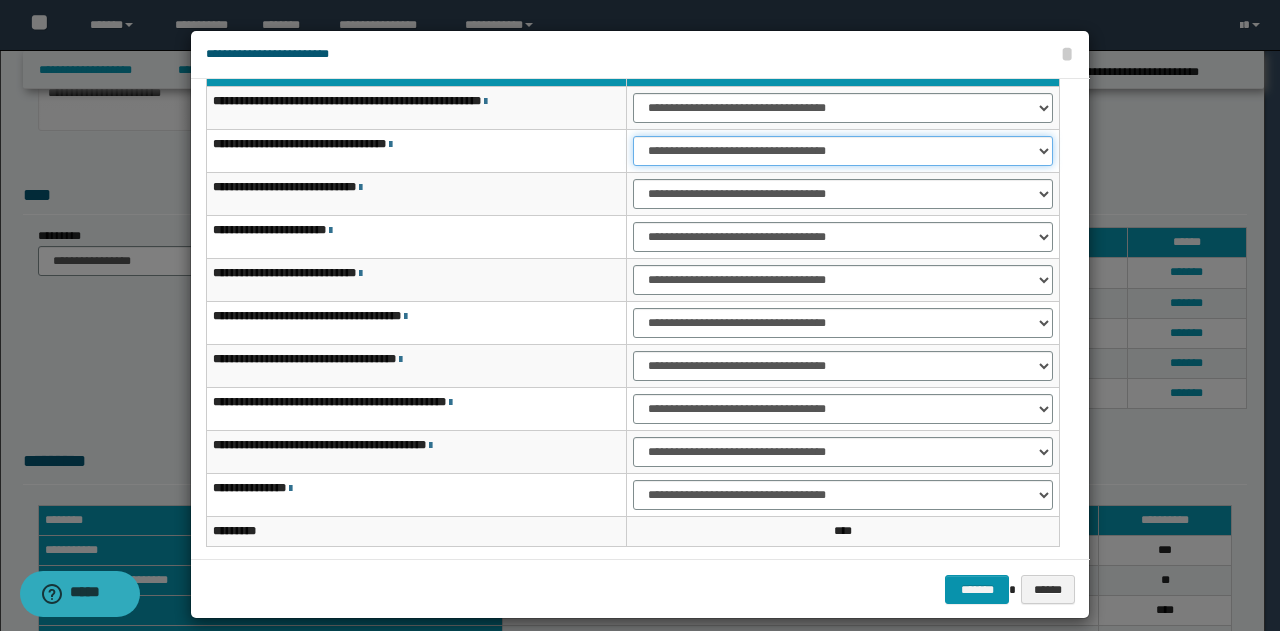 scroll, scrollTop: 100, scrollLeft: 0, axis: vertical 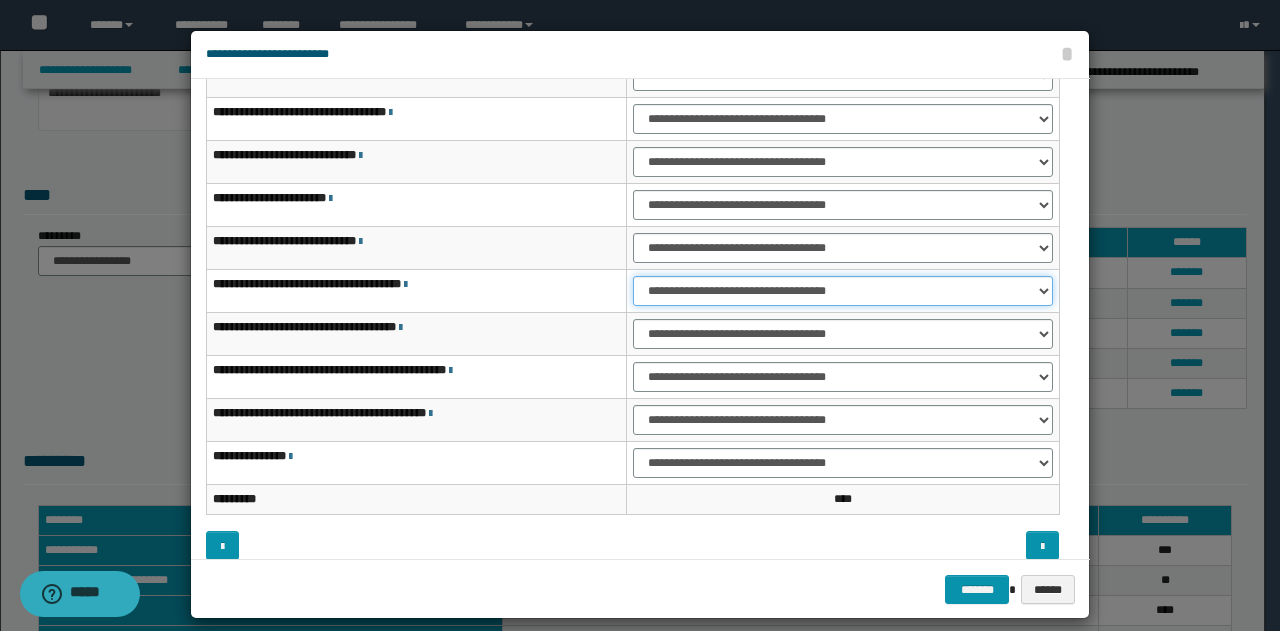 click on "**********" at bounding box center [843, 291] 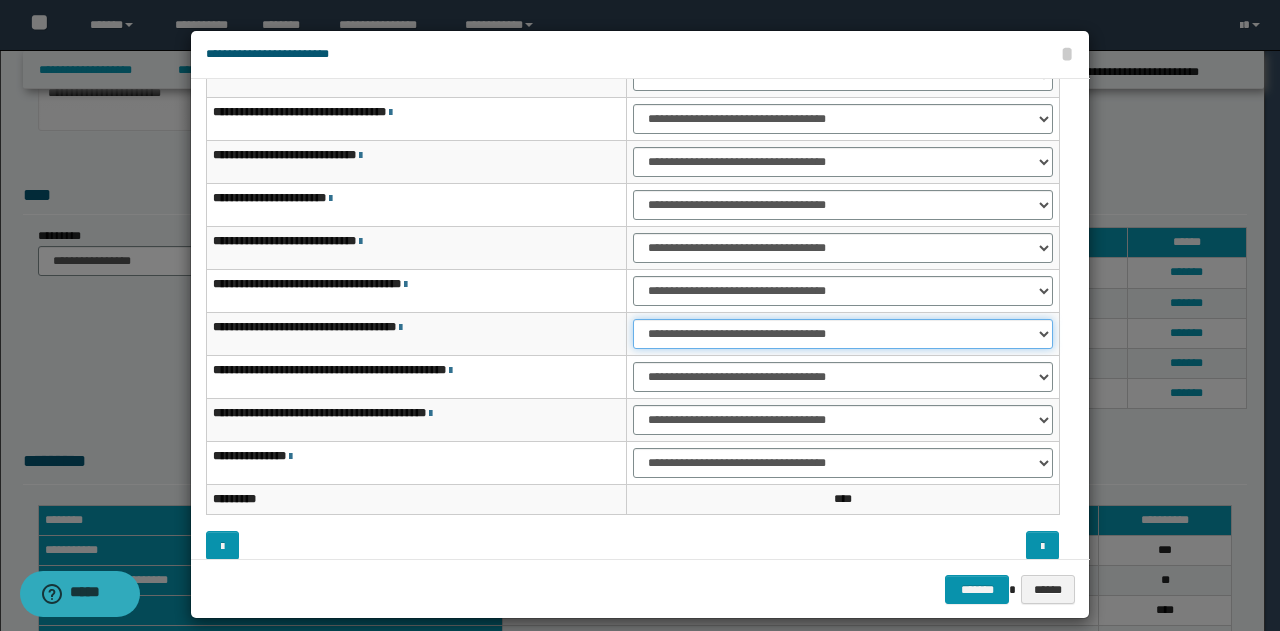 click on "**********" at bounding box center [843, 334] 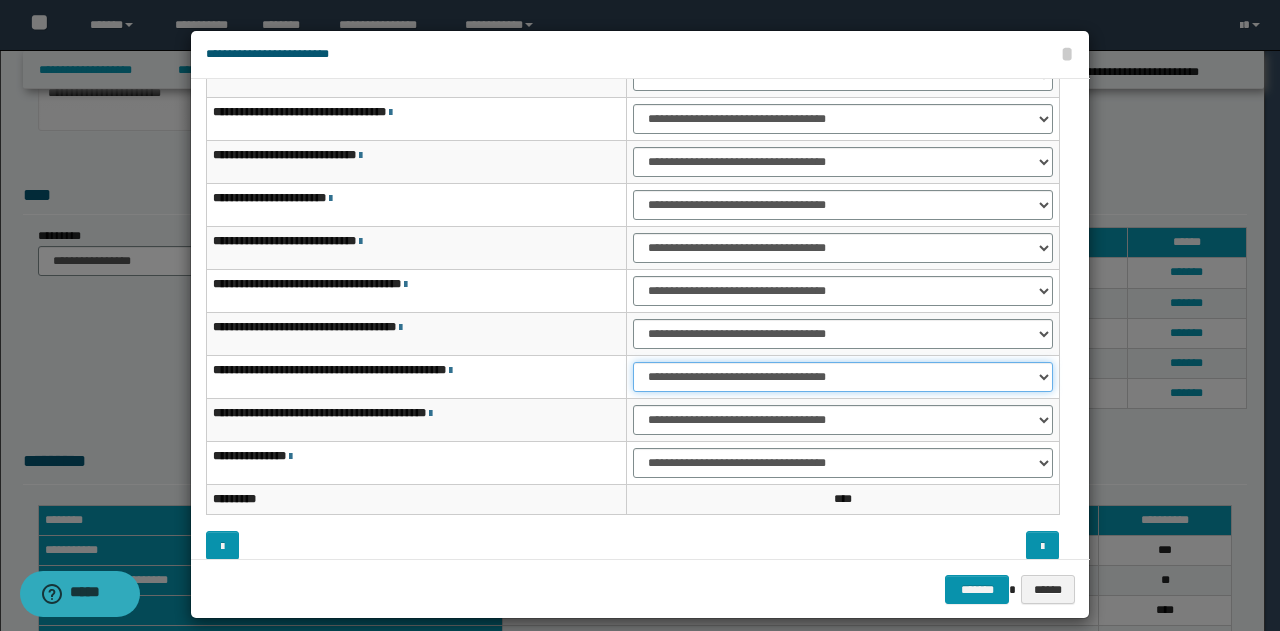 click on "**********" at bounding box center (843, 377) 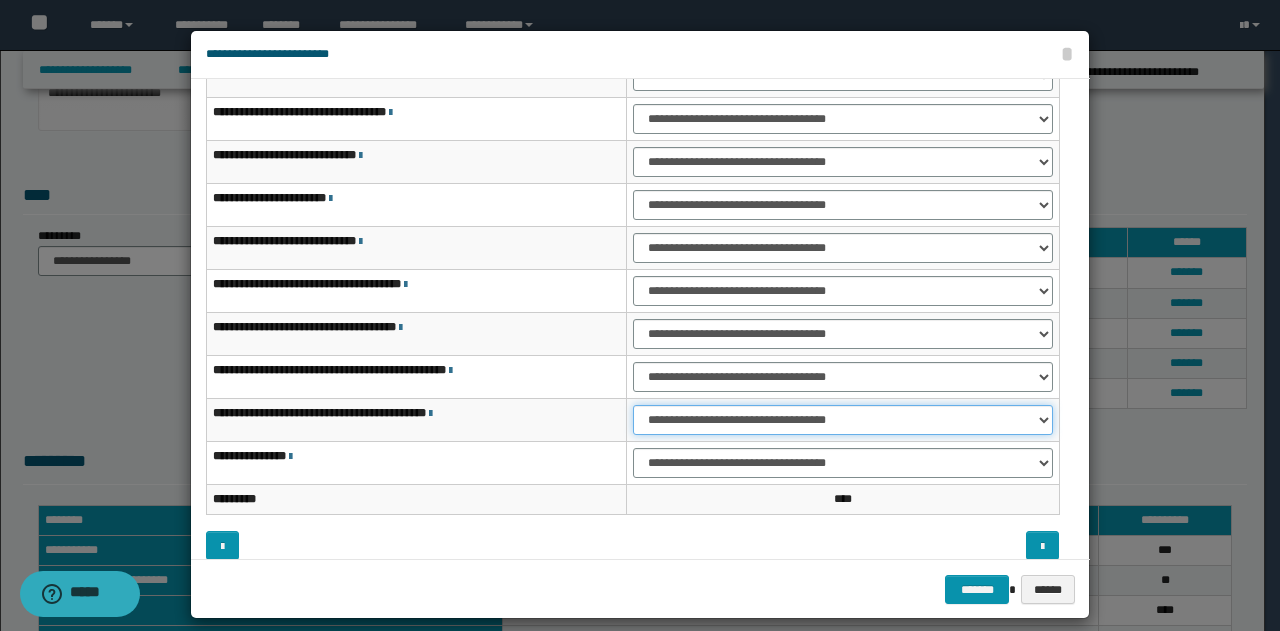 click on "**********" at bounding box center (843, 420) 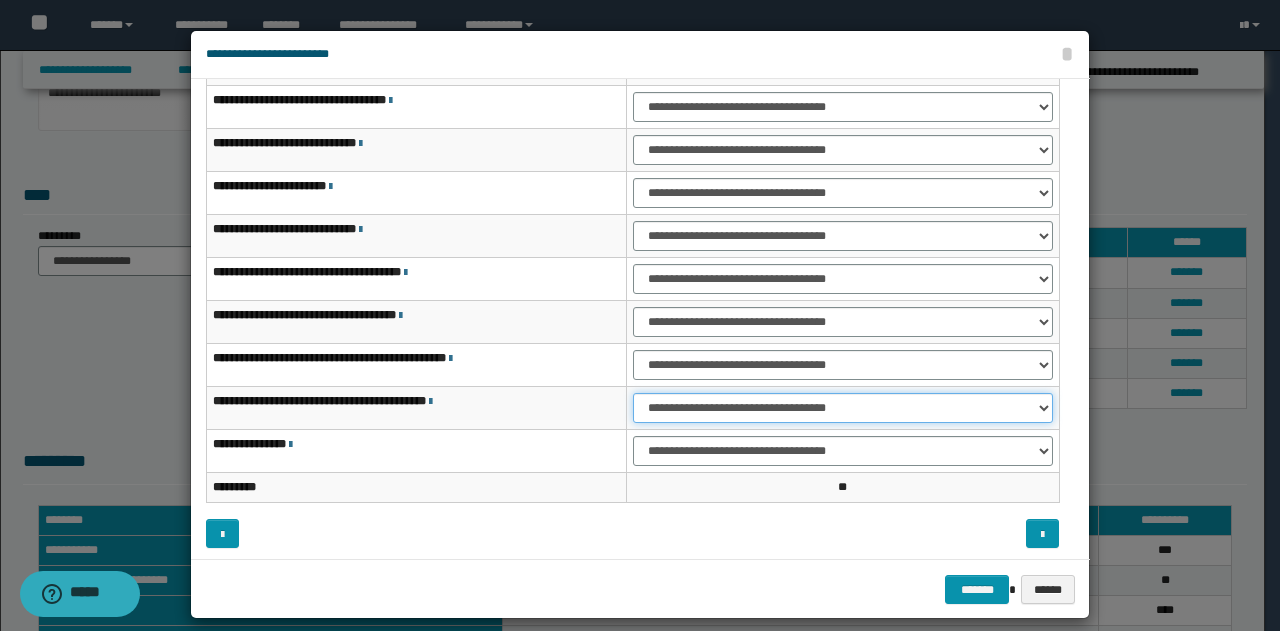 scroll, scrollTop: 116, scrollLeft: 0, axis: vertical 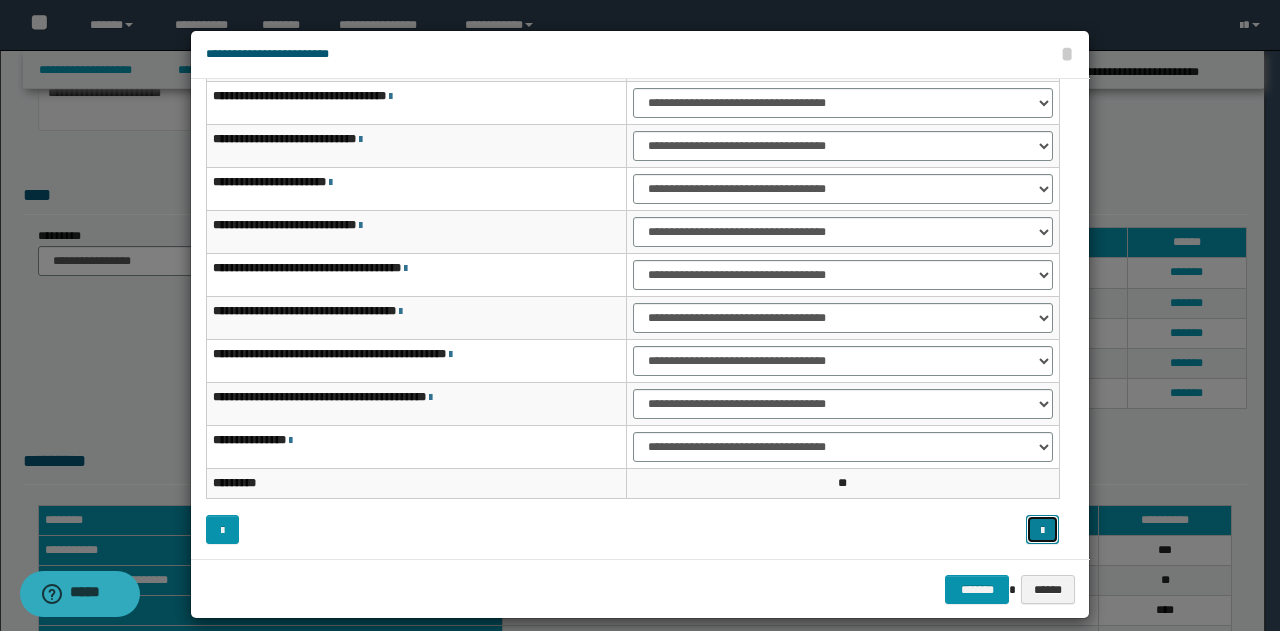 click at bounding box center (1042, 531) 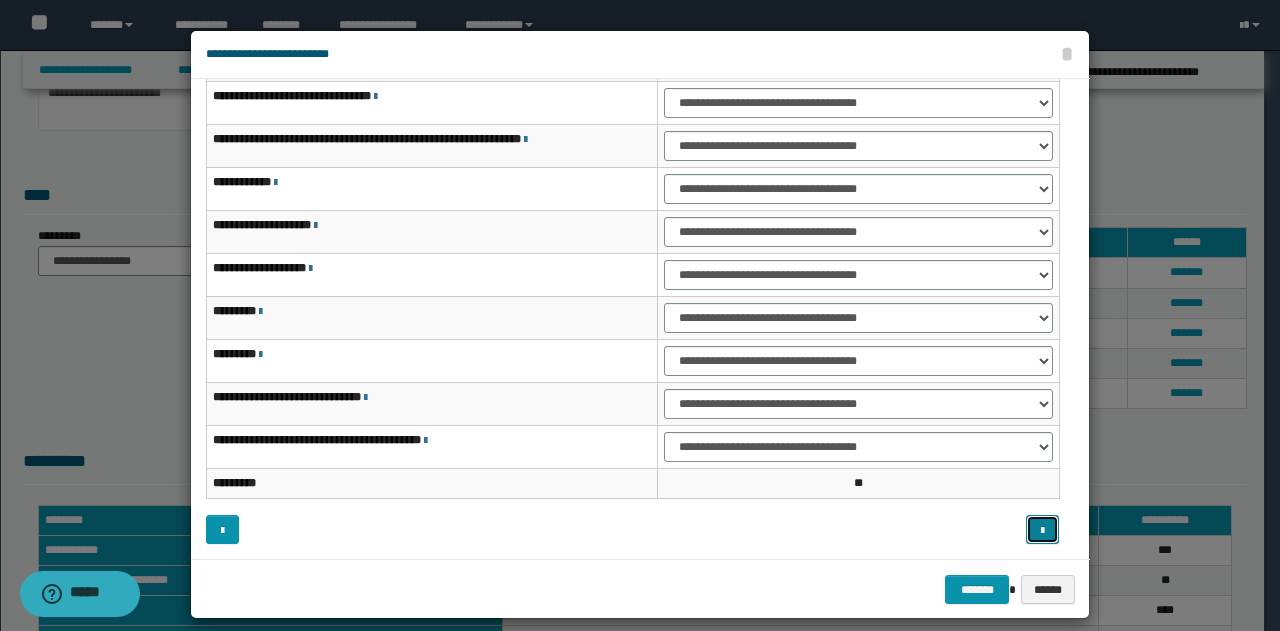 scroll, scrollTop: 0, scrollLeft: 0, axis: both 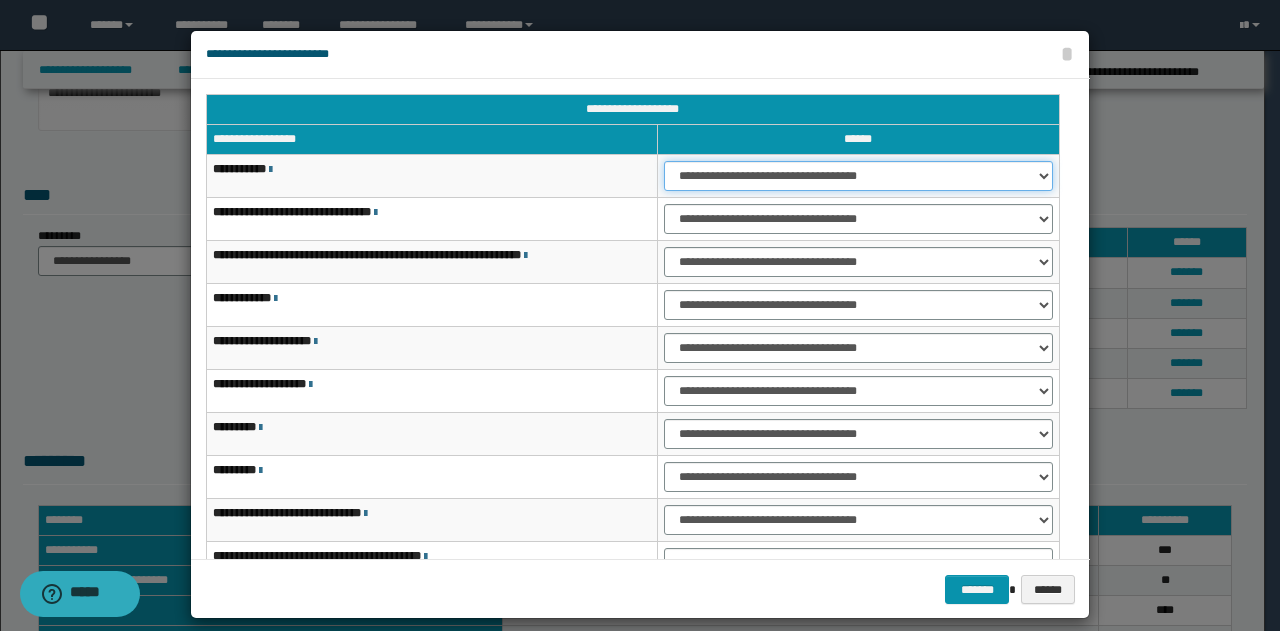click on "**********" at bounding box center (858, 176) 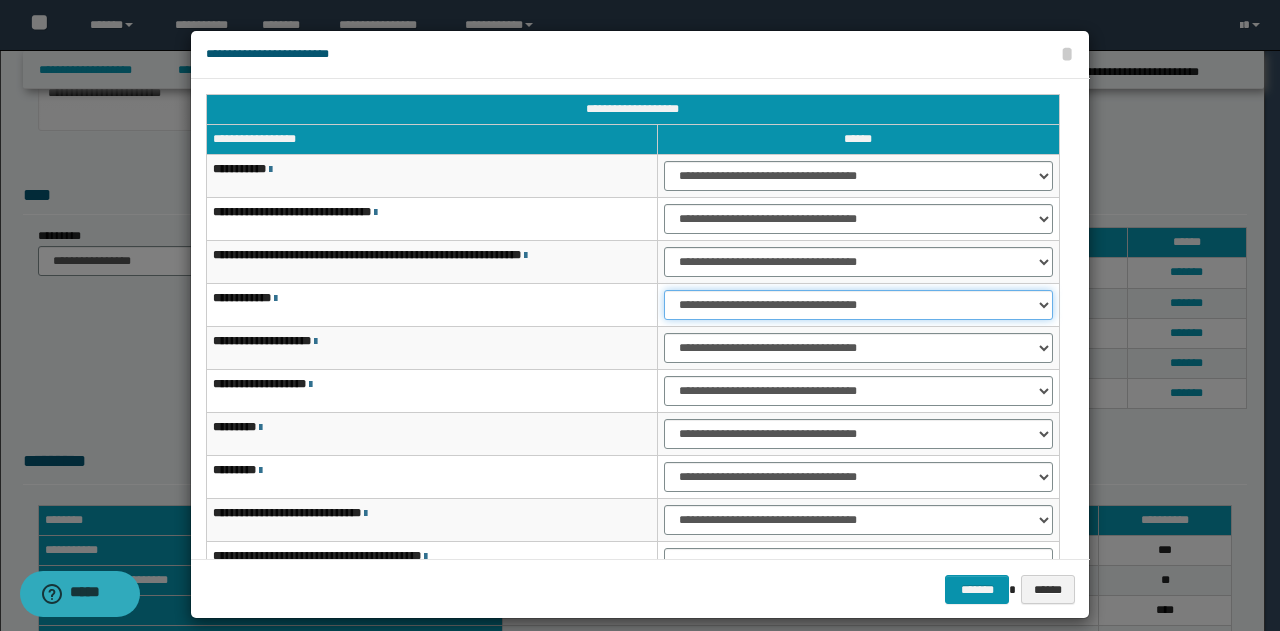 click on "**********" at bounding box center (858, 305) 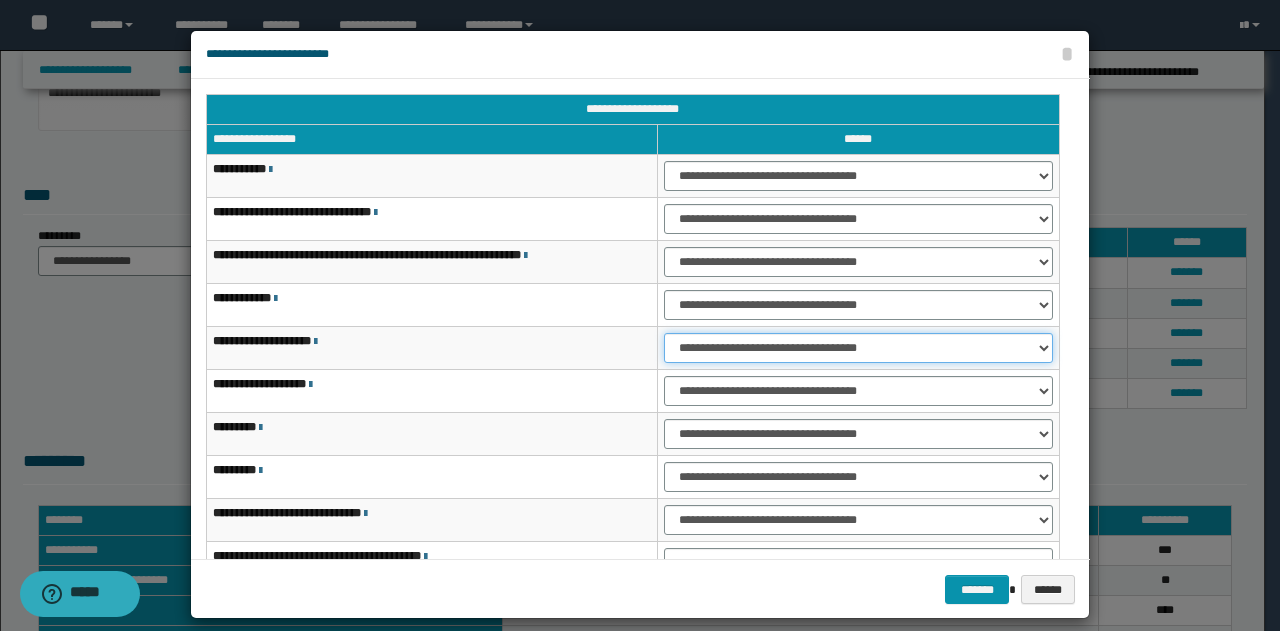 click on "**********" at bounding box center [858, 348] 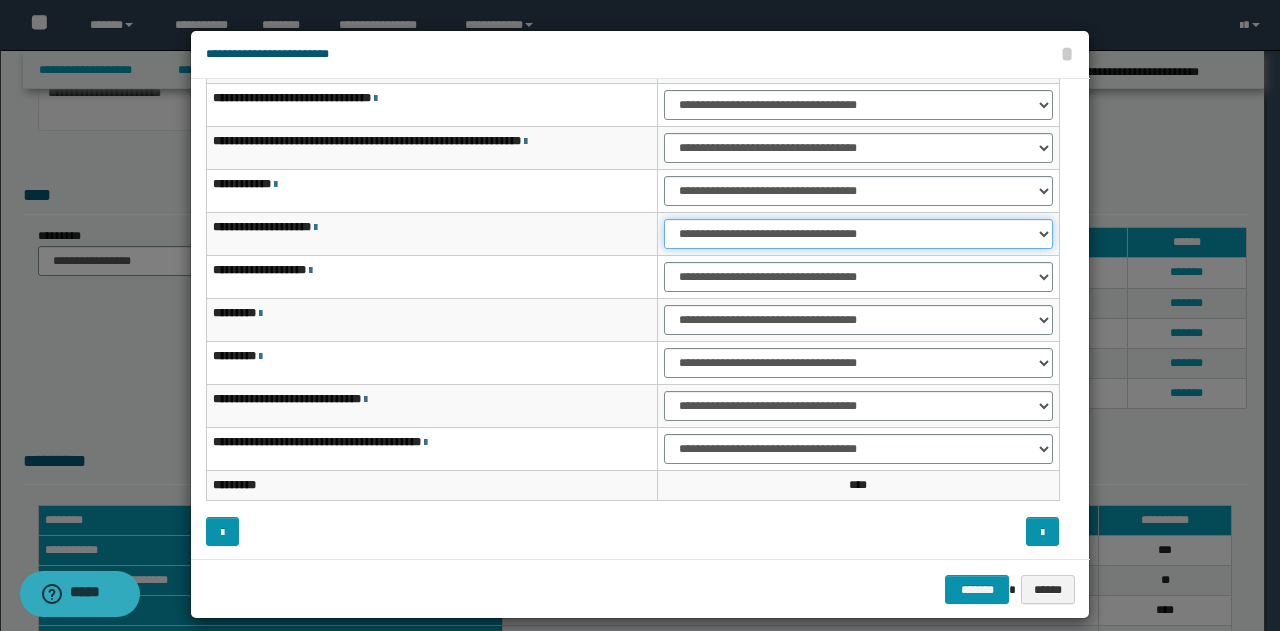 scroll, scrollTop: 116, scrollLeft: 0, axis: vertical 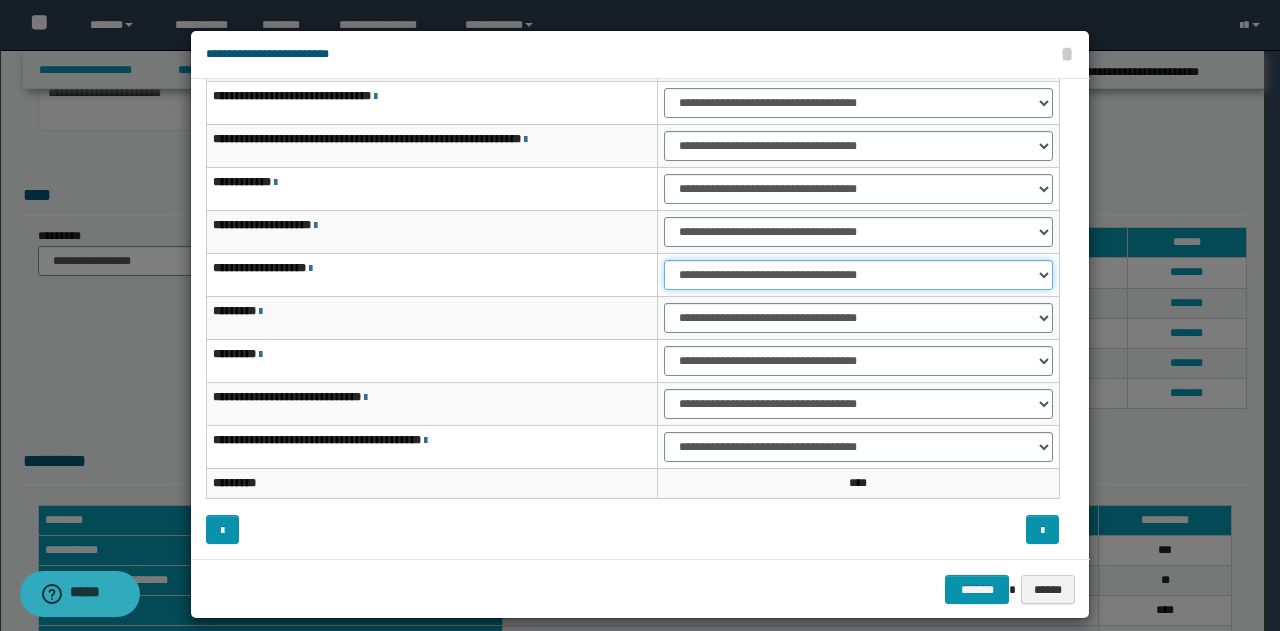 click on "**********" at bounding box center (858, 275) 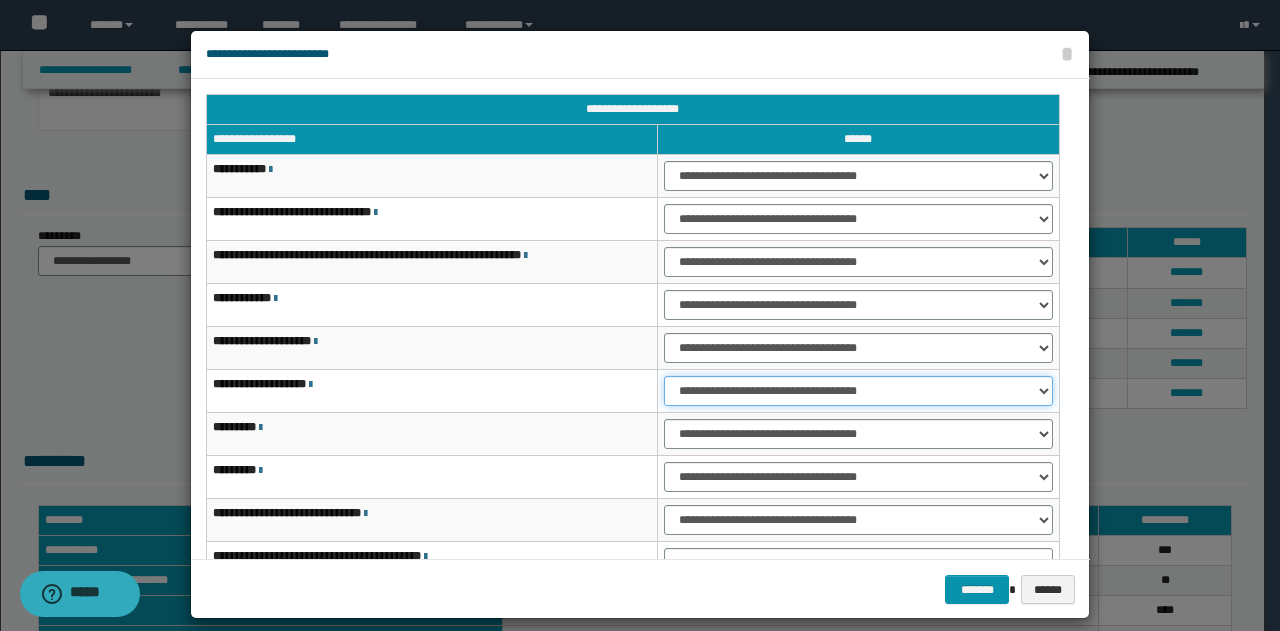 scroll, scrollTop: 116, scrollLeft: 0, axis: vertical 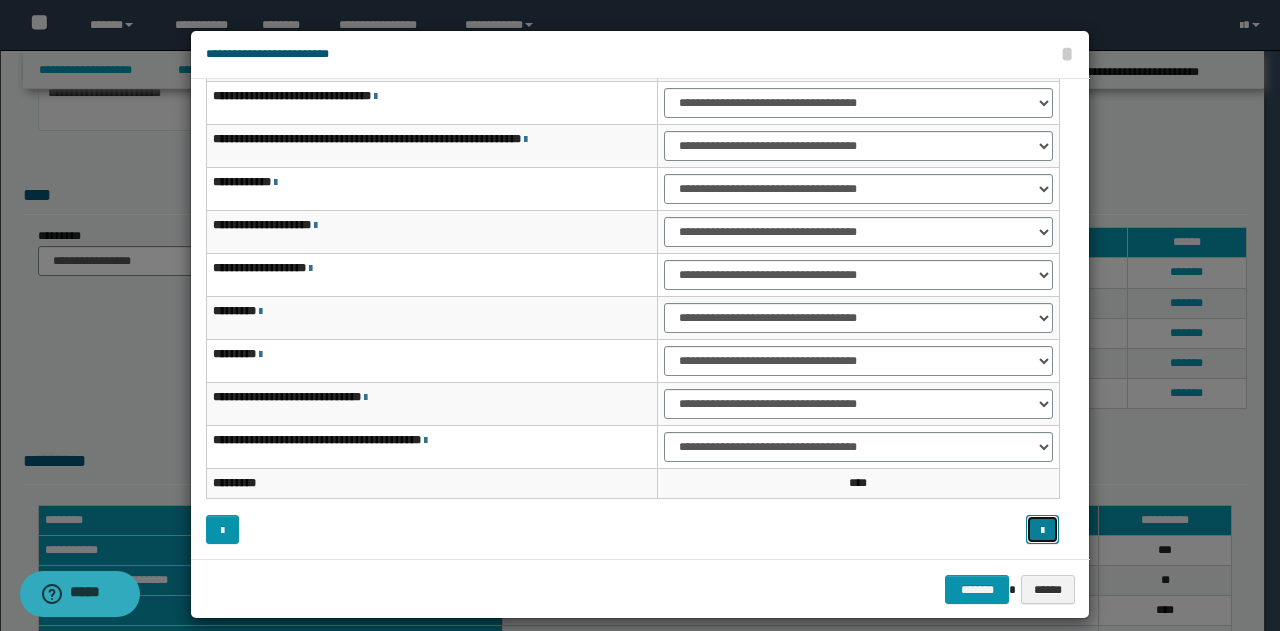 click at bounding box center [1042, 531] 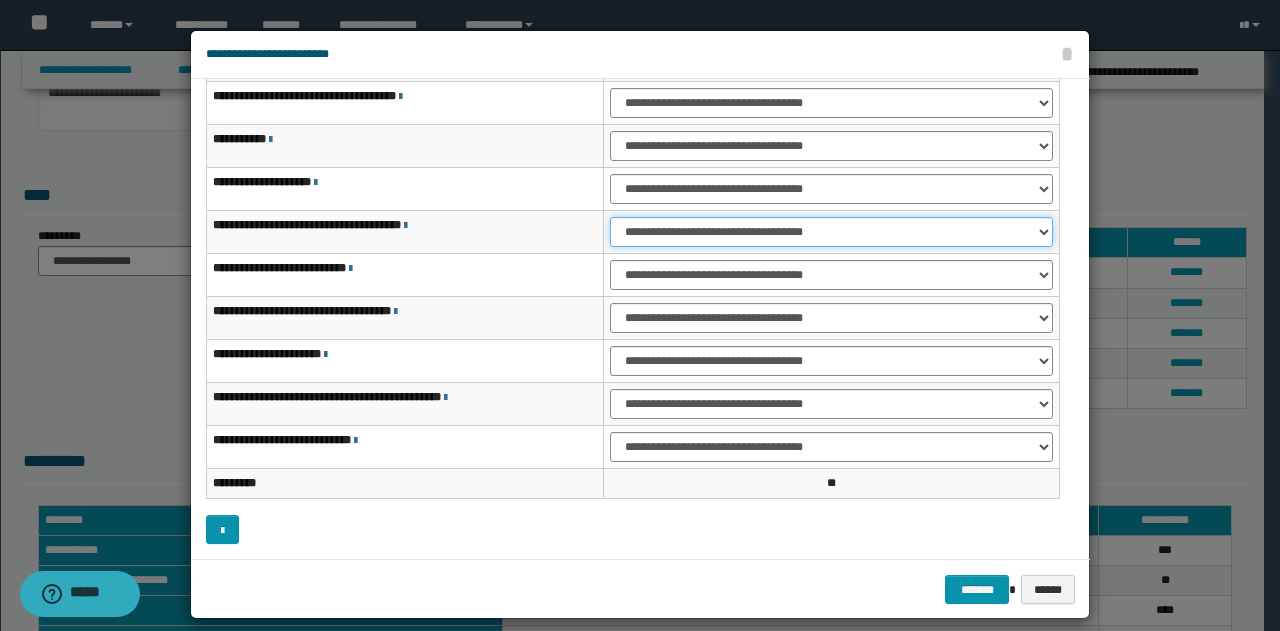 click on "**********" at bounding box center [831, 232] 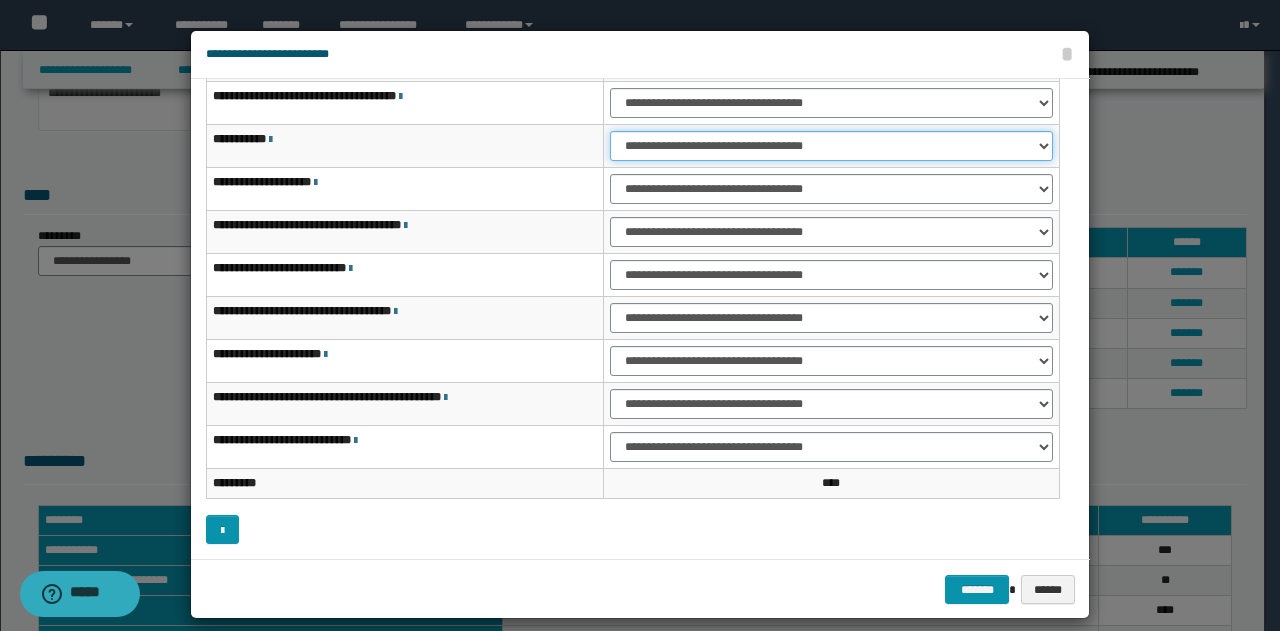 click on "**********" at bounding box center (831, 146) 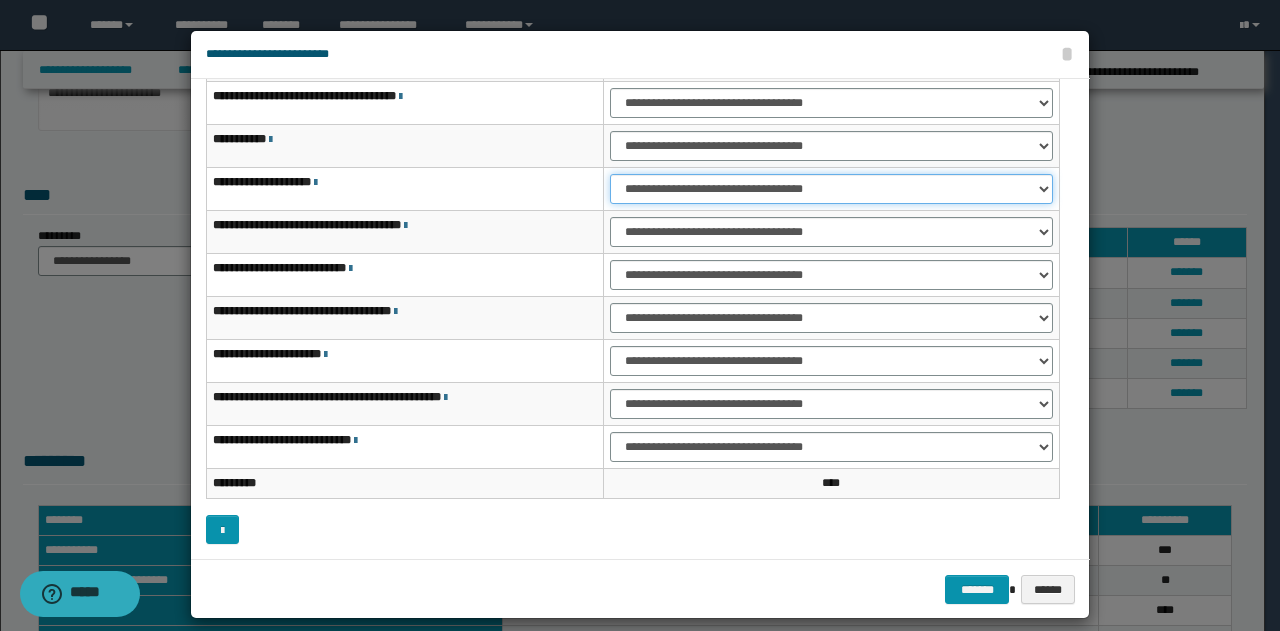 click on "**********" at bounding box center (831, 189) 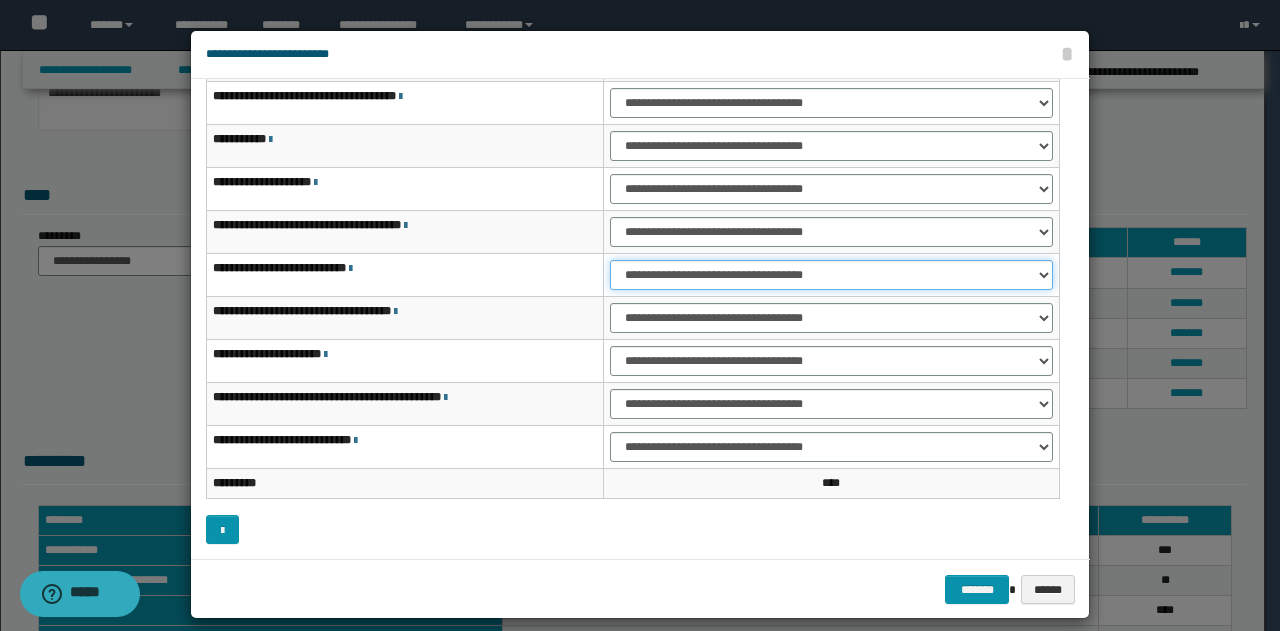 click on "**********" at bounding box center (831, 275) 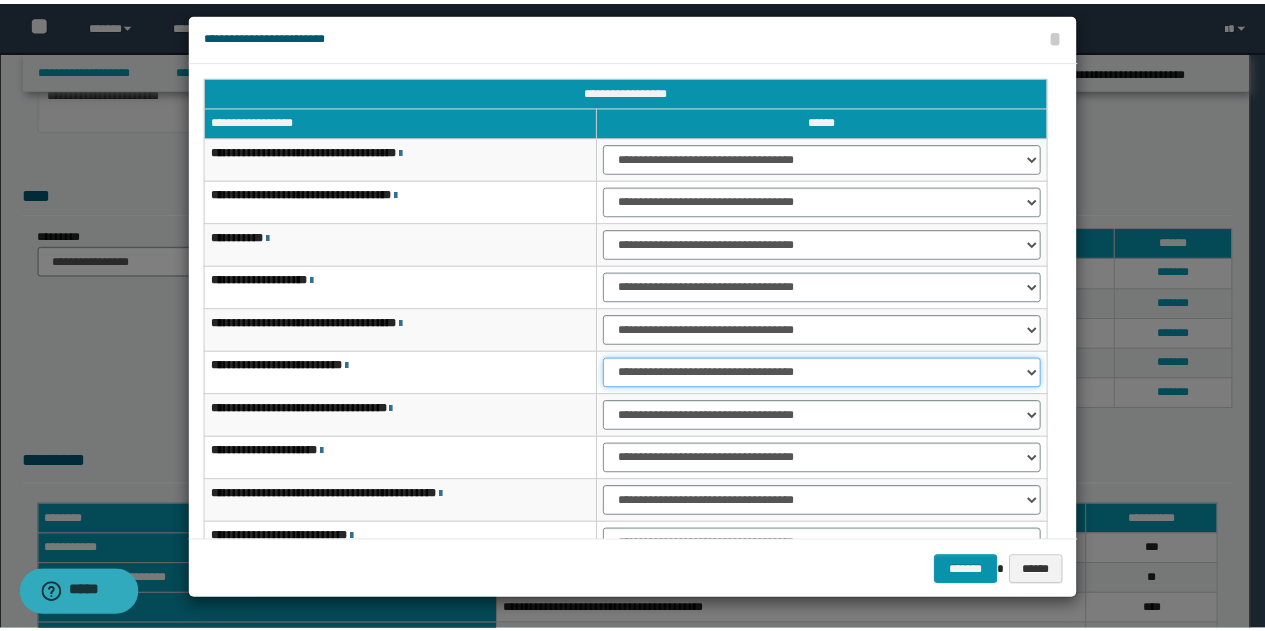 scroll, scrollTop: 116, scrollLeft: 0, axis: vertical 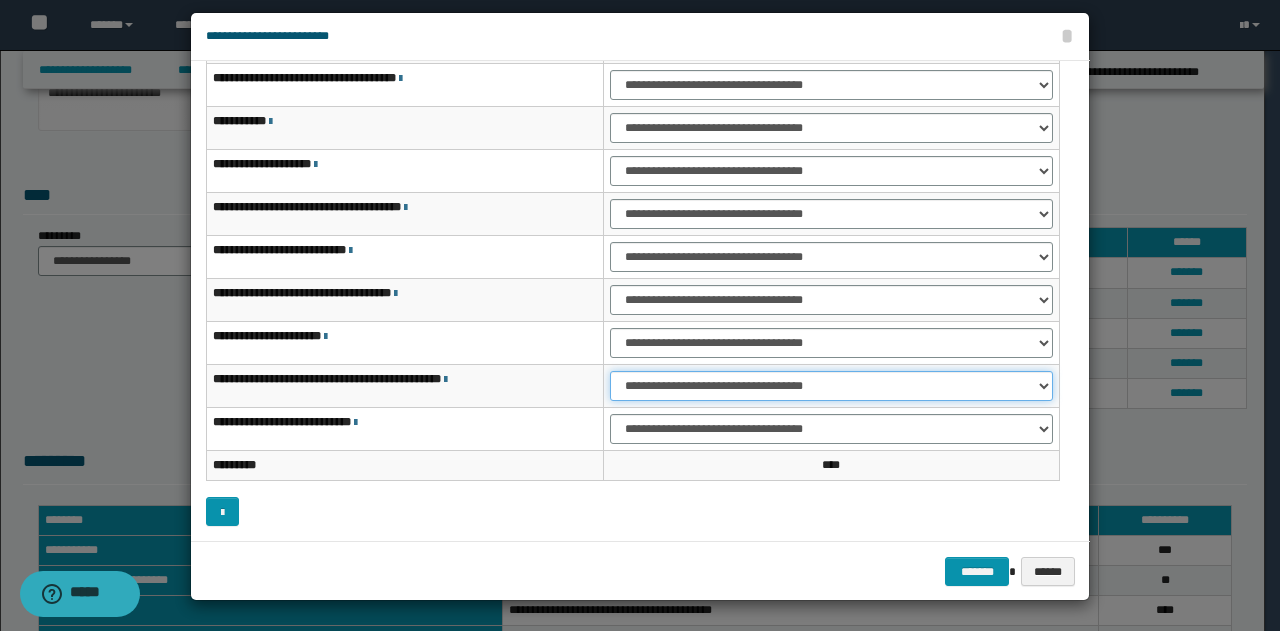 click on "**********" at bounding box center [831, 386] 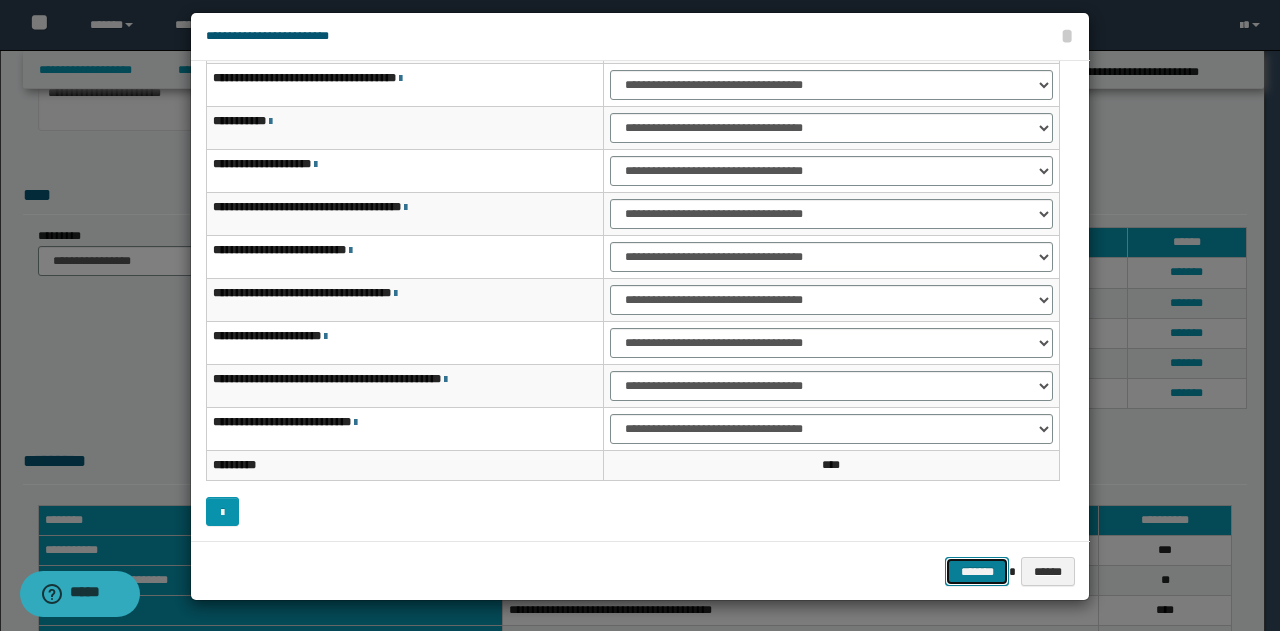 click on "*******" at bounding box center (977, 571) 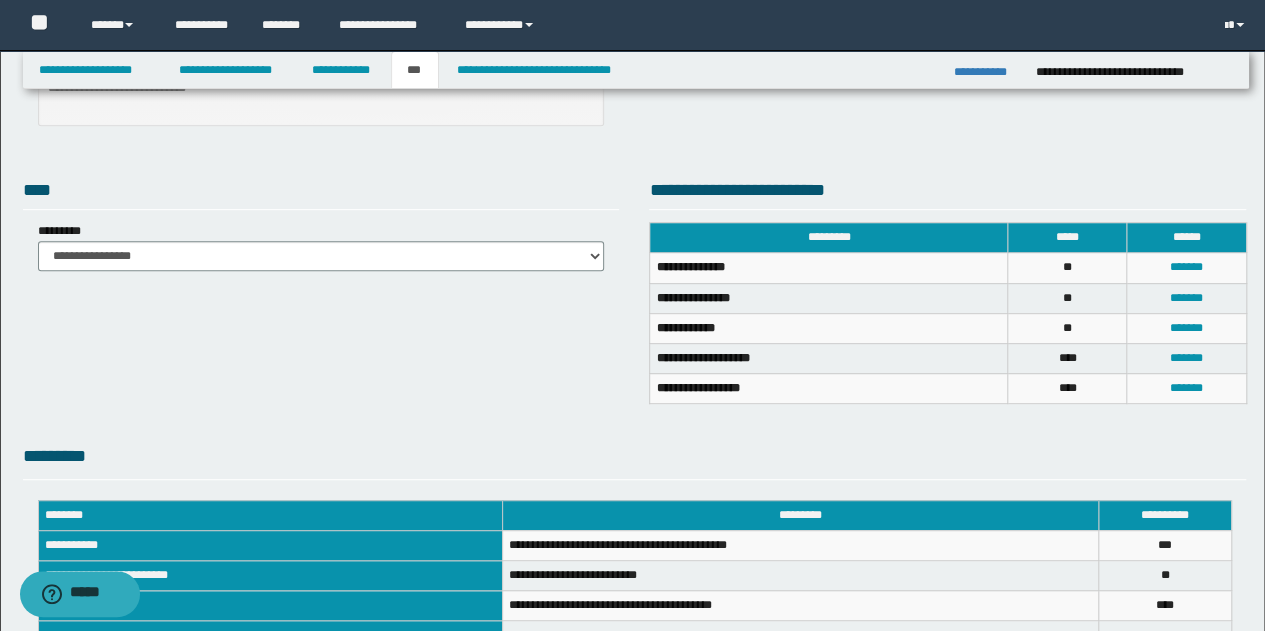 scroll, scrollTop: 67, scrollLeft: 0, axis: vertical 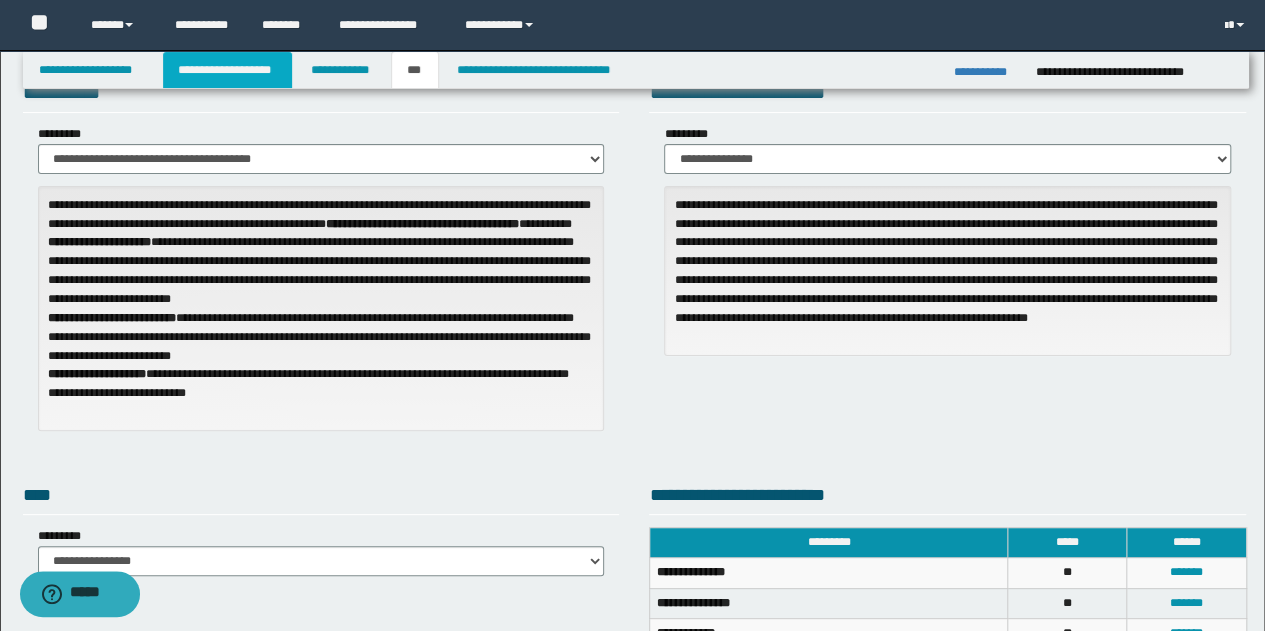 click on "**********" at bounding box center (227, 70) 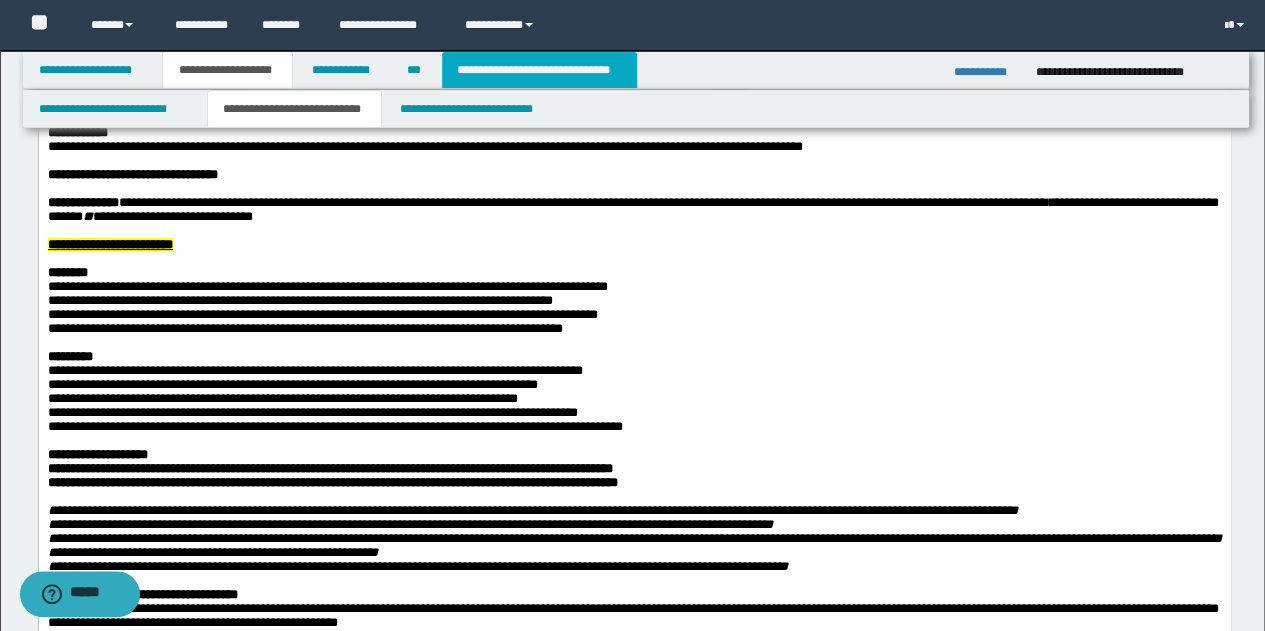 click on "**********" at bounding box center [539, 70] 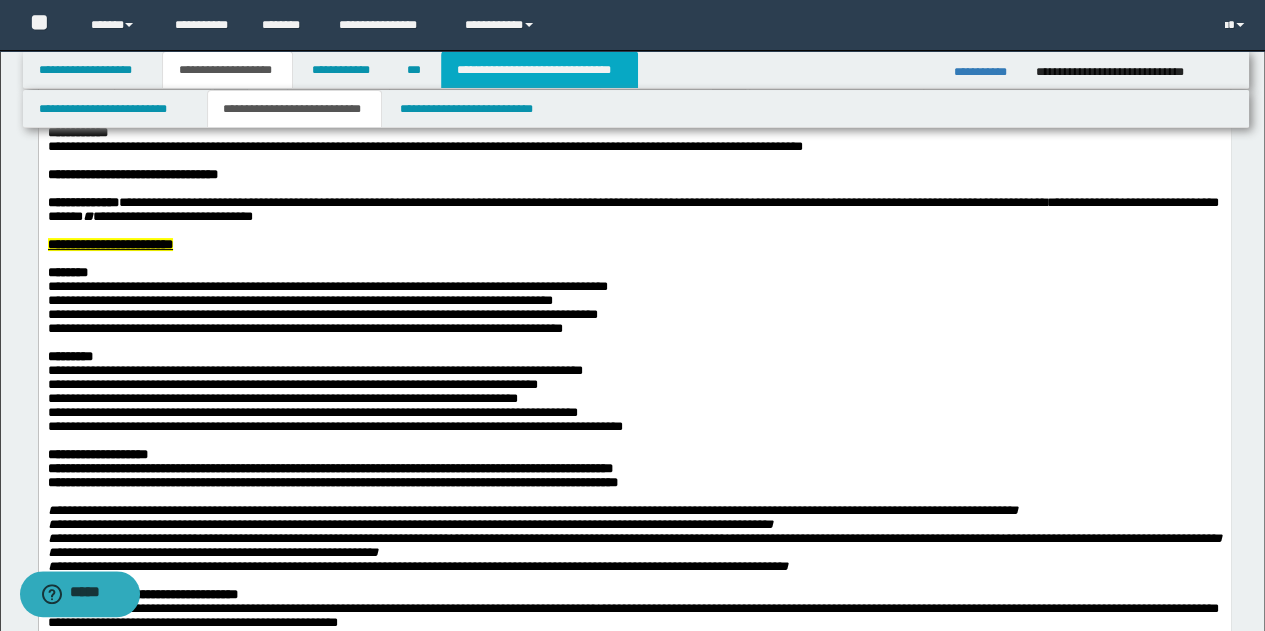 scroll, scrollTop: 67, scrollLeft: 0, axis: vertical 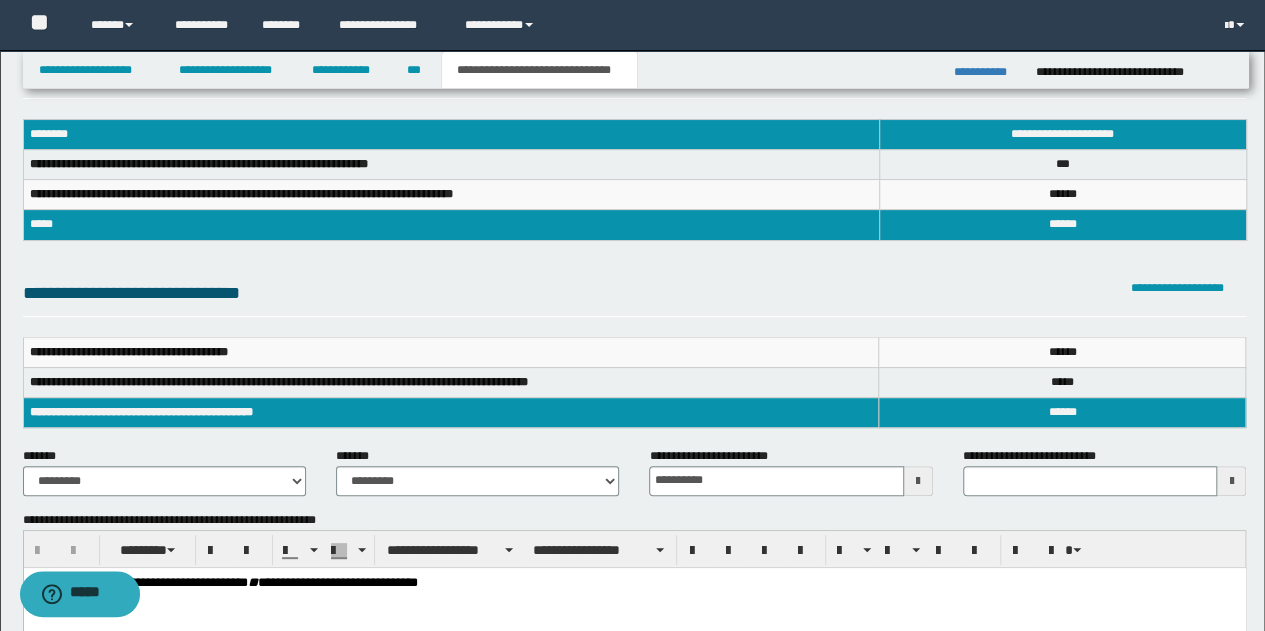type 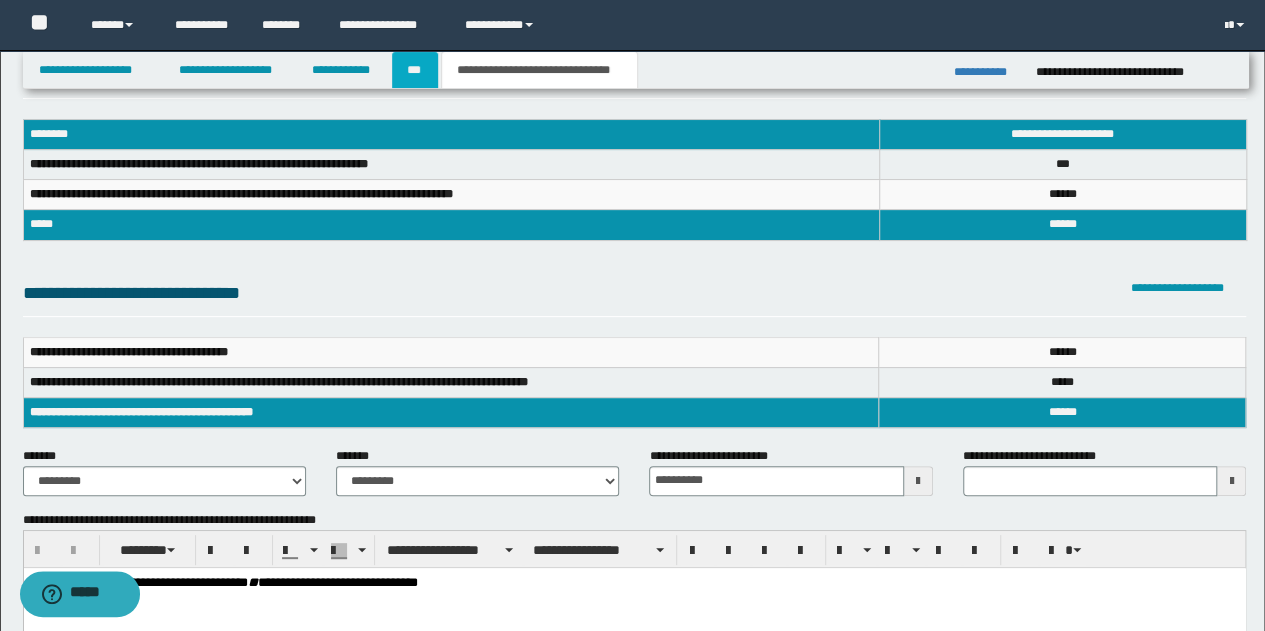 click on "***" at bounding box center [415, 70] 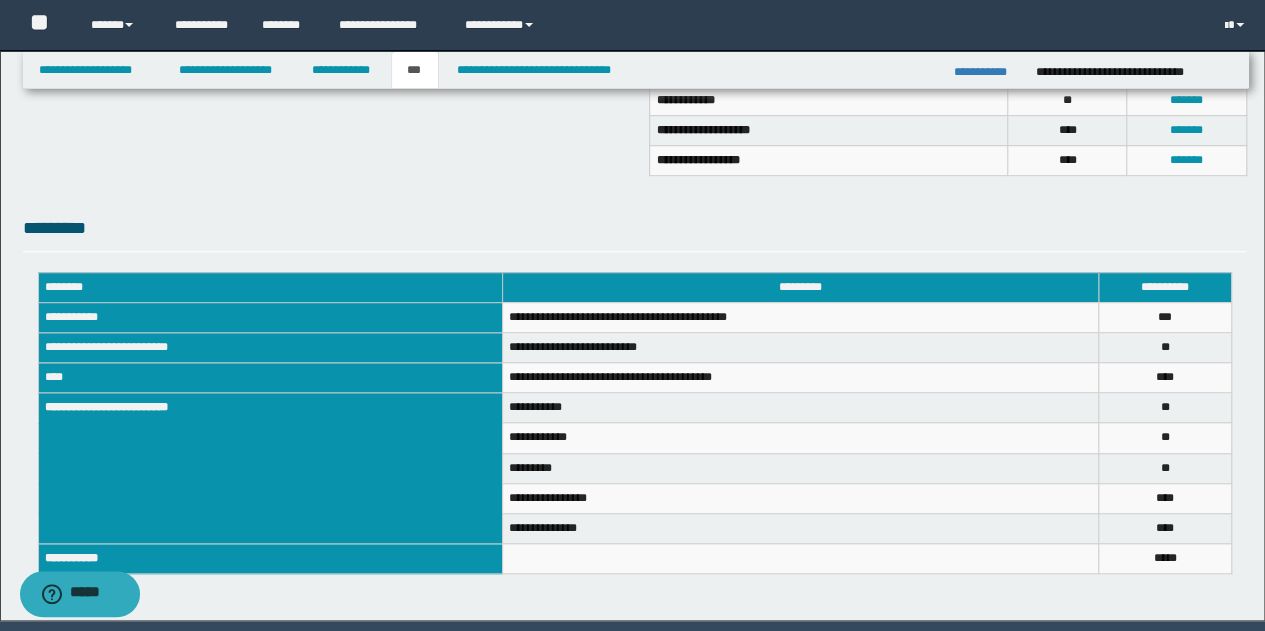 scroll, scrollTop: 667, scrollLeft: 0, axis: vertical 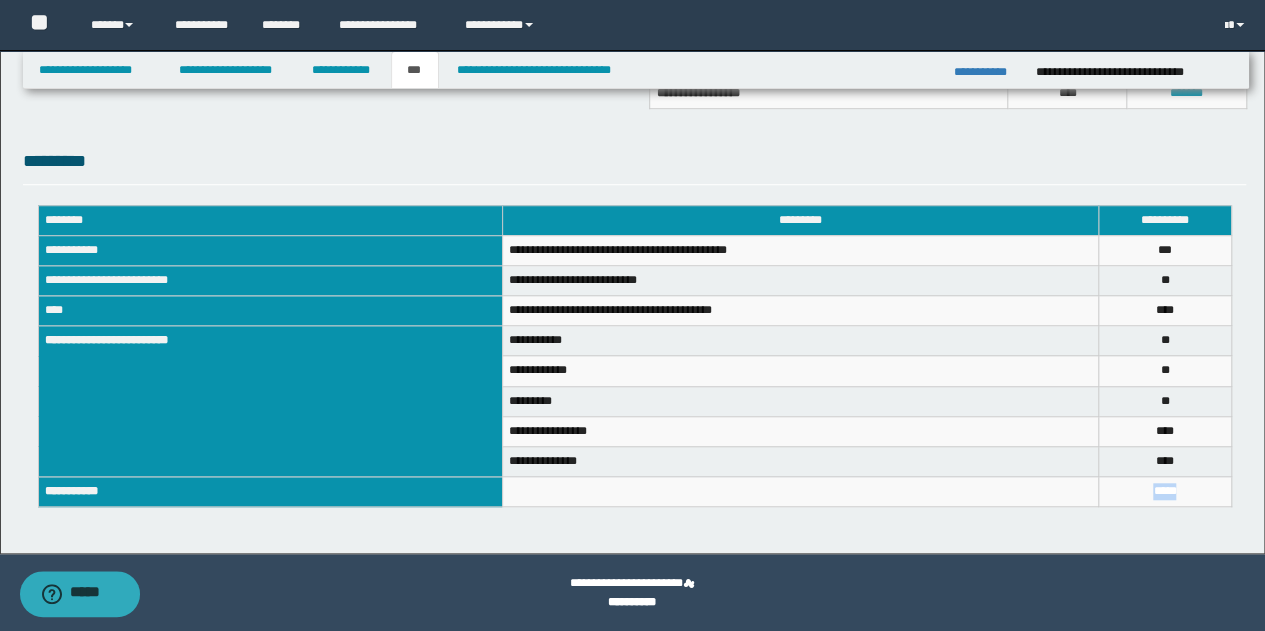 drag, startPoint x: 1224, startPoint y: 482, endPoint x: 1138, endPoint y: 500, distance: 87.86353 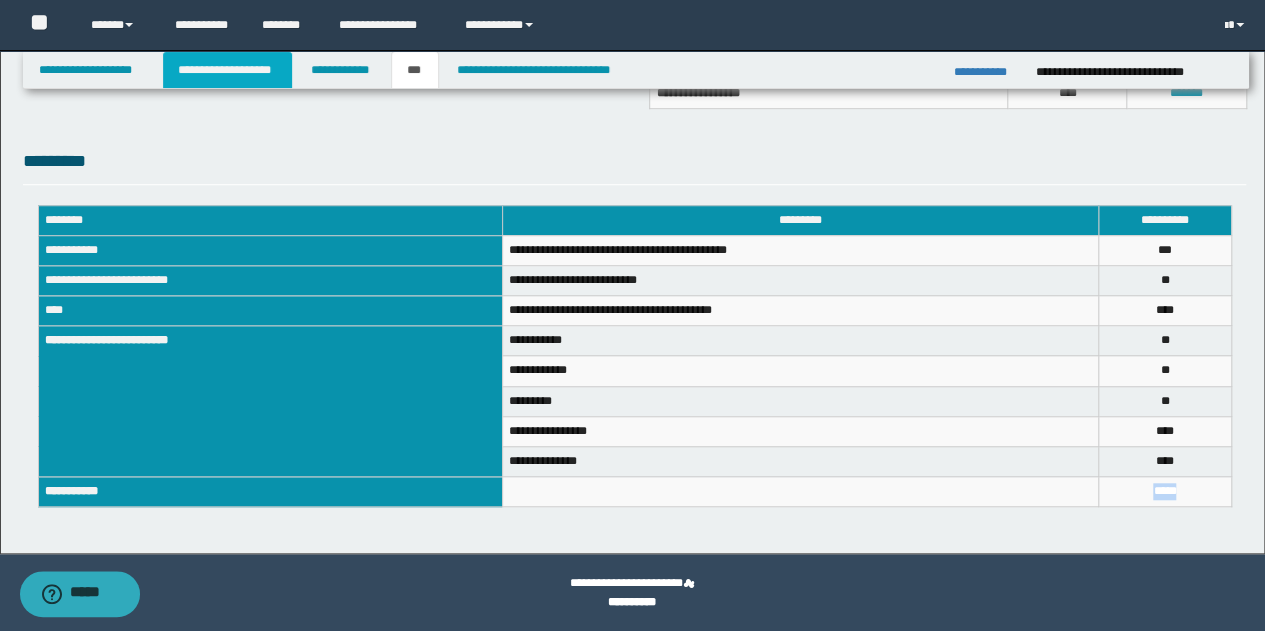 click on "**********" at bounding box center (227, 70) 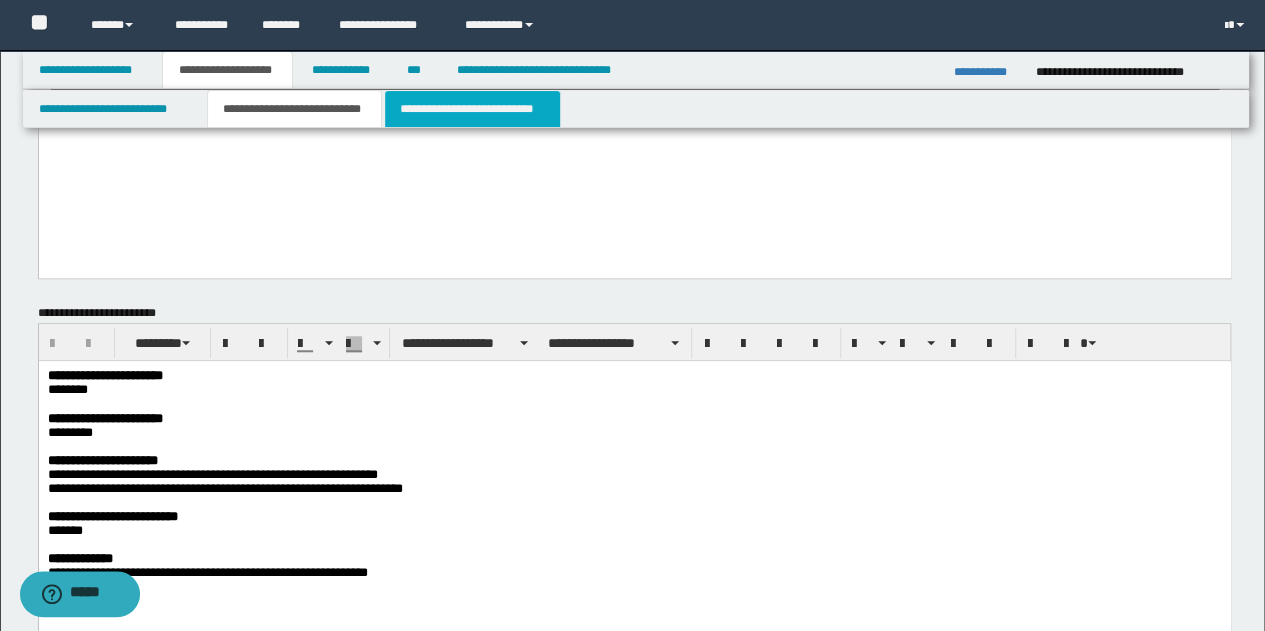 click on "**********" at bounding box center (472, 109) 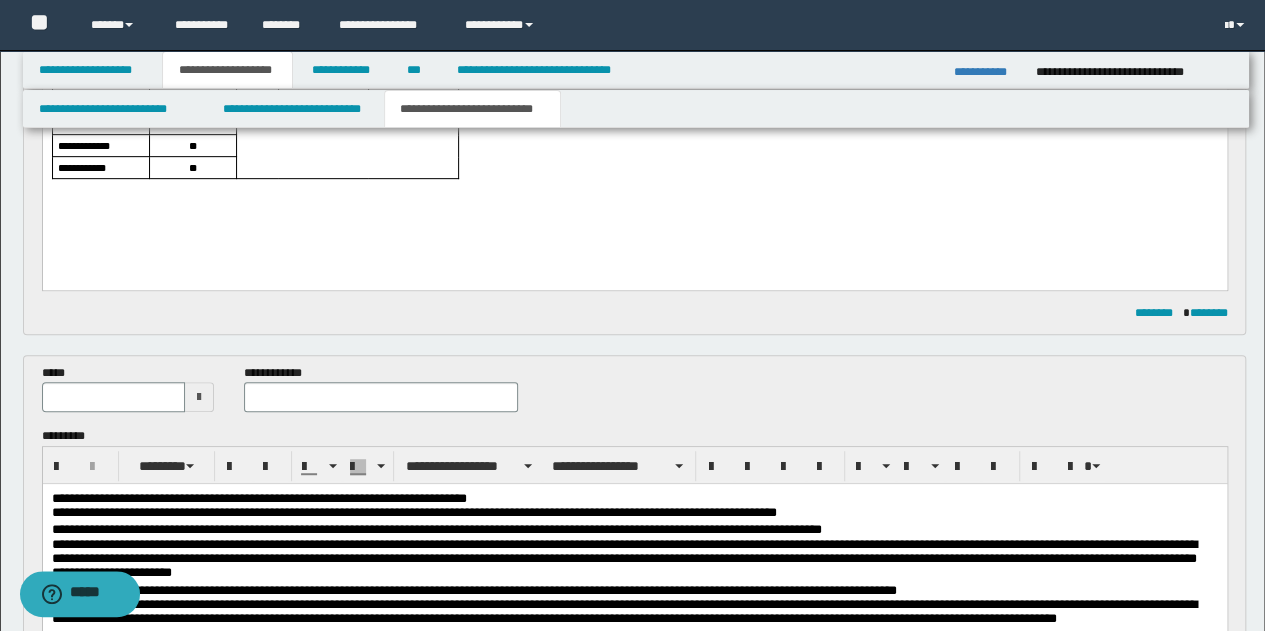 scroll, scrollTop: 600, scrollLeft: 0, axis: vertical 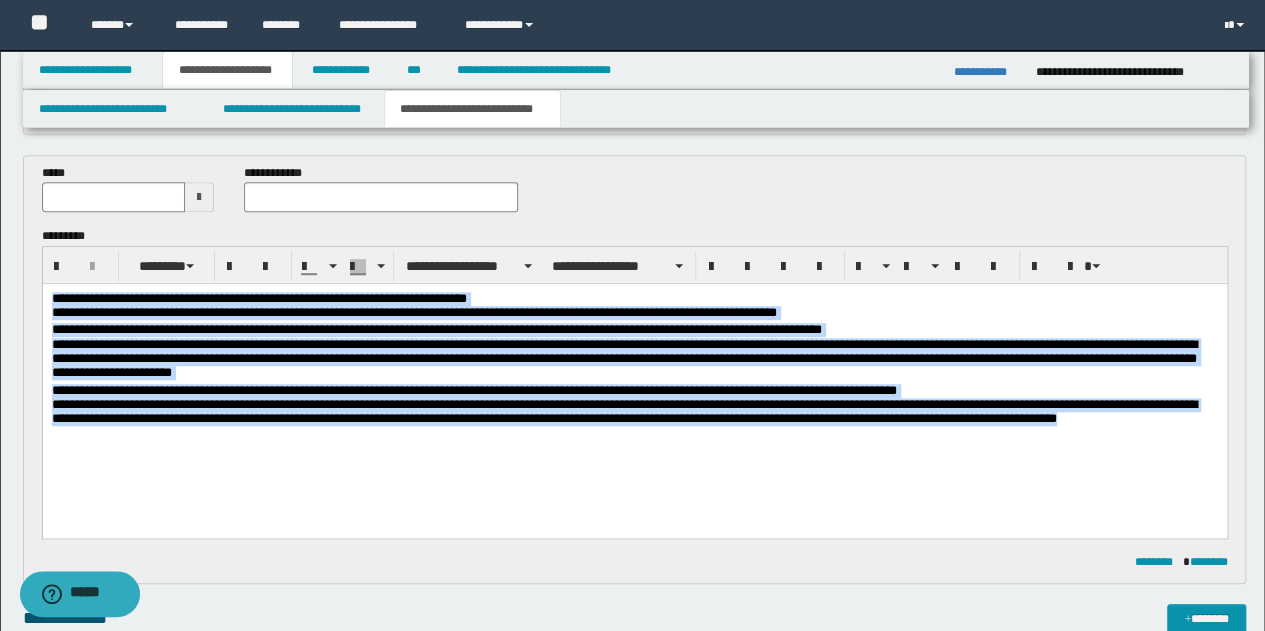 drag, startPoint x: 50, startPoint y: 299, endPoint x: 1153, endPoint y: 446, distance: 1112.7524 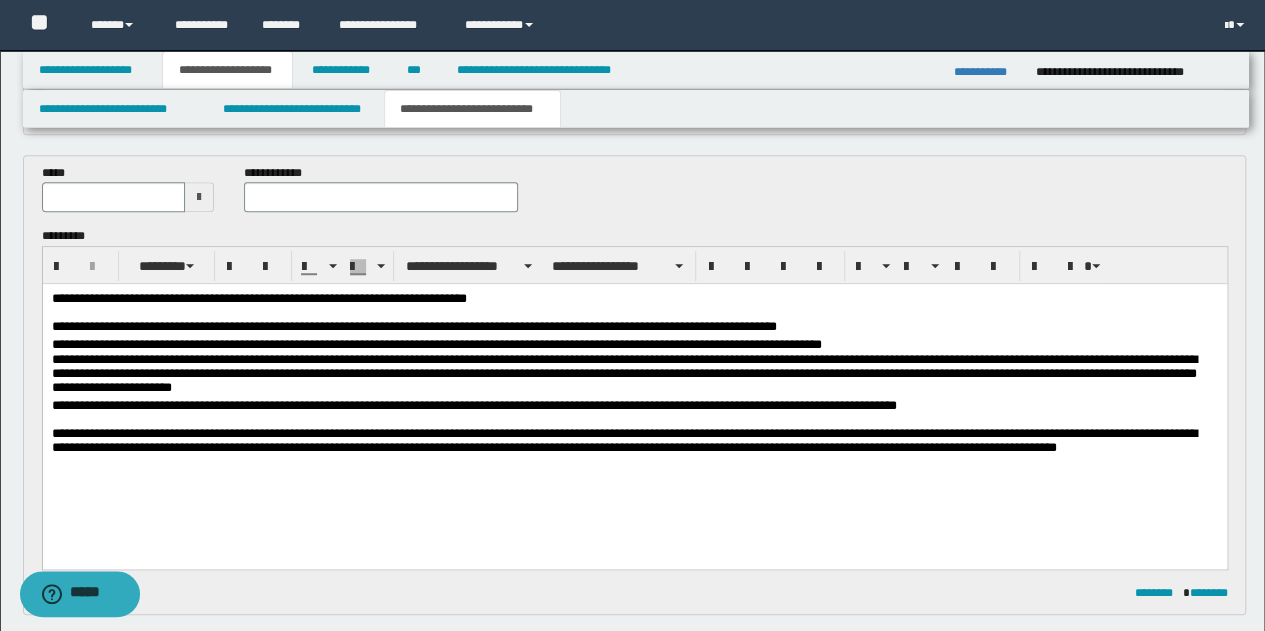 click on "**********" at bounding box center [634, 315] 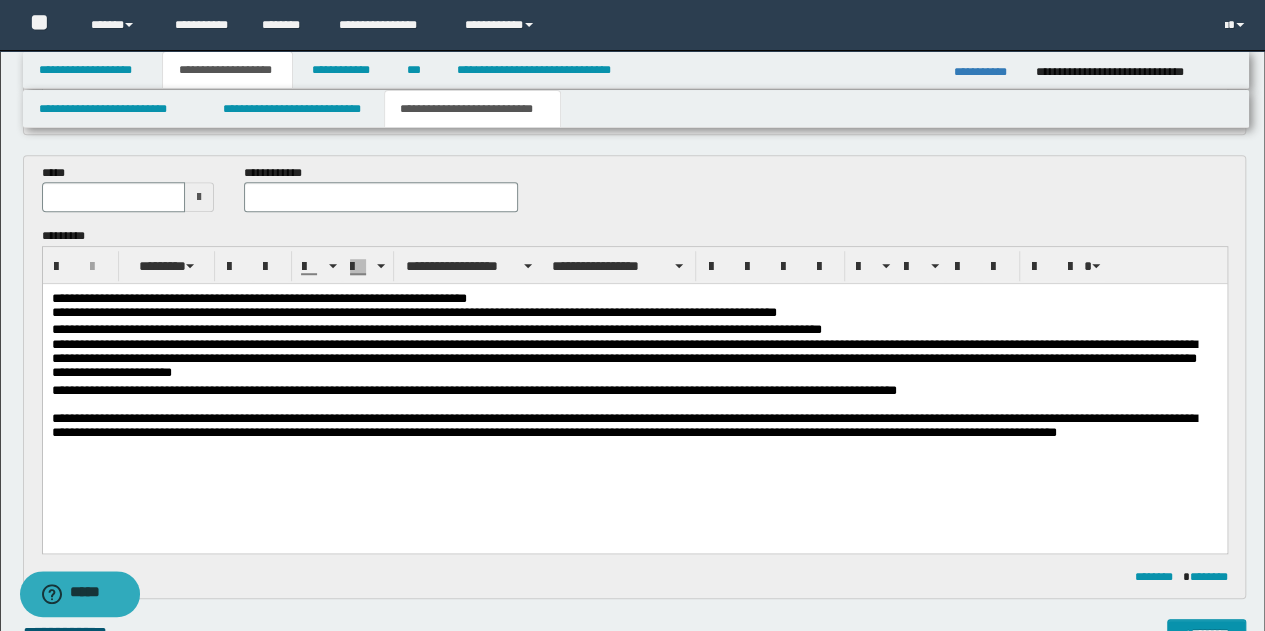 click on "**********" at bounding box center [634, 414] 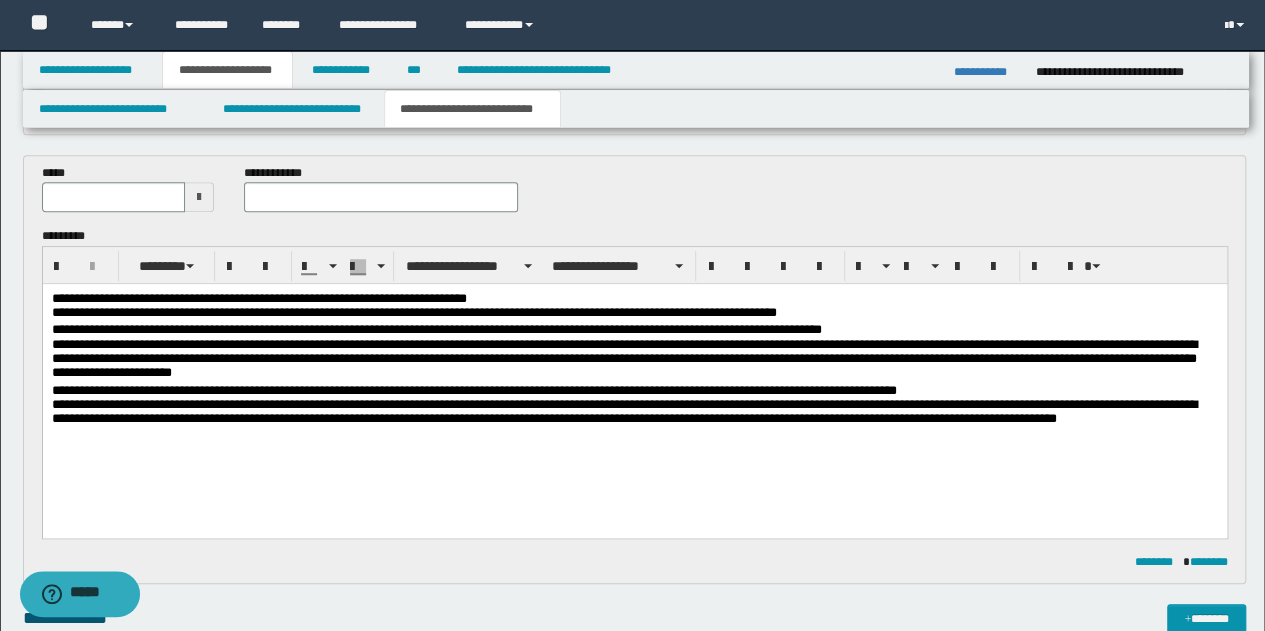 click at bounding box center (199, 197) 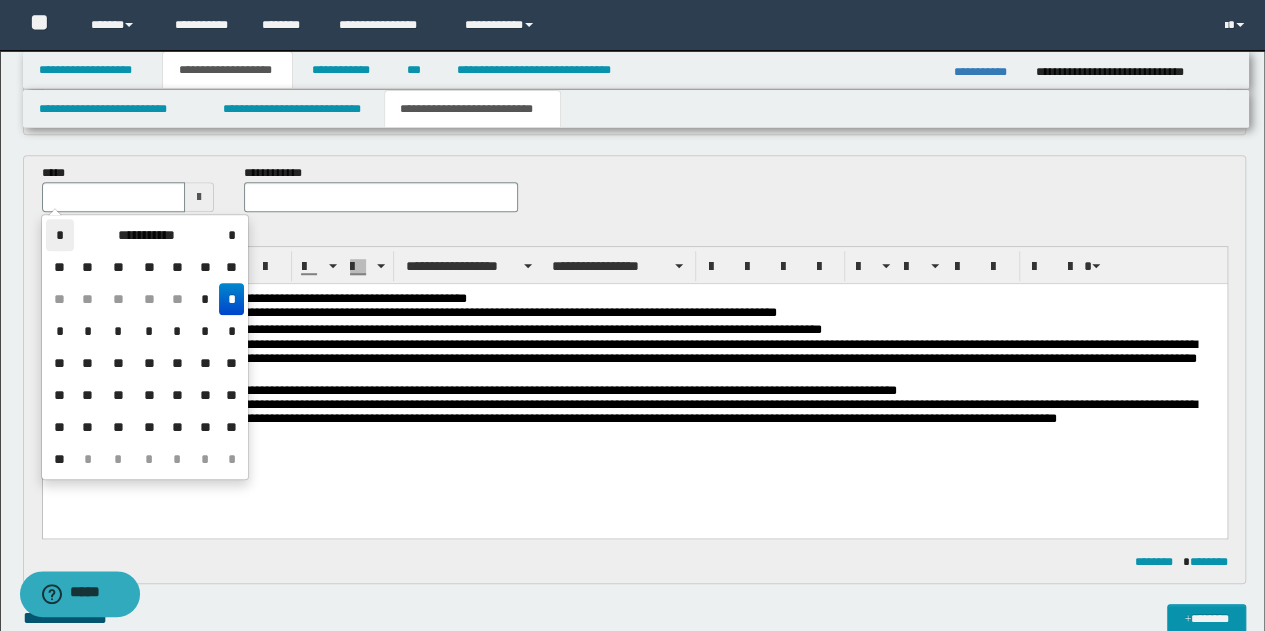 click on "*" at bounding box center (60, 235) 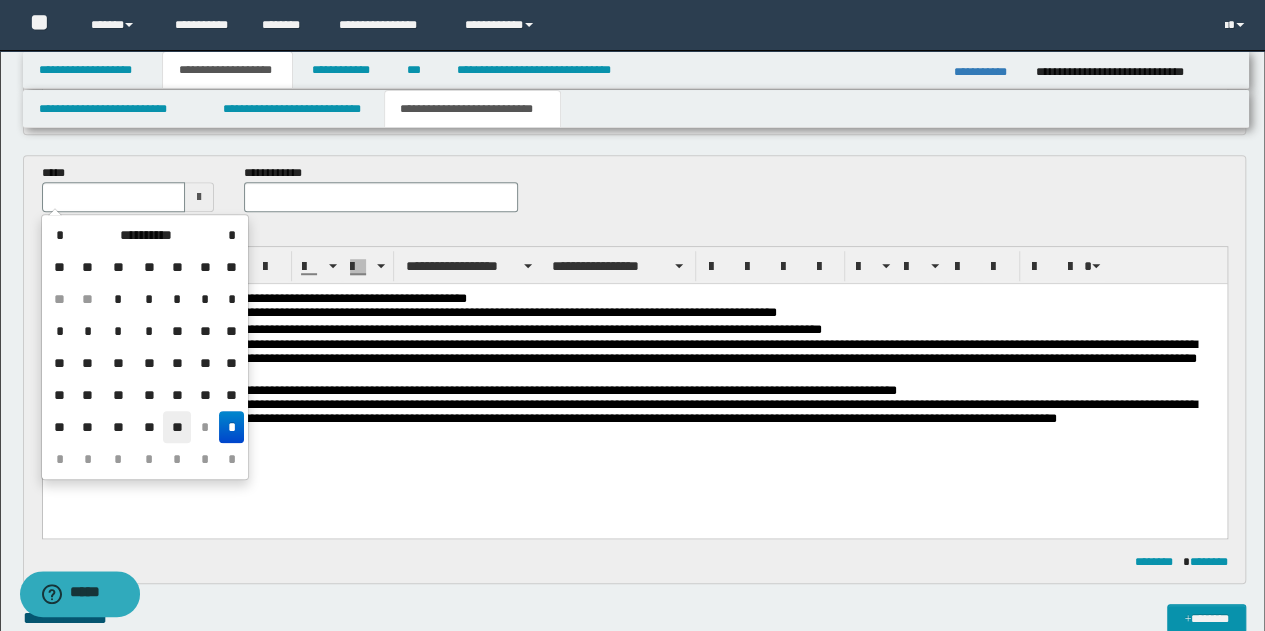 click on "**" at bounding box center (177, 427) 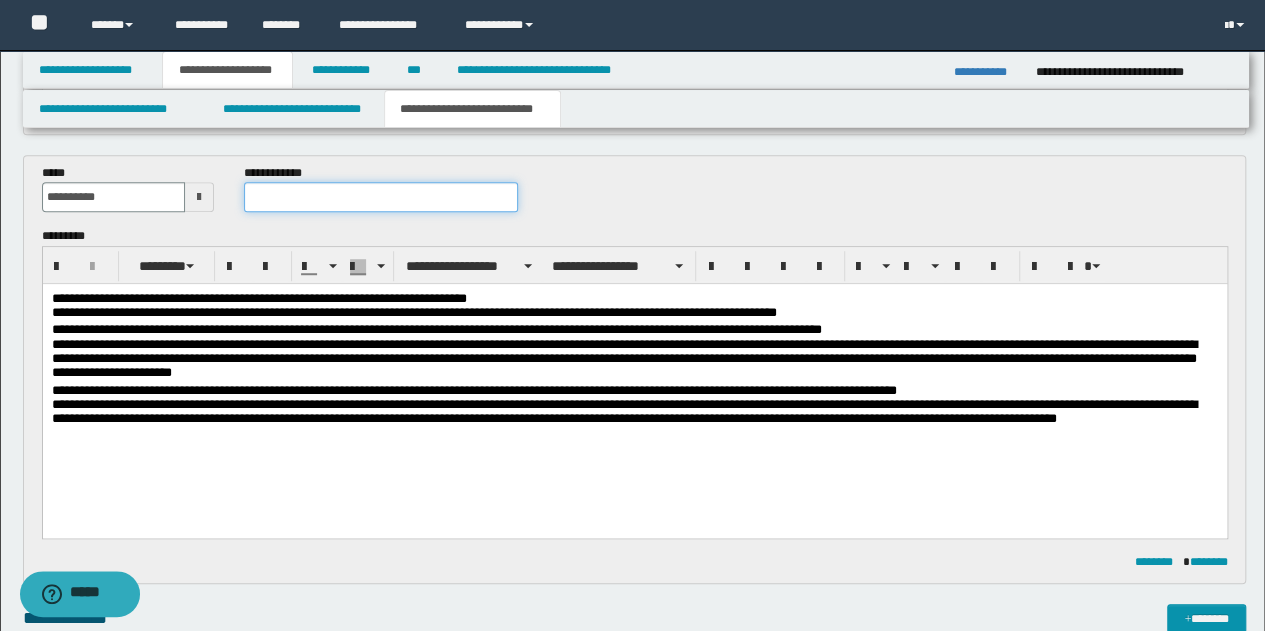 click at bounding box center (381, 197) 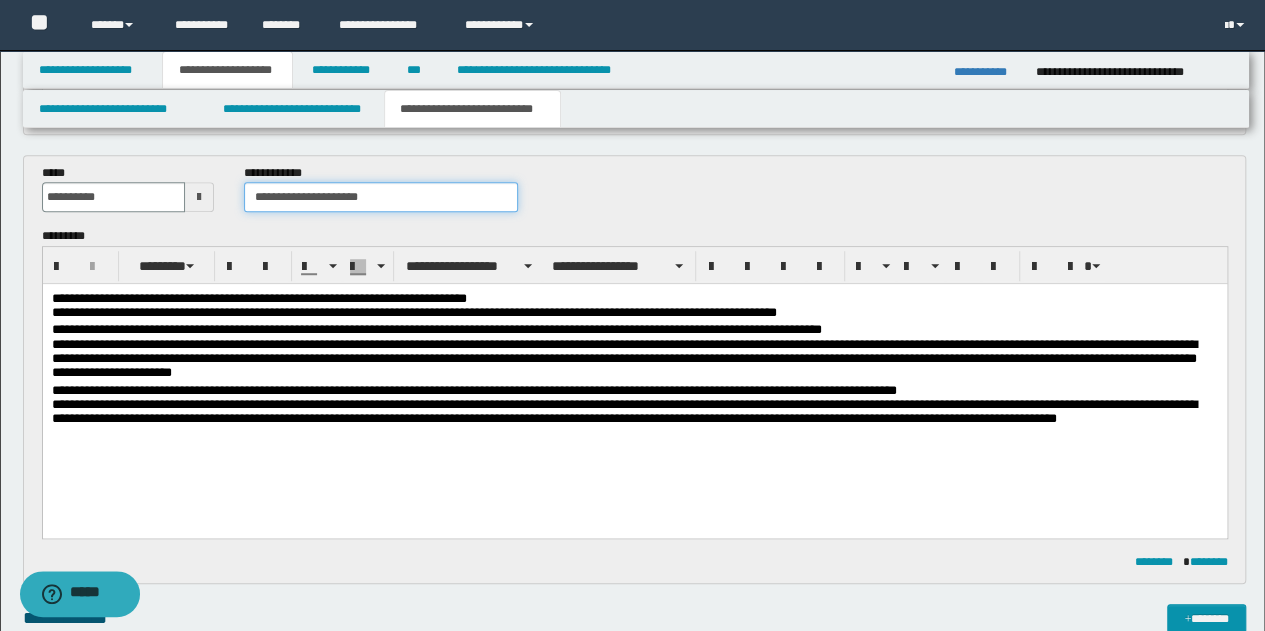 type on "**********" 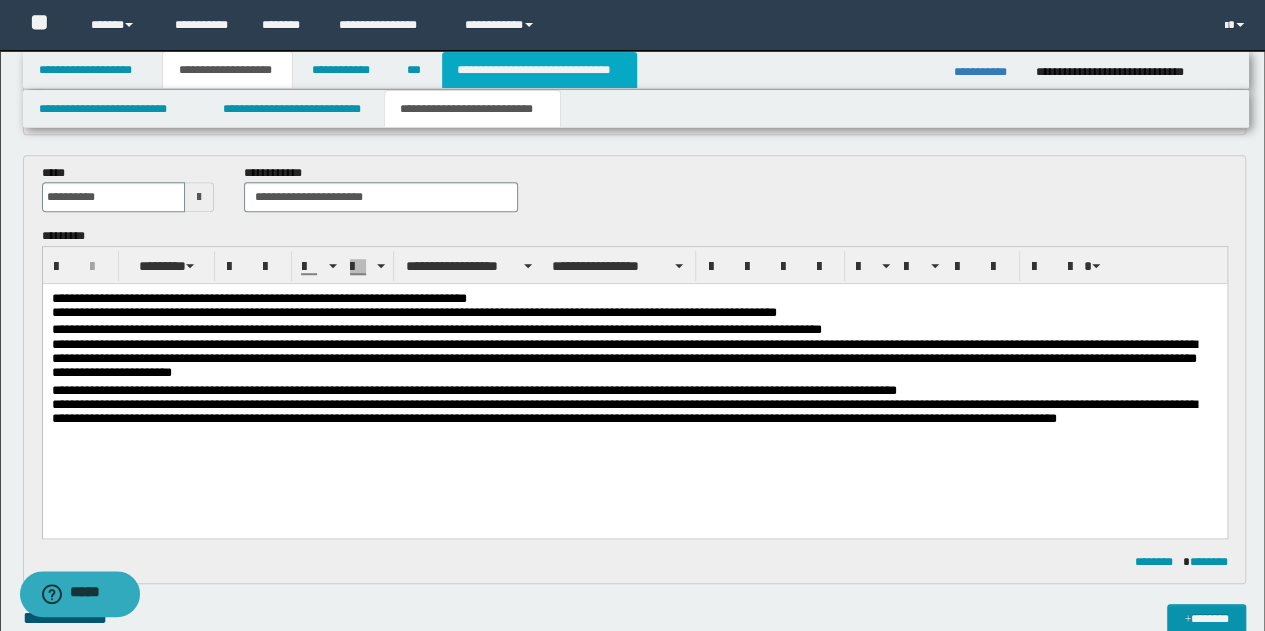 click on "**********" at bounding box center (539, 70) 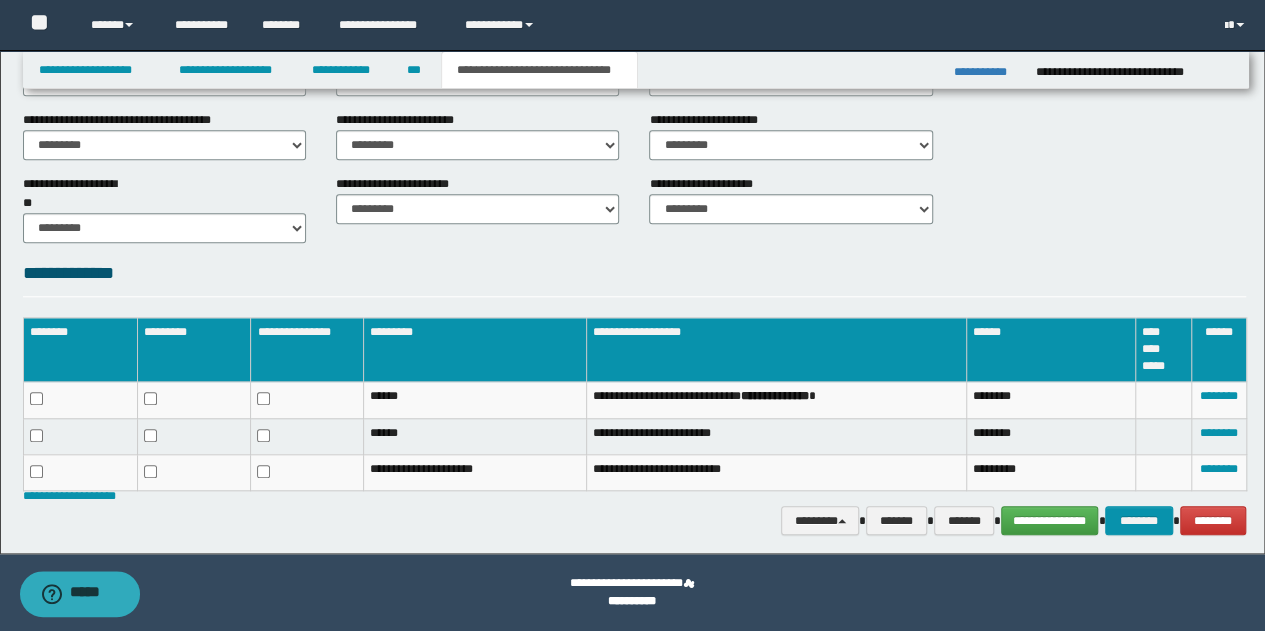 scroll, scrollTop: 358, scrollLeft: 0, axis: vertical 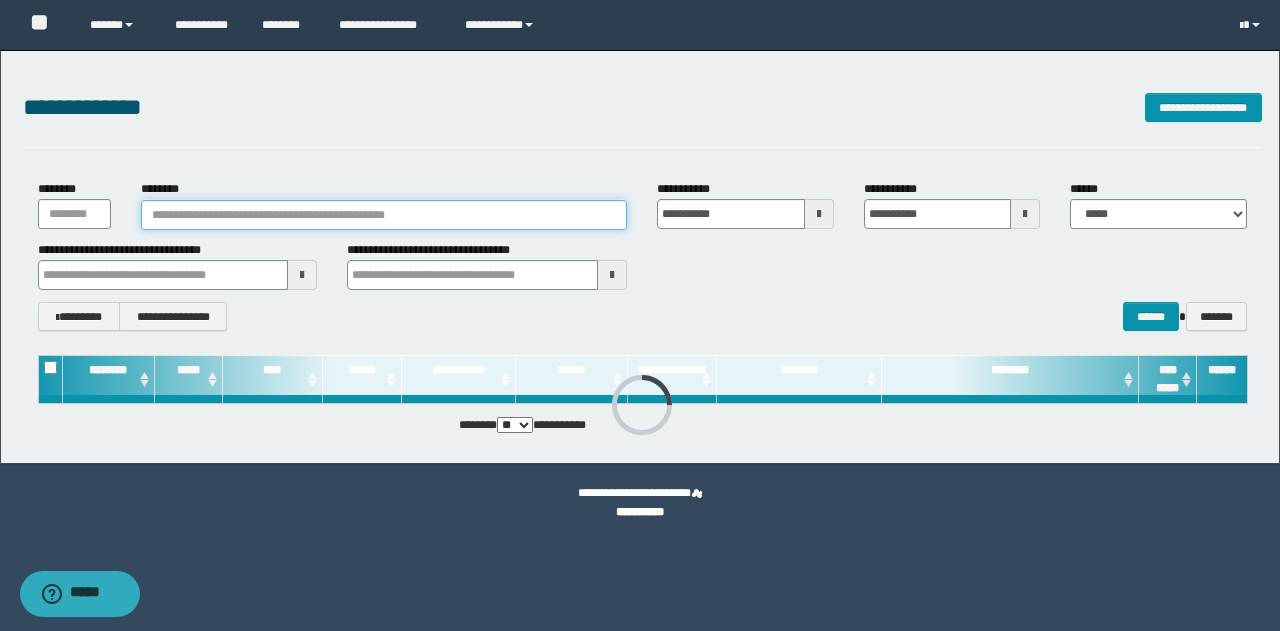 click on "********" at bounding box center [384, 215] 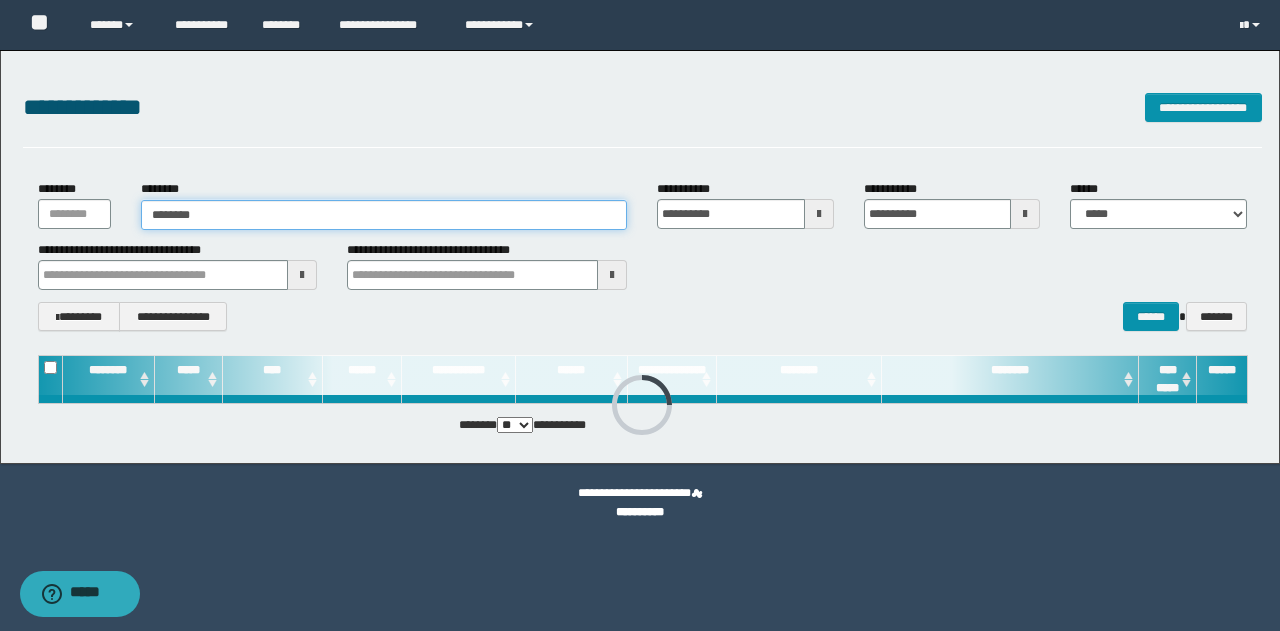 type on "********" 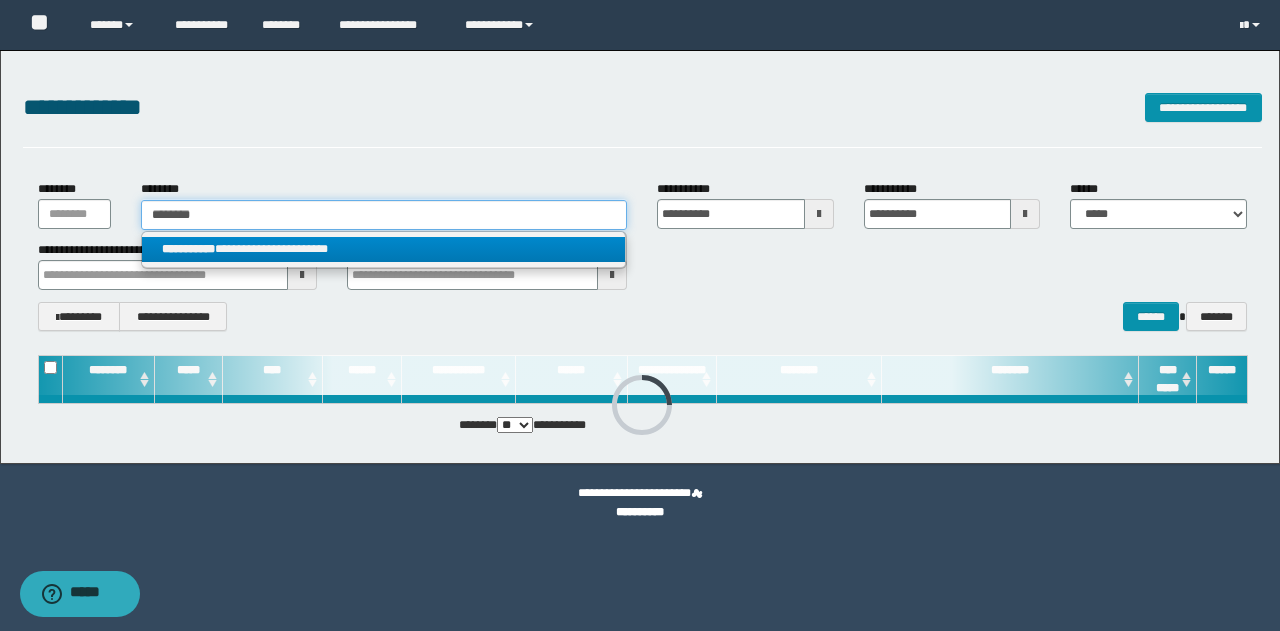 type on "********" 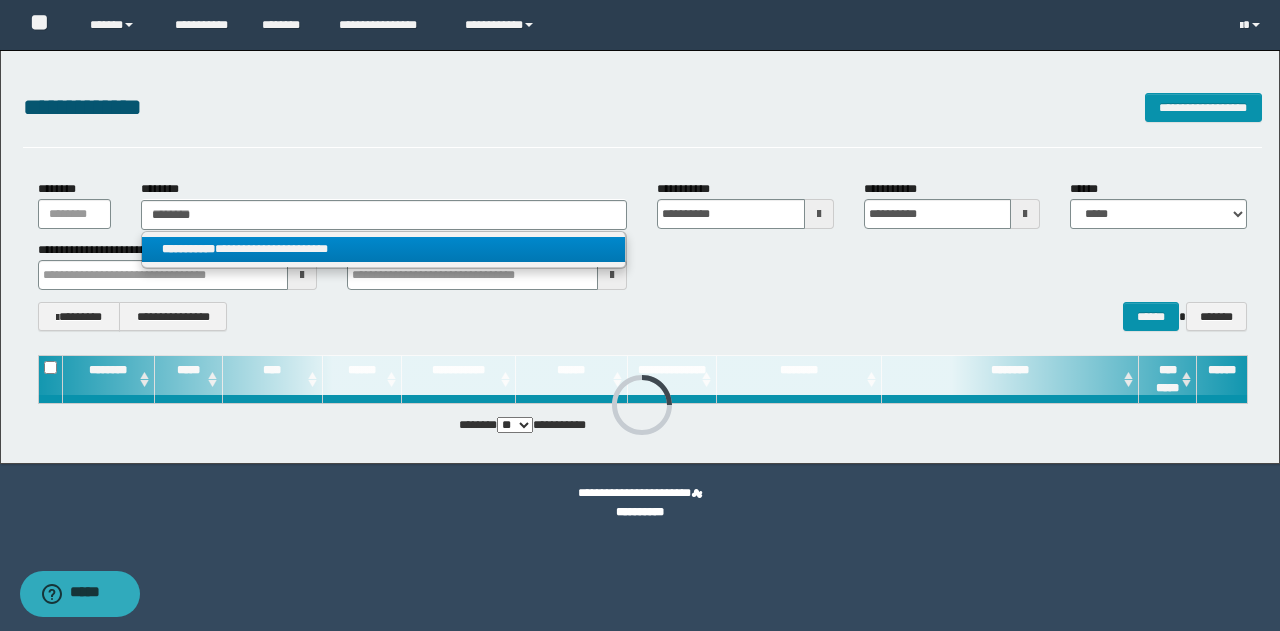 click on "**********" at bounding box center [384, 249] 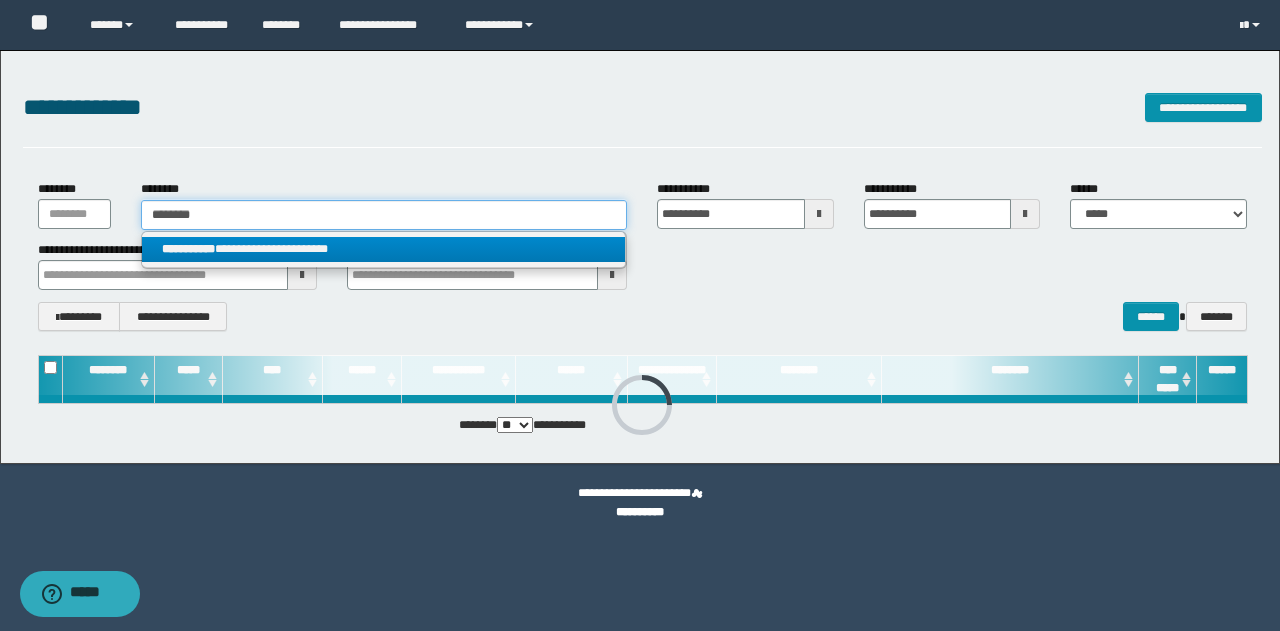 type 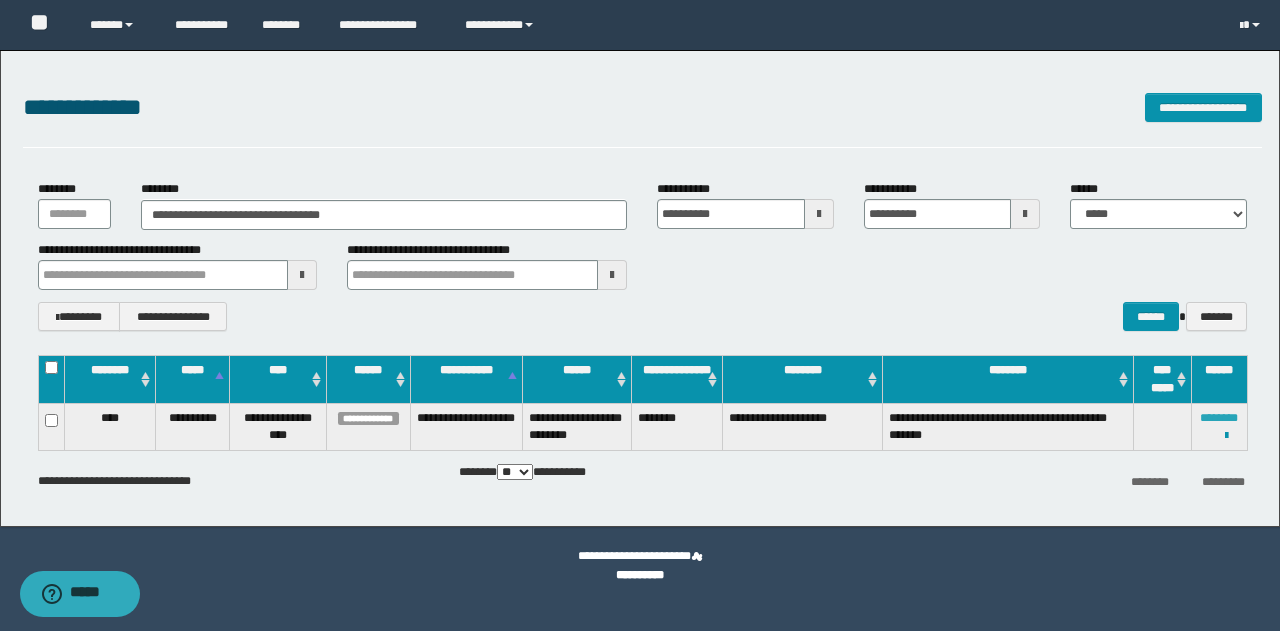 click on "********" at bounding box center (1219, 418) 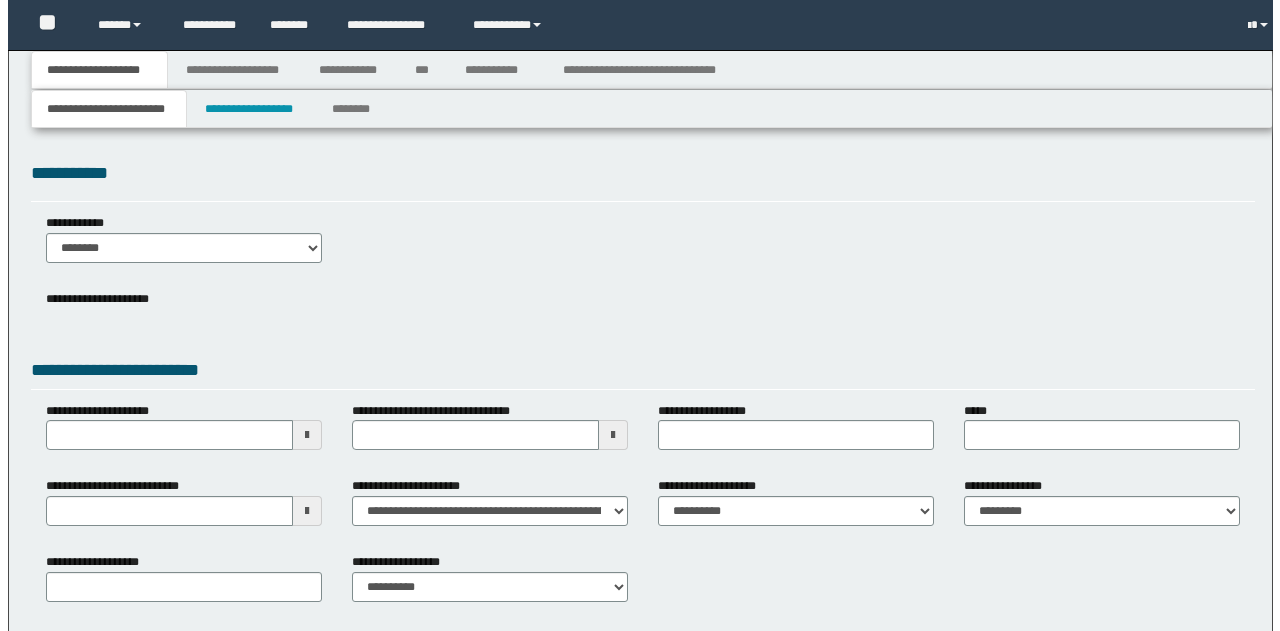 scroll, scrollTop: 0, scrollLeft: 0, axis: both 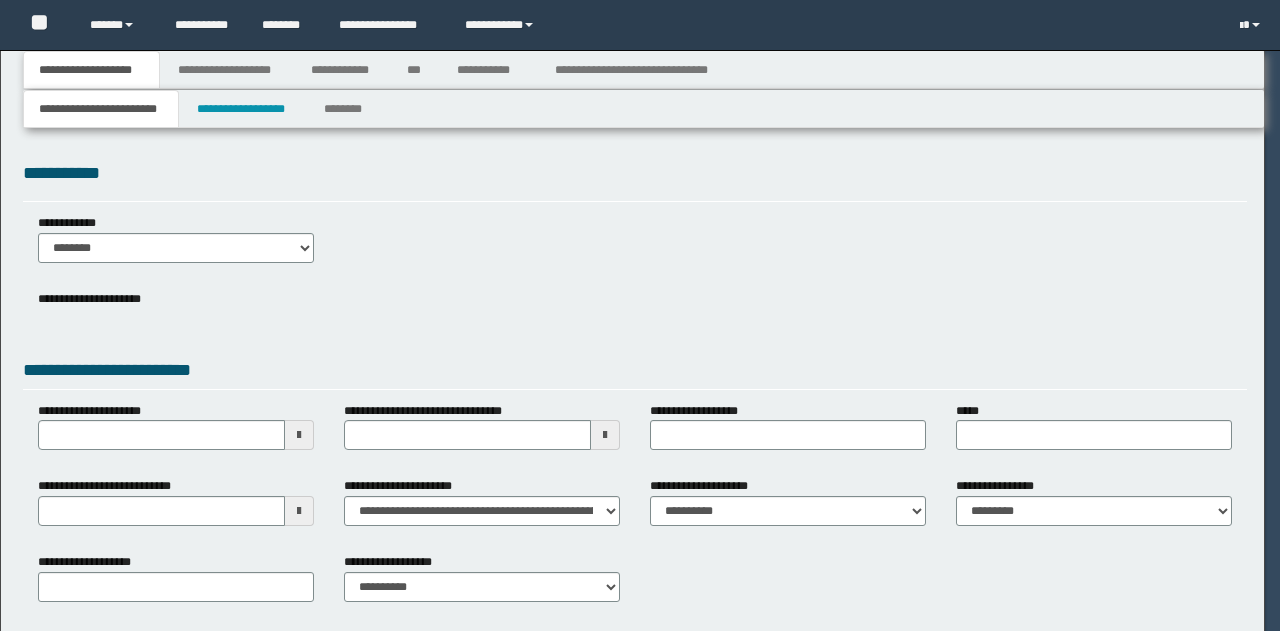 type on "**********" 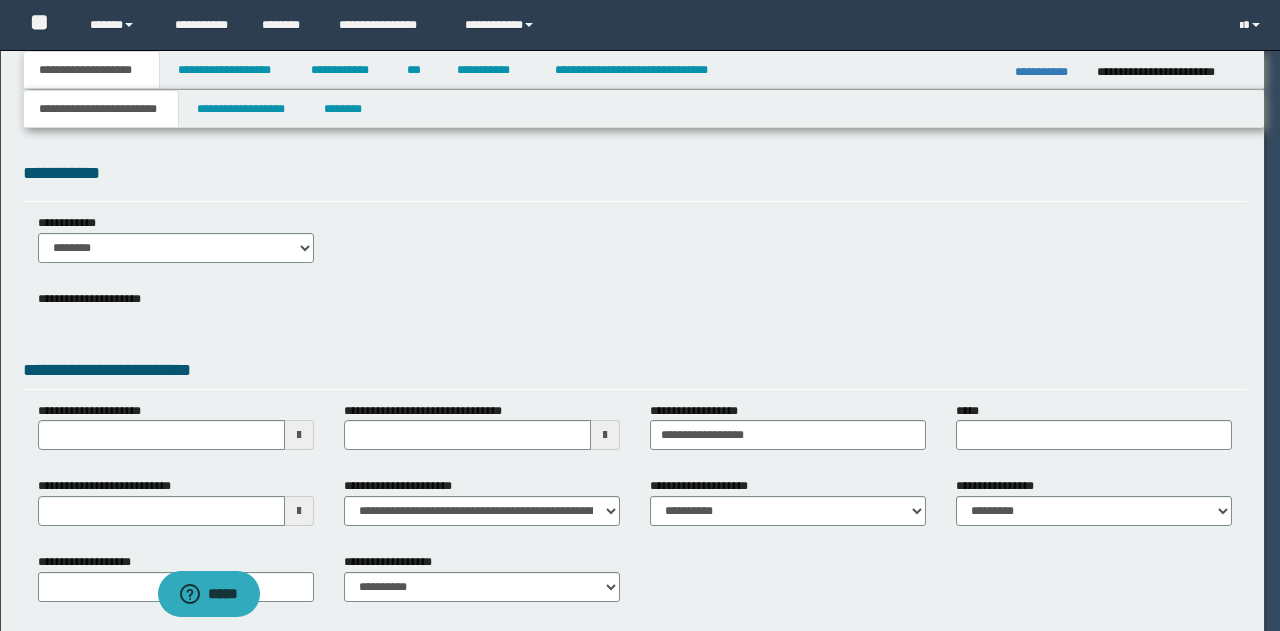 scroll, scrollTop: 0, scrollLeft: 0, axis: both 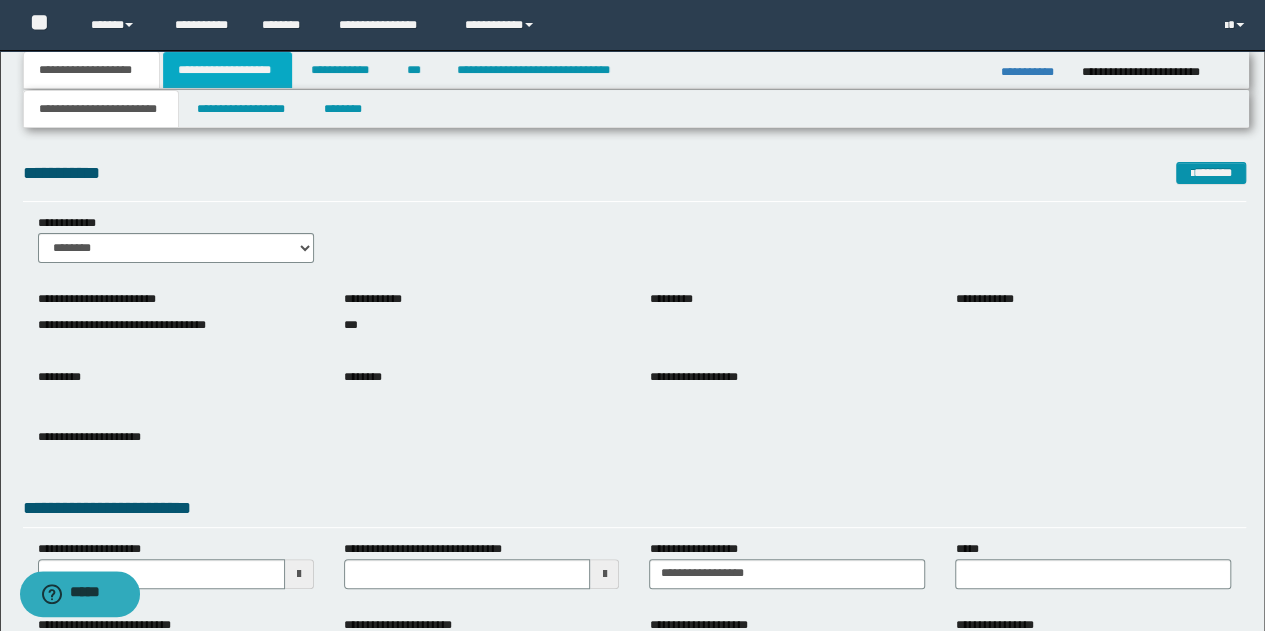 click on "**********" at bounding box center [227, 70] 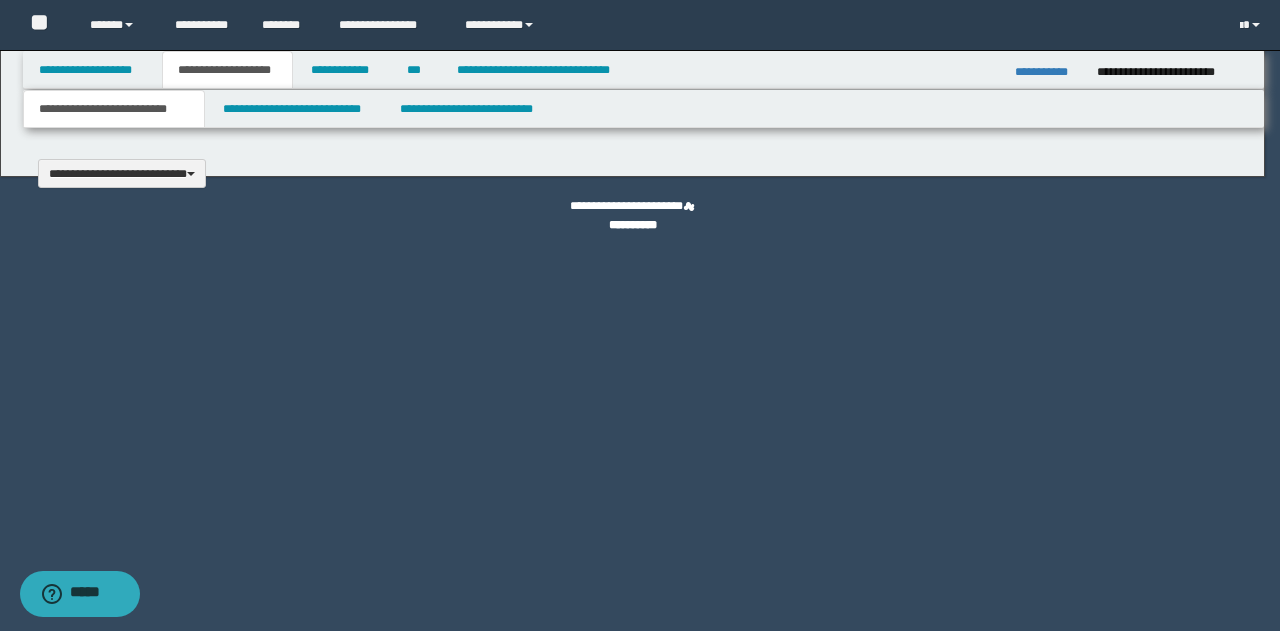type 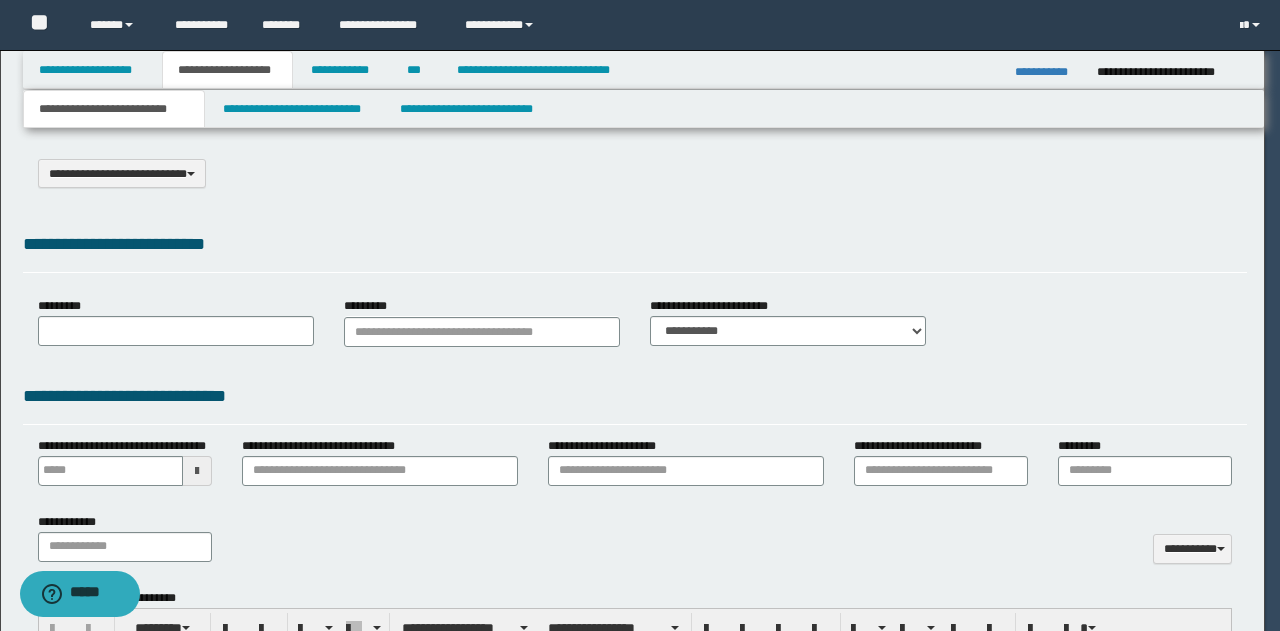 scroll, scrollTop: 0, scrollLeft: 0, axis: both 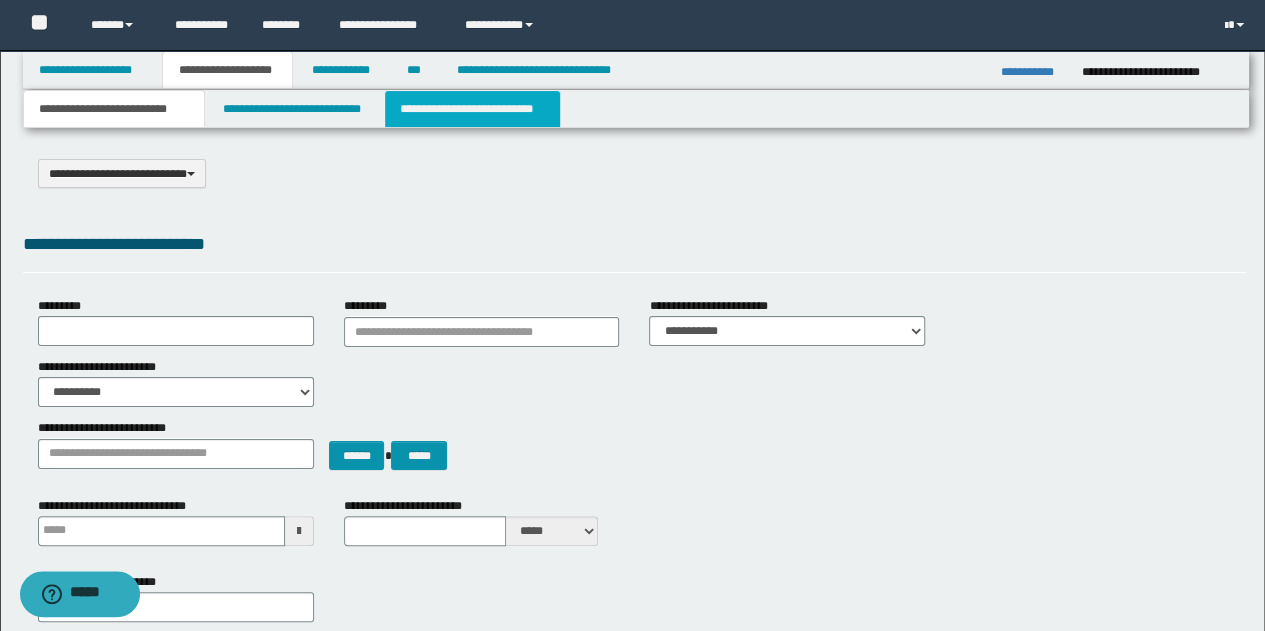 click on "**********" at bounding box center (472, 109) 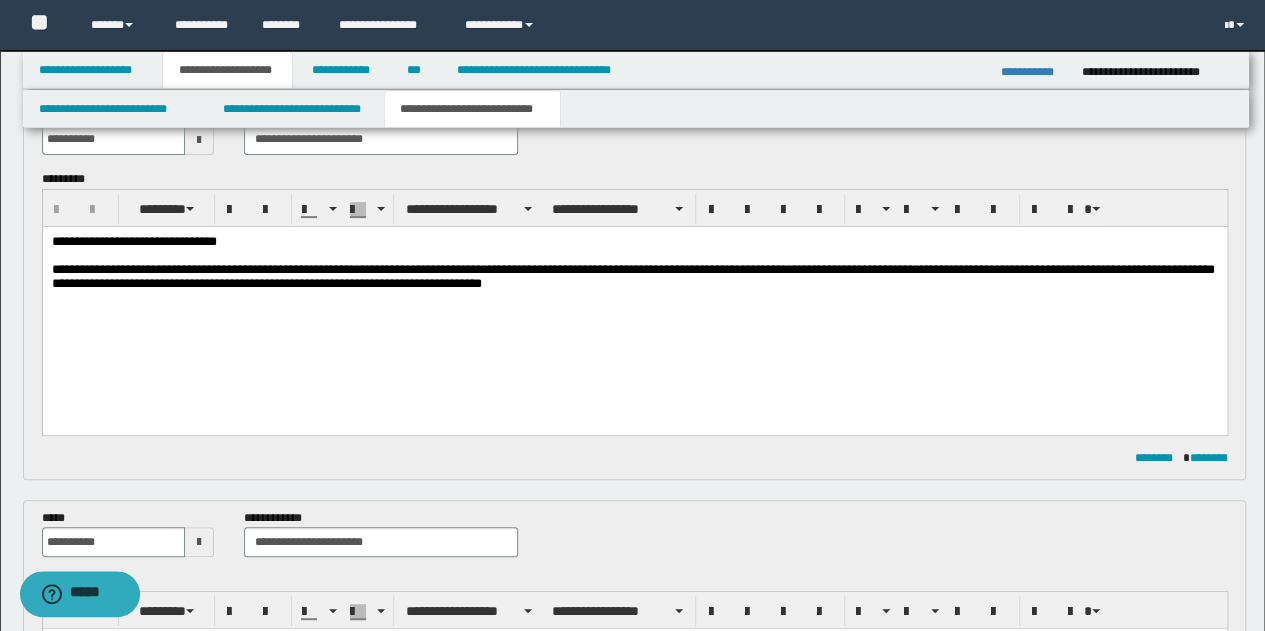 scroll, scrollTop: 100, scrollLeft: 0, axis: vertical 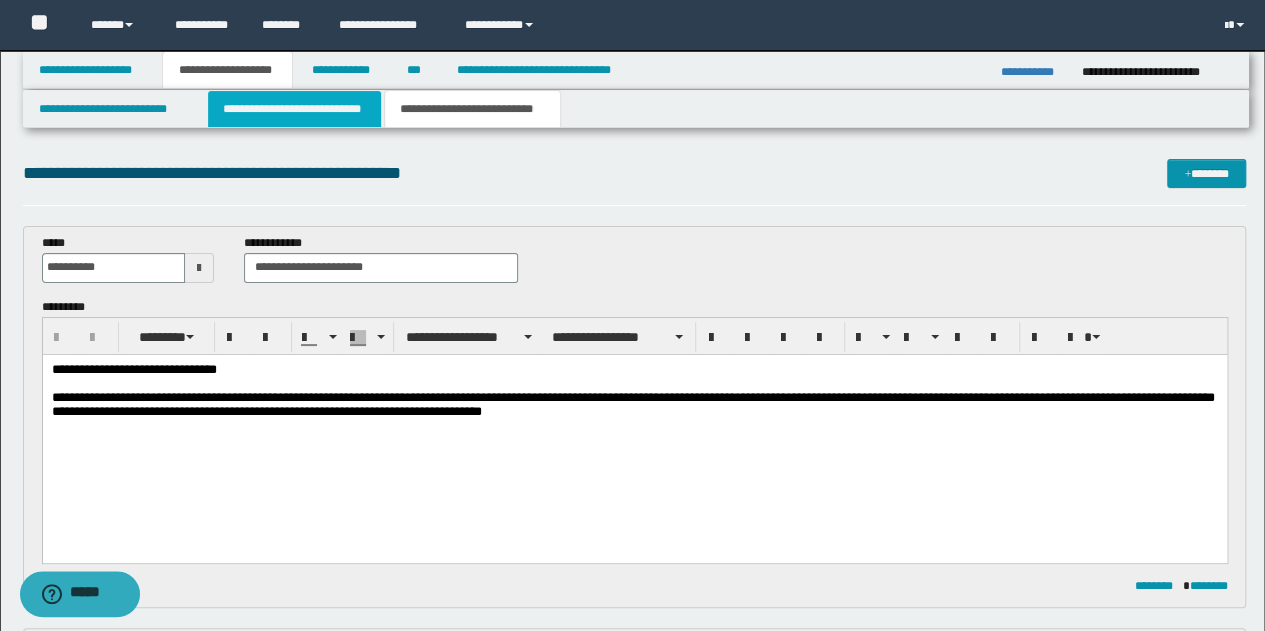 click on "**********" at bounding box center (294, 109) 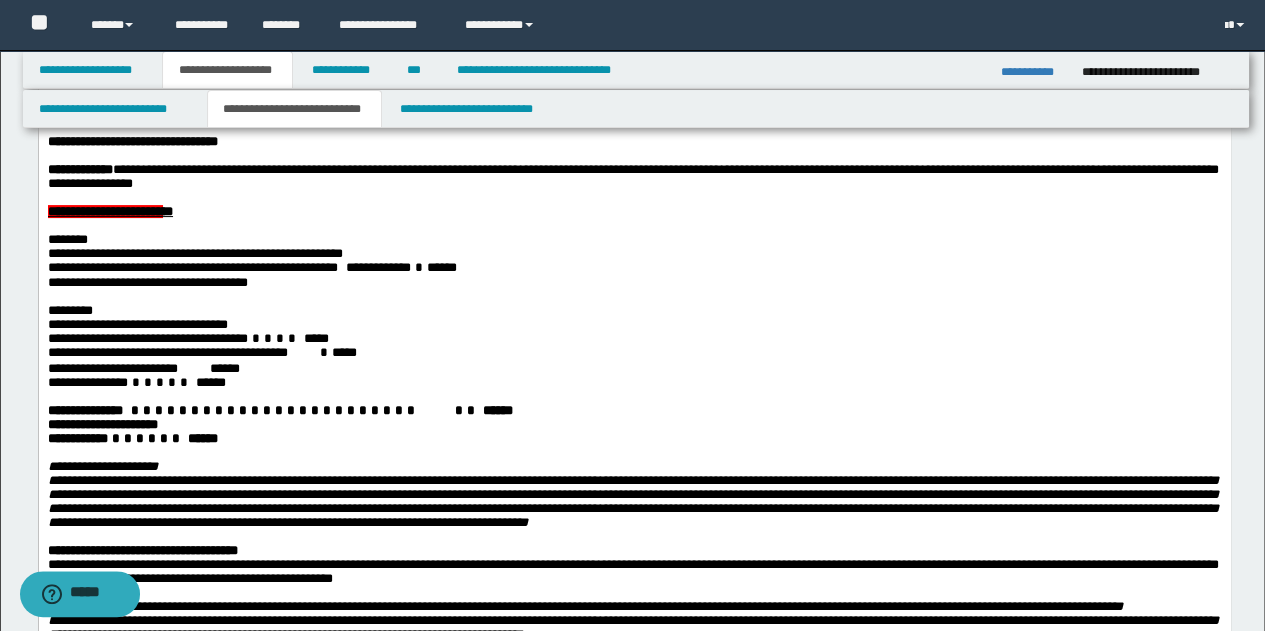 scroll, scrollTop: 100, scrollLeft: 0, axis: vertical 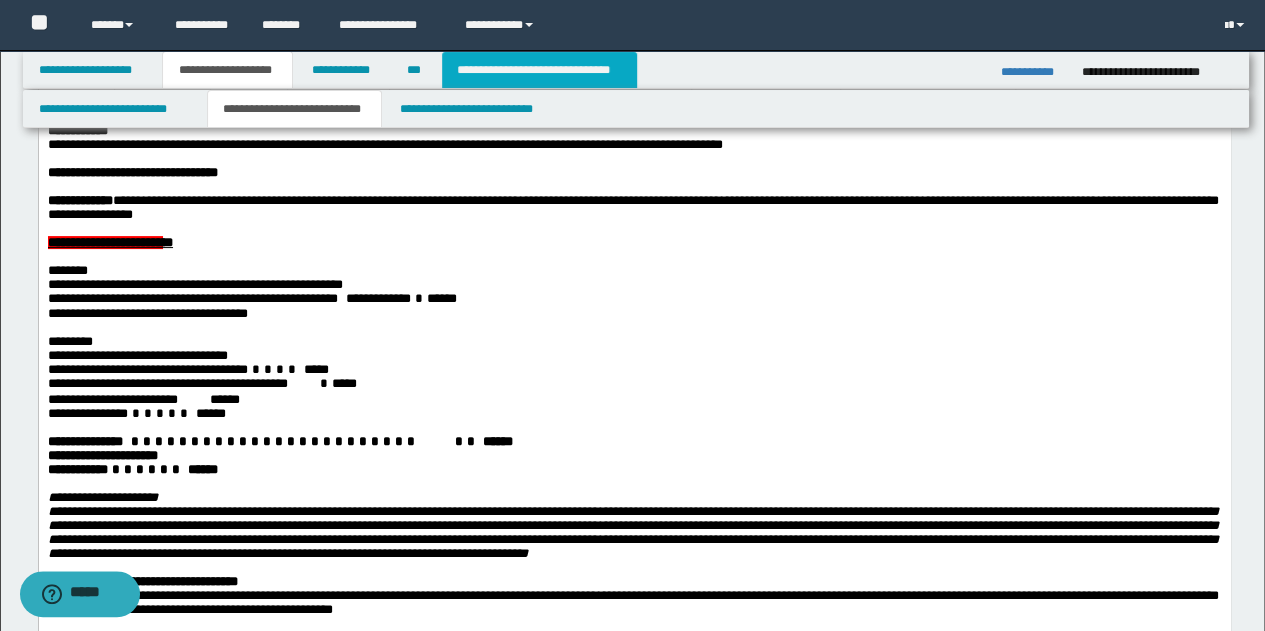 click on "**********" at bounding box center (539, 70) 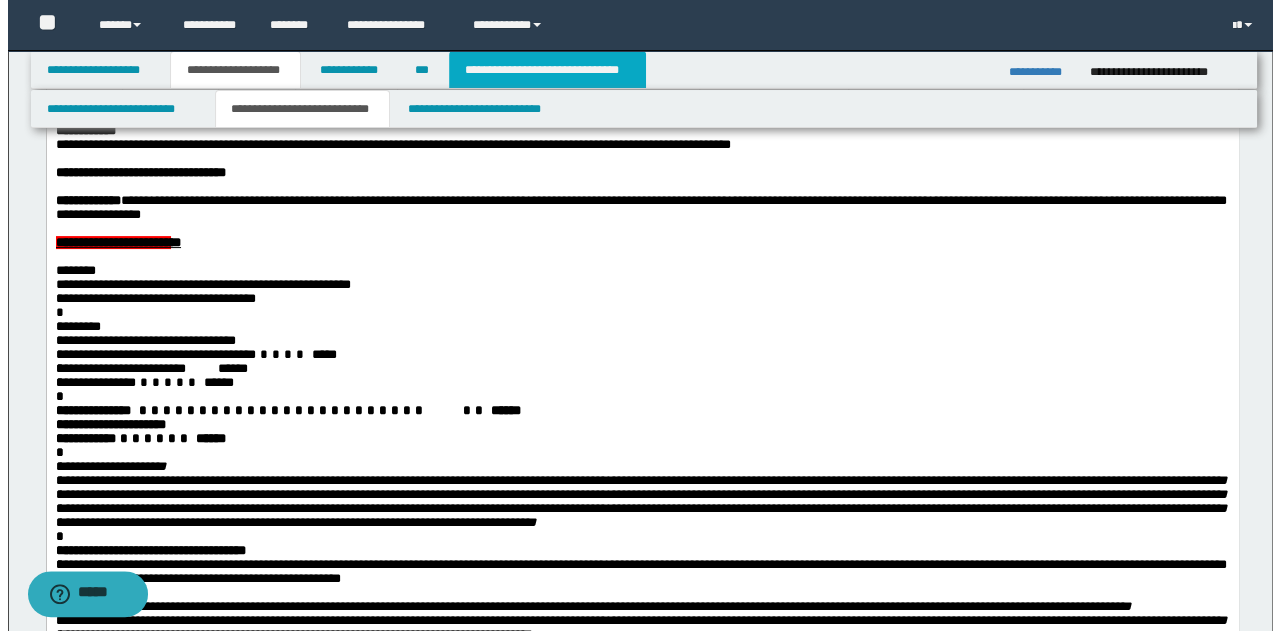 scroll, scrollTop: 0, scrollLeft: 0, axis: both 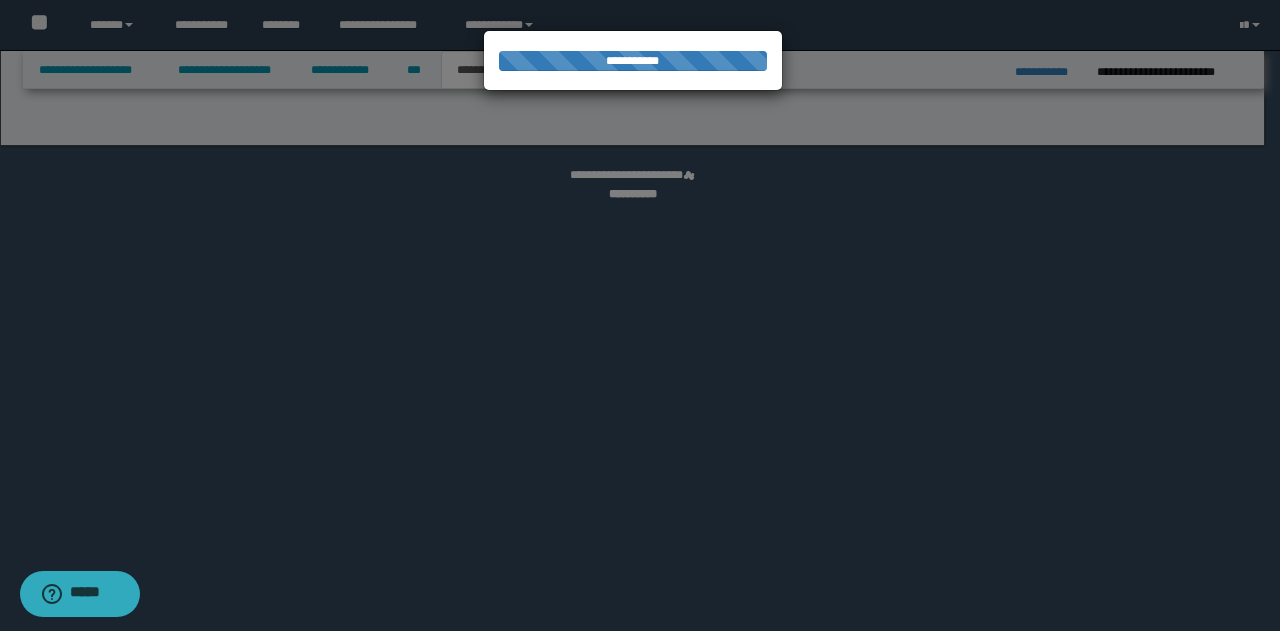 select on "*" 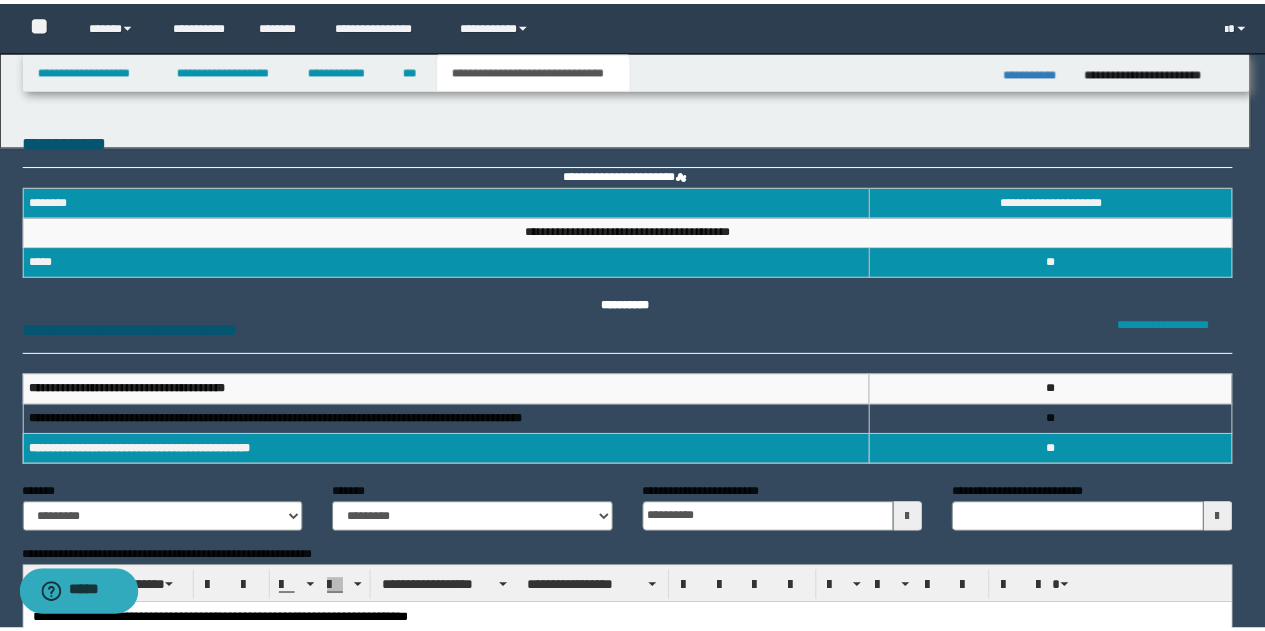 scroll, scrollTop: 0, scrollLeft: 0, axis: both 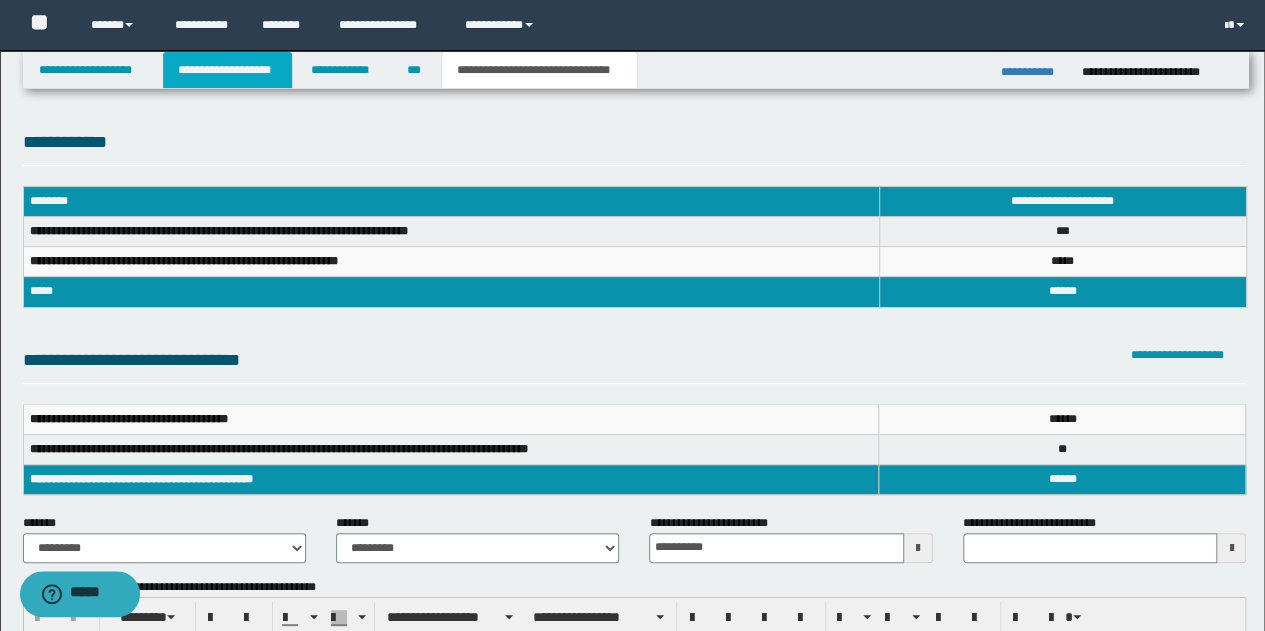 click on "**********" at bounding box center (227, 70) 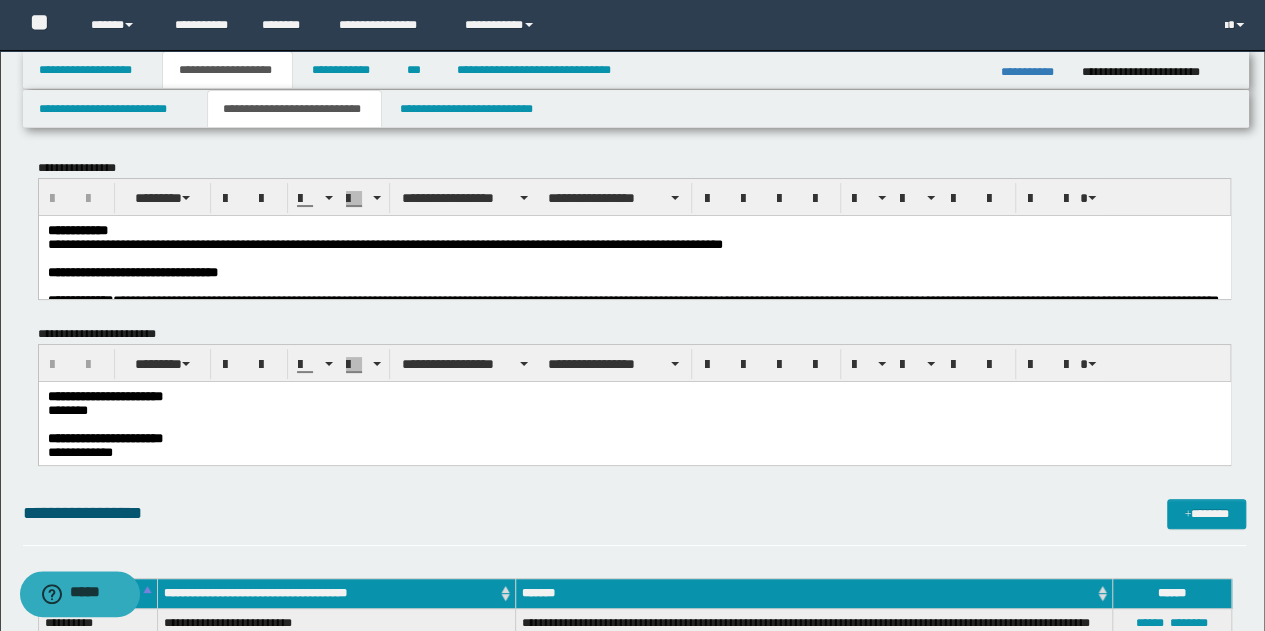 click on "**********" at bounding box center [632, 272] 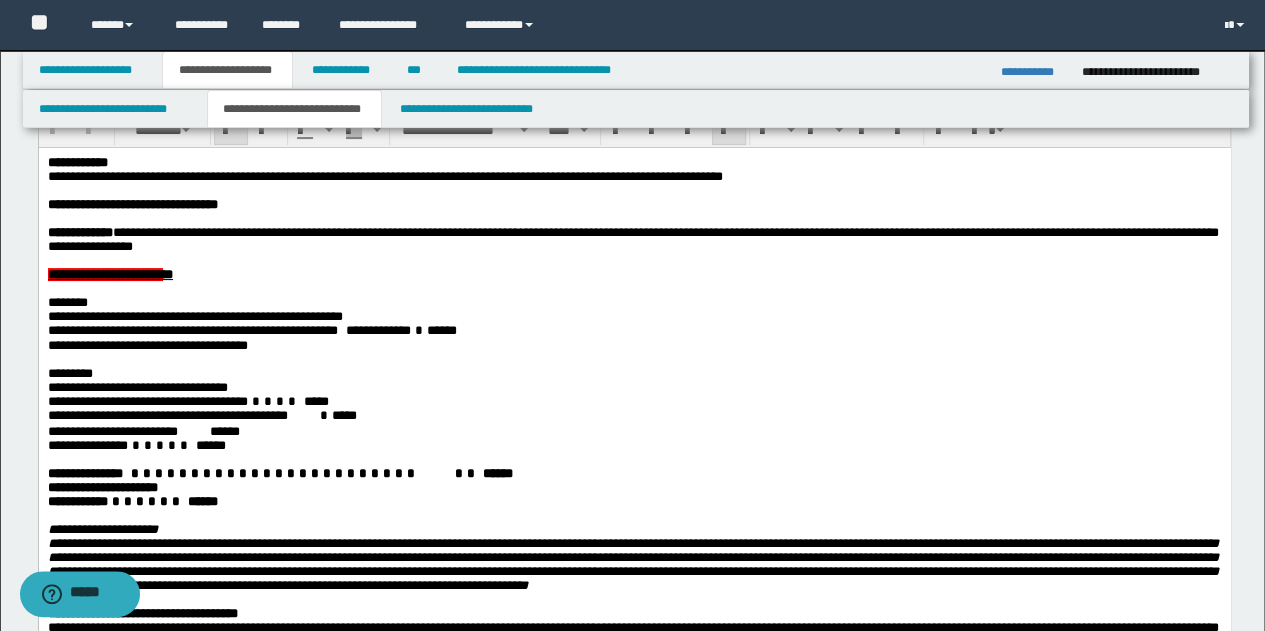 scroll, scrollTop: 100, scrollLeft: 0, axis: vertical 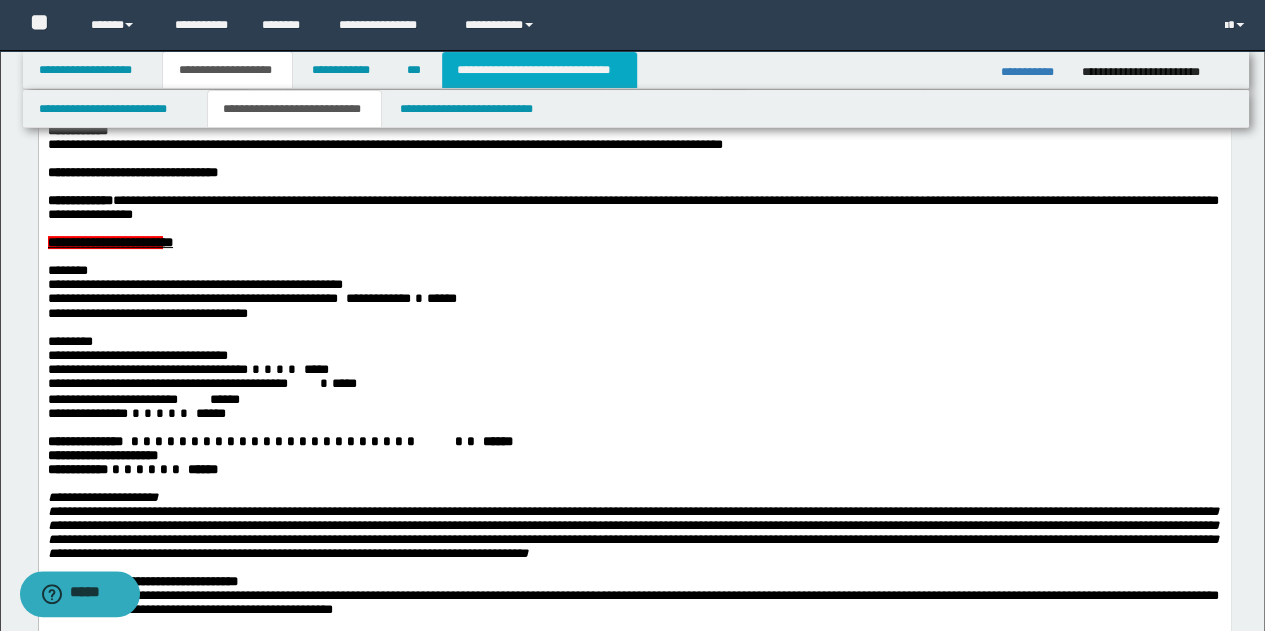 click on "**********" at bounding box center (539, 70) 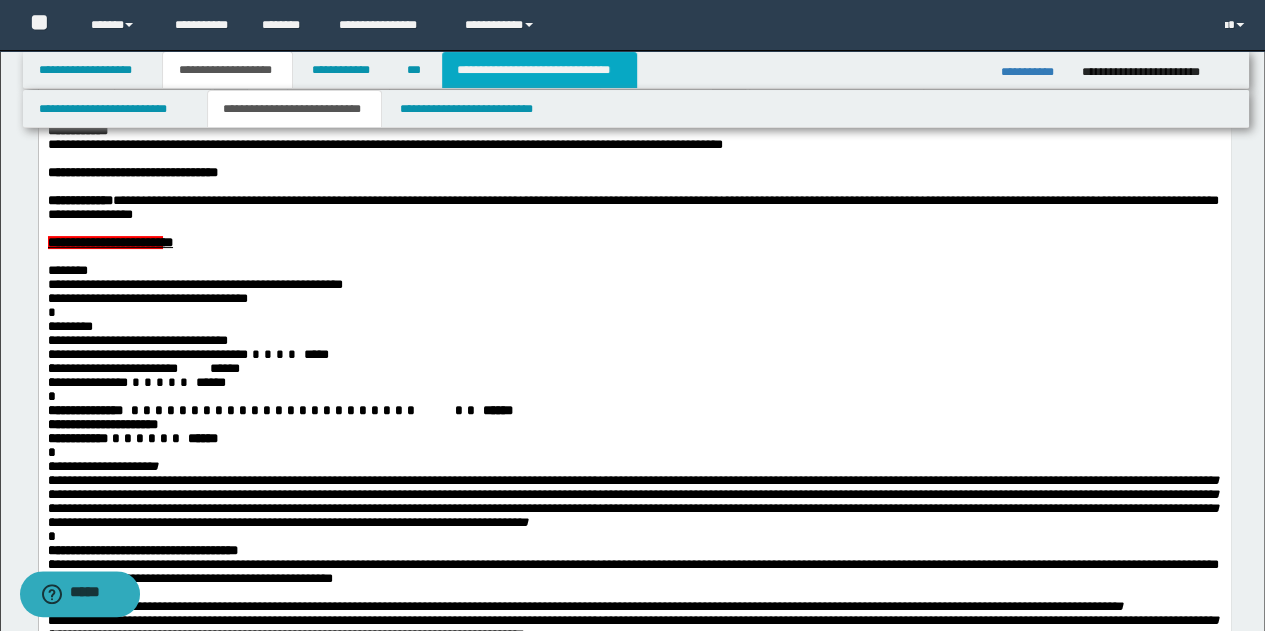 scroll, scrollTop: 69, scrollLeft: 0, axis: vertical 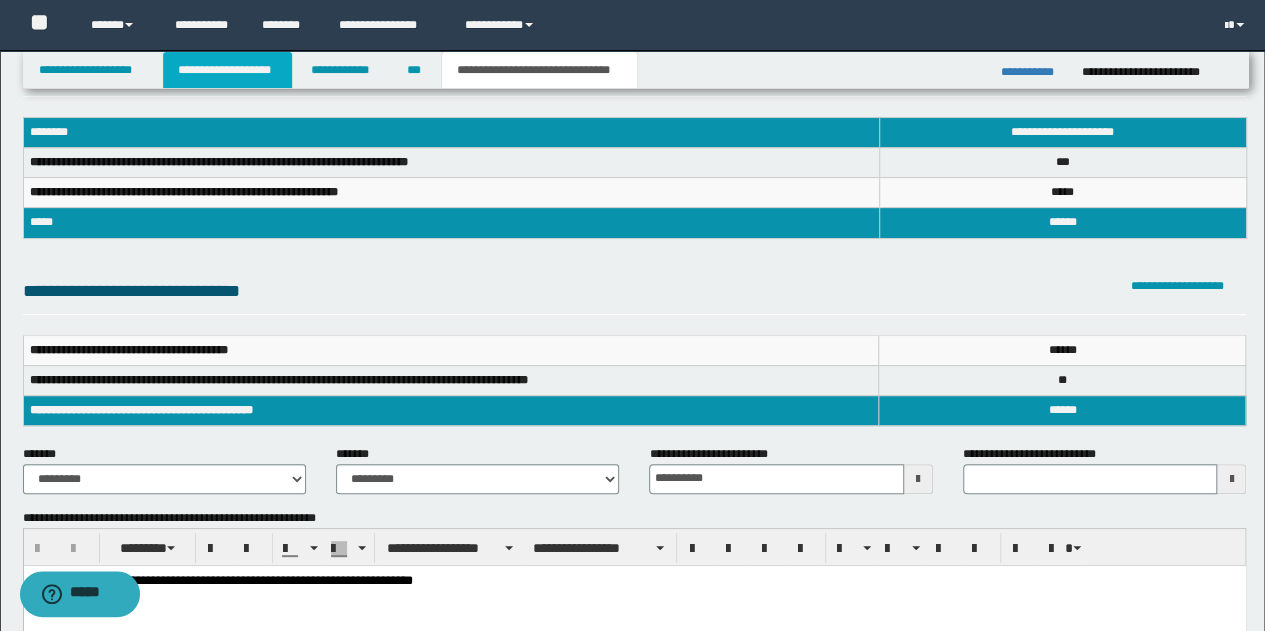 click on "**********" at bounding box center [227, 70] 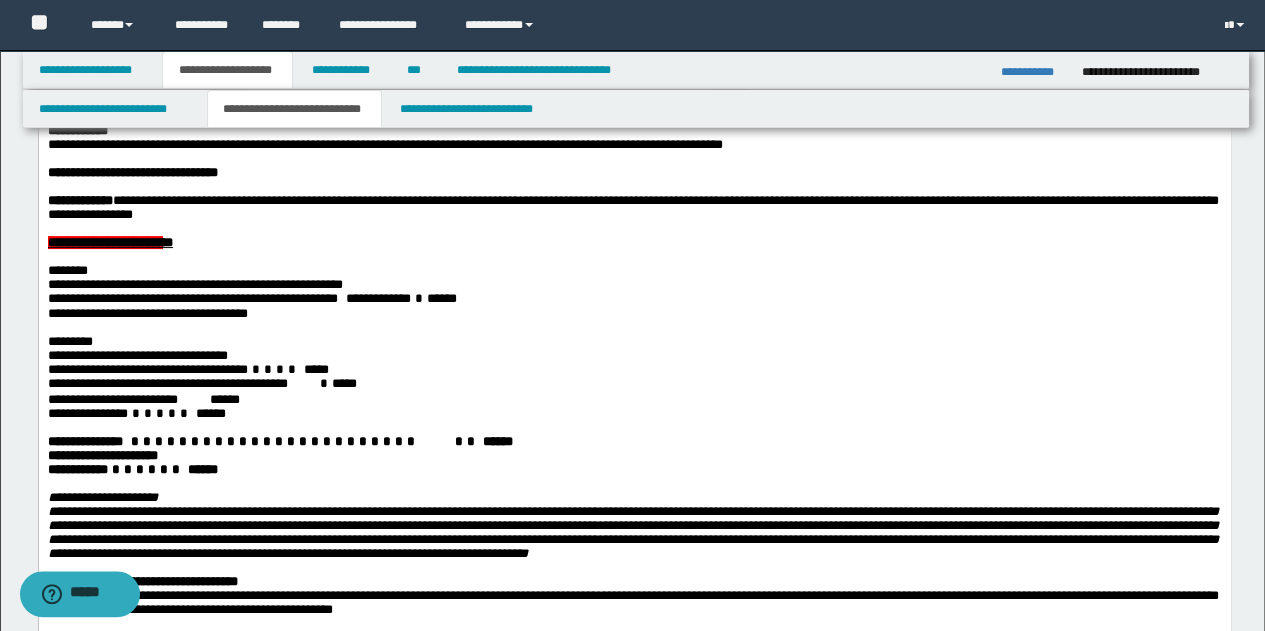 scroll, scrollTop: 200, scrollLeft: 0, axis: vertical 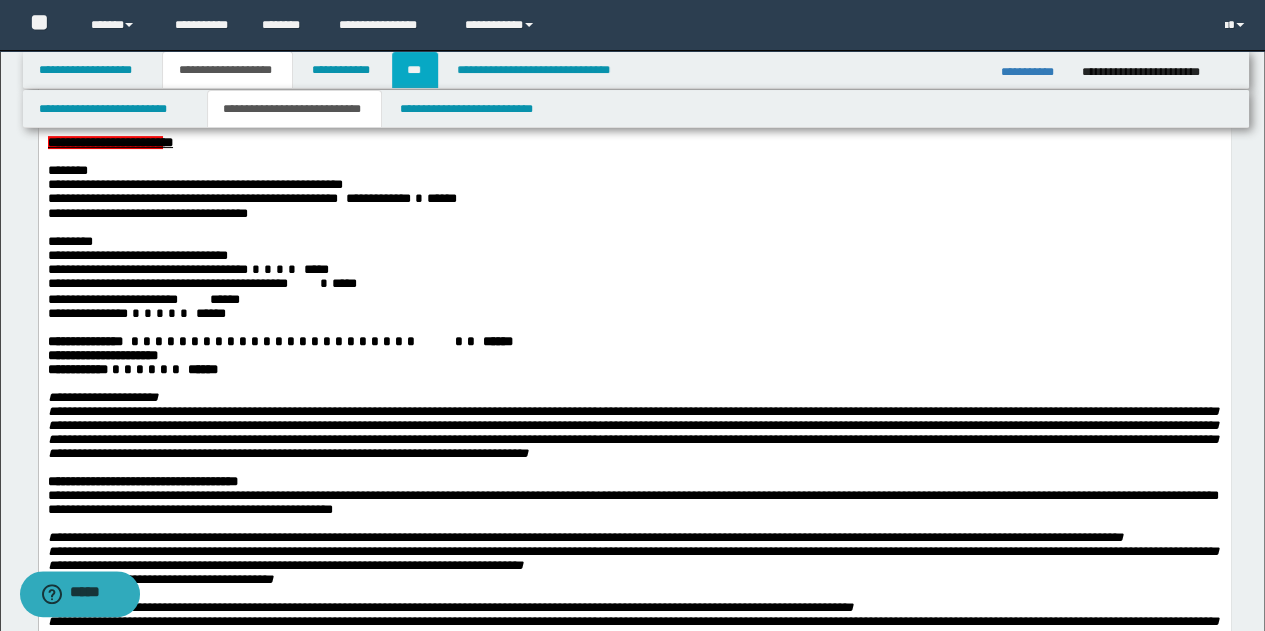 click on "***" at bounding box center (415, 70) 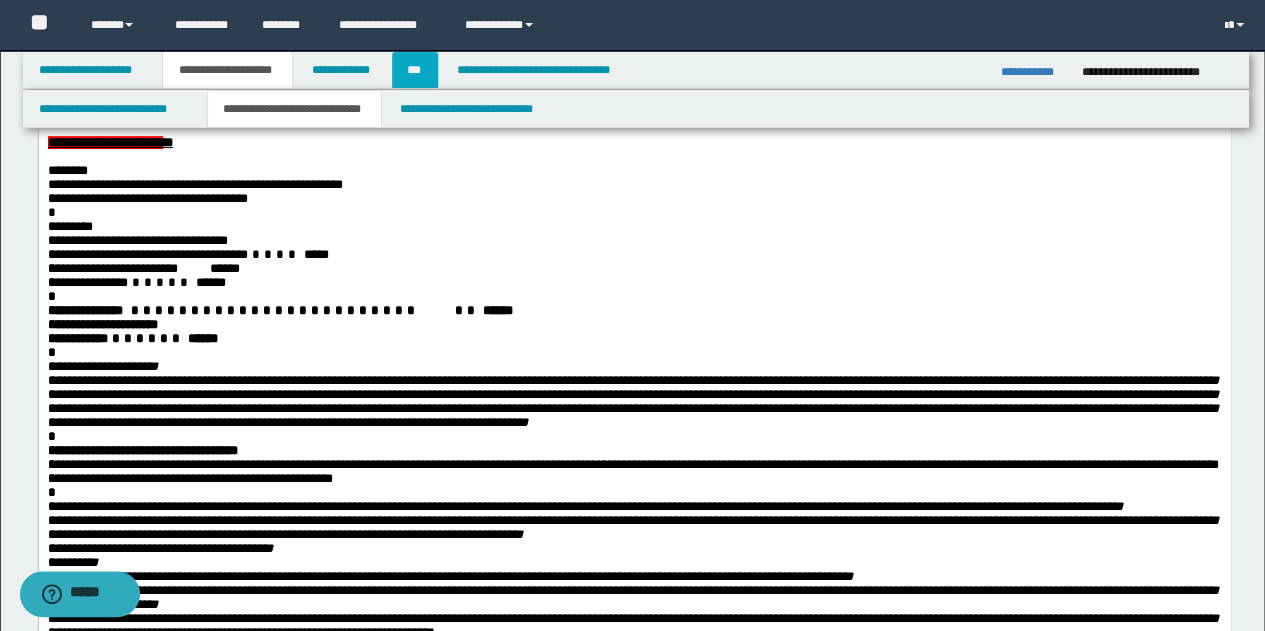 scroll, scrollTop: 0, scrollLeft: 0, axis: both 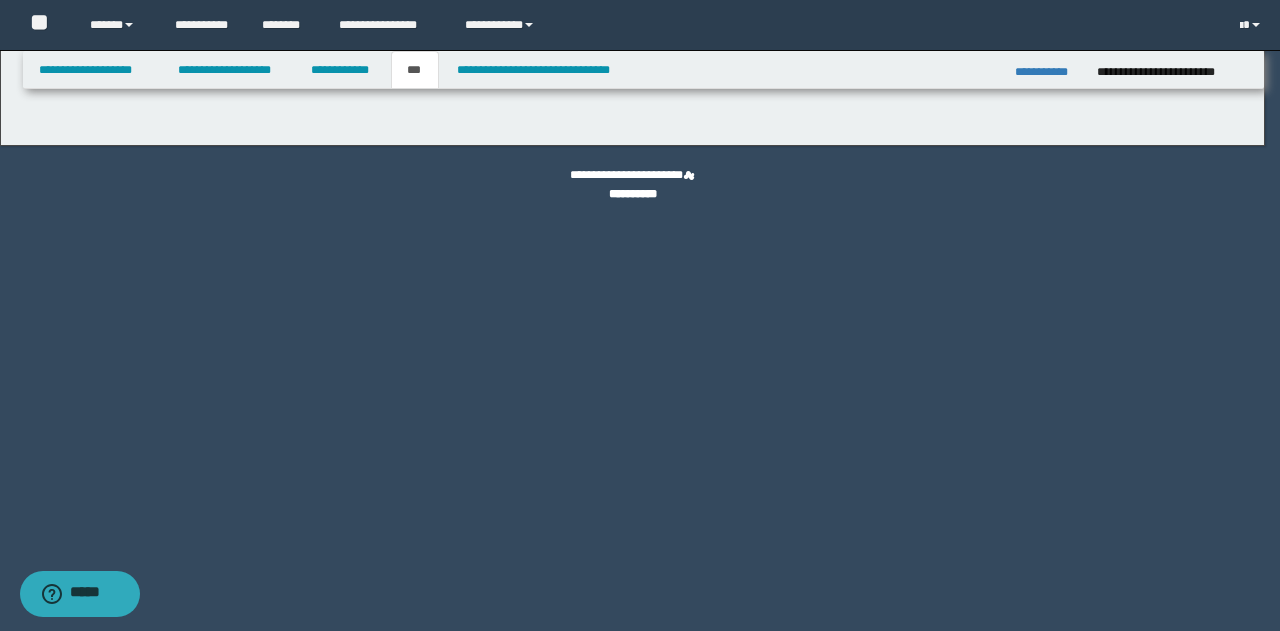 select on "*" 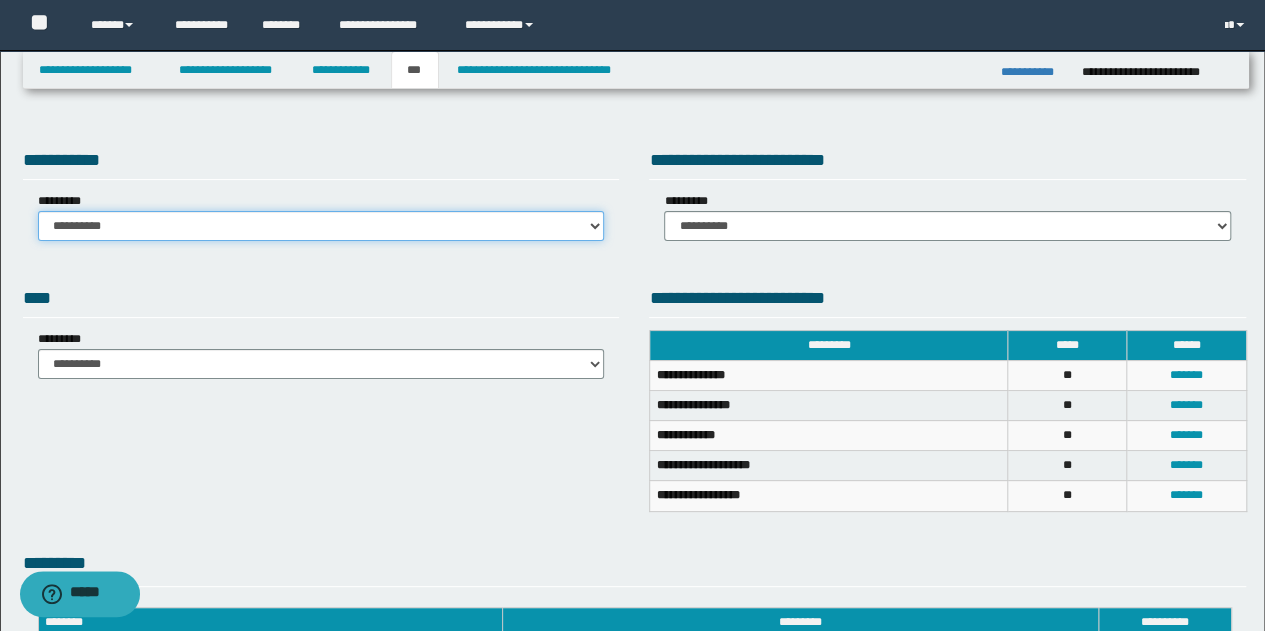click on "**********" at bounding box center (321, 226) 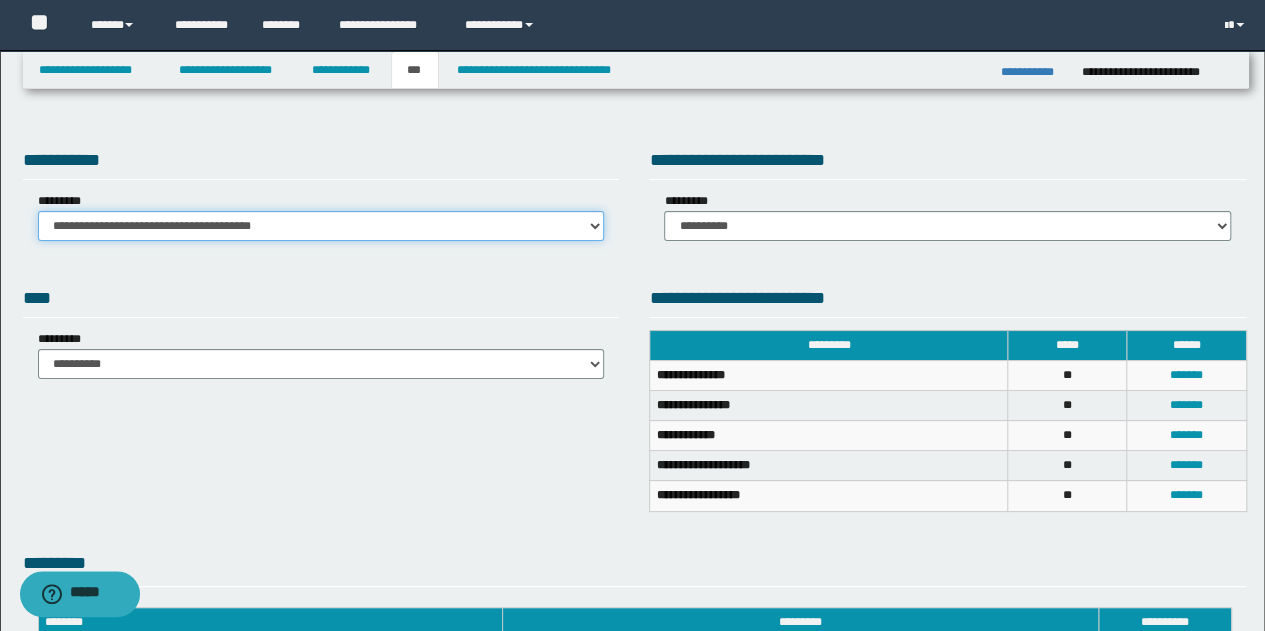 click on "**********" at bounding box center (321, 226) 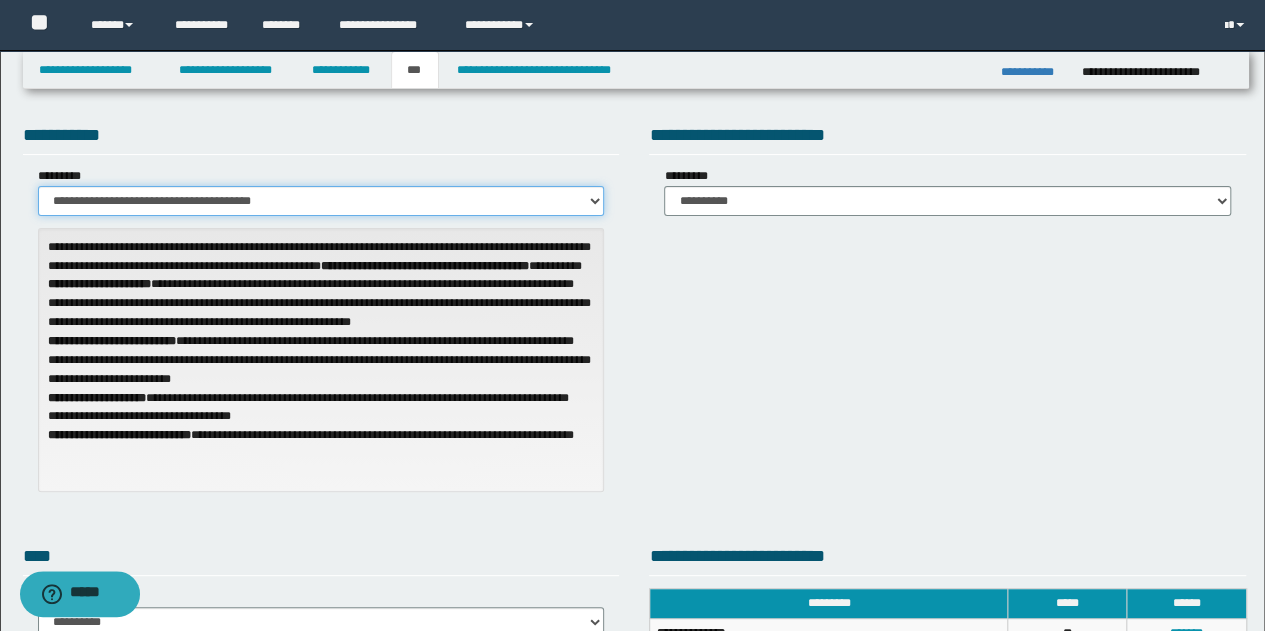 scroll, scrollTop: 0, scrollLeft: 0, axis: both 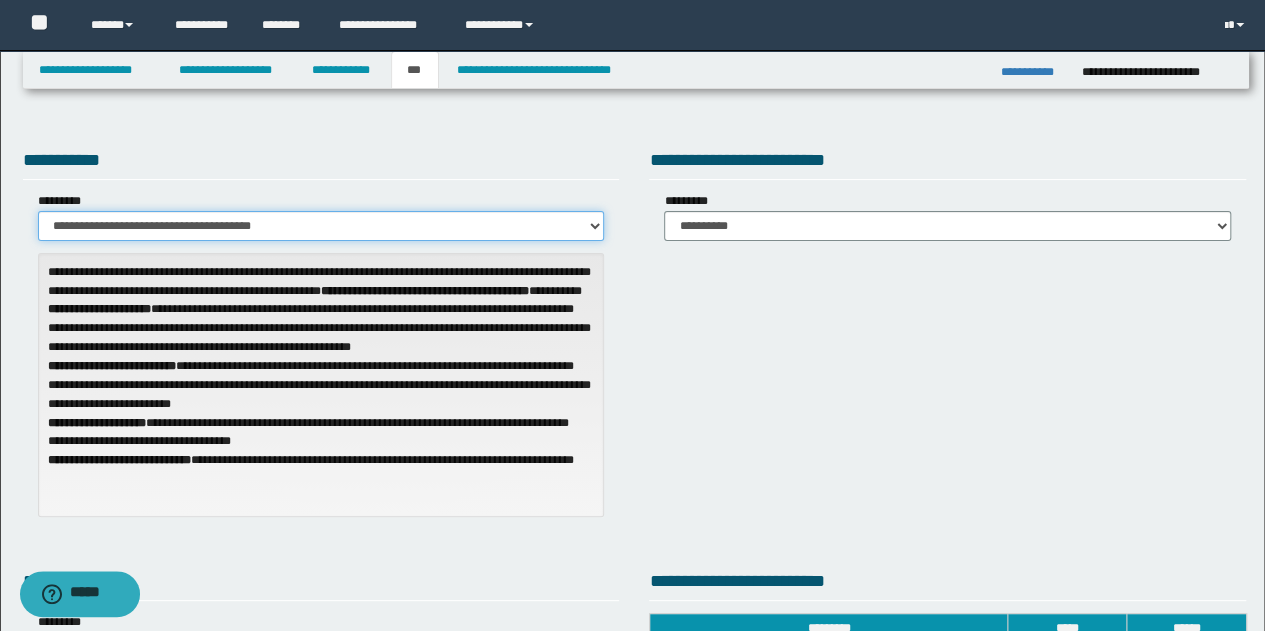 click on "**********" at bounding box center (321, 226) 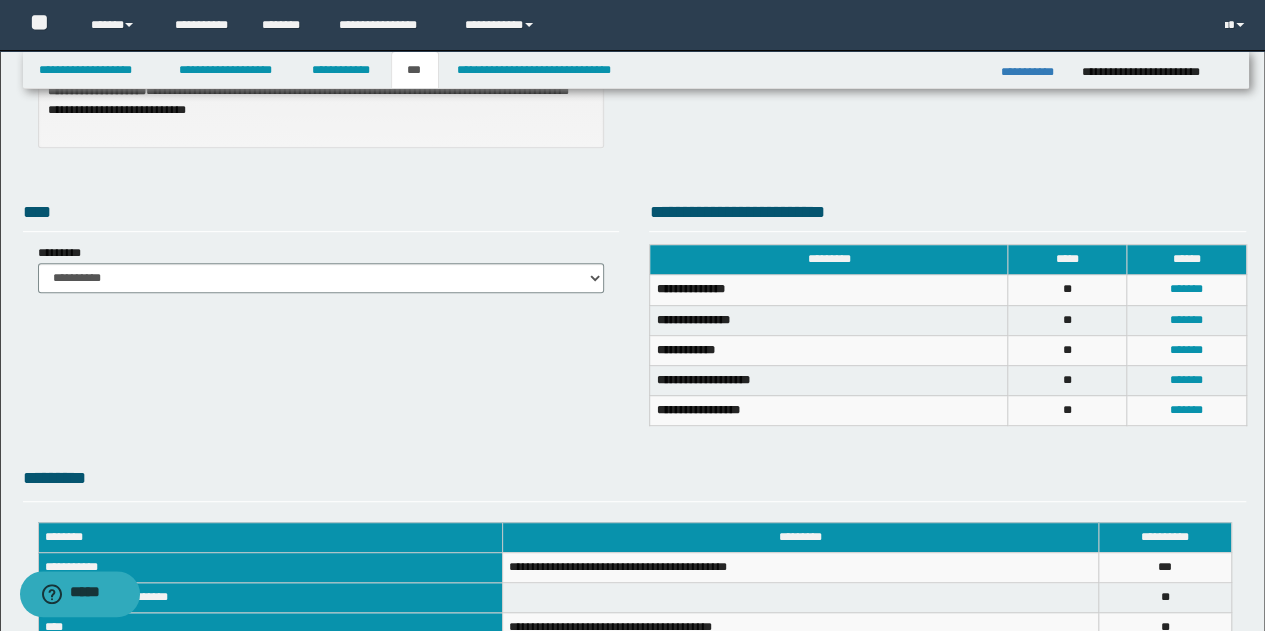 scroll, scrollTop: 67, scrollLeft: 0, axis: vertical 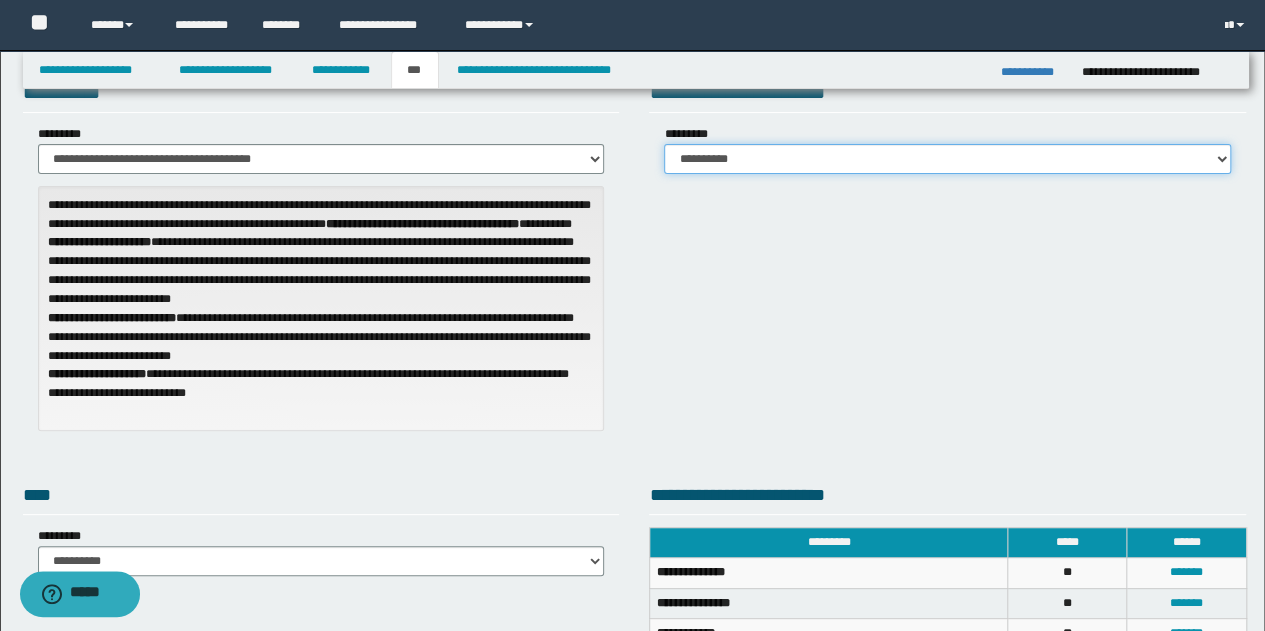 click on "**********" at bounding box center [947, 159] 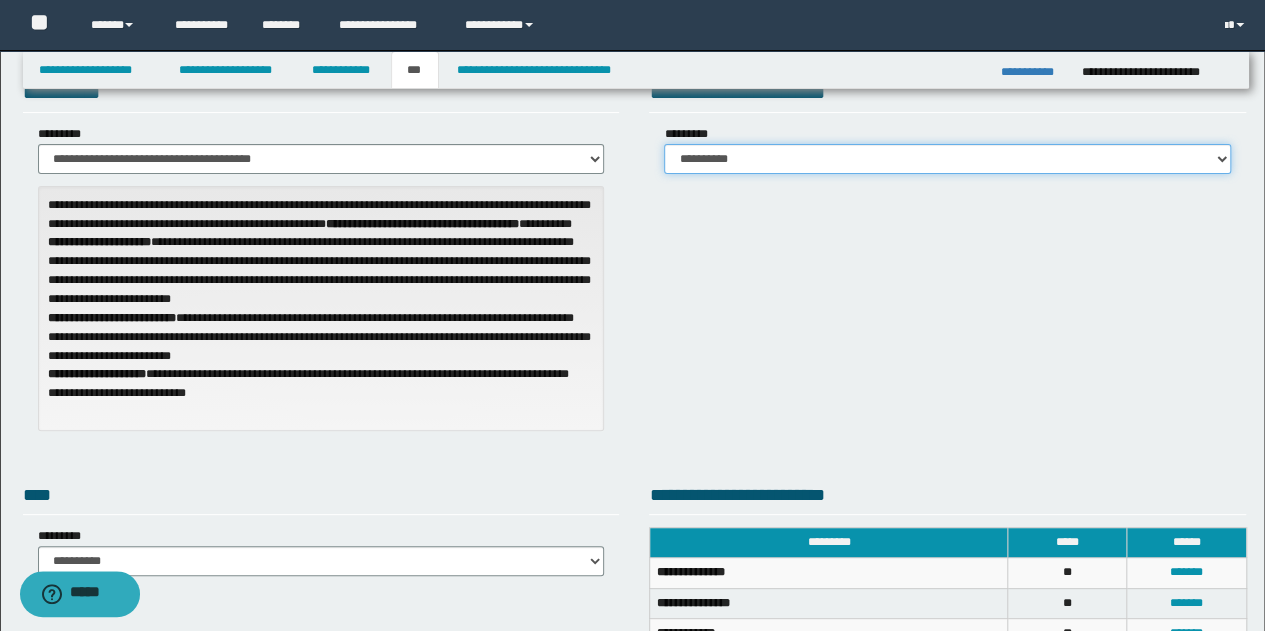select on "*" 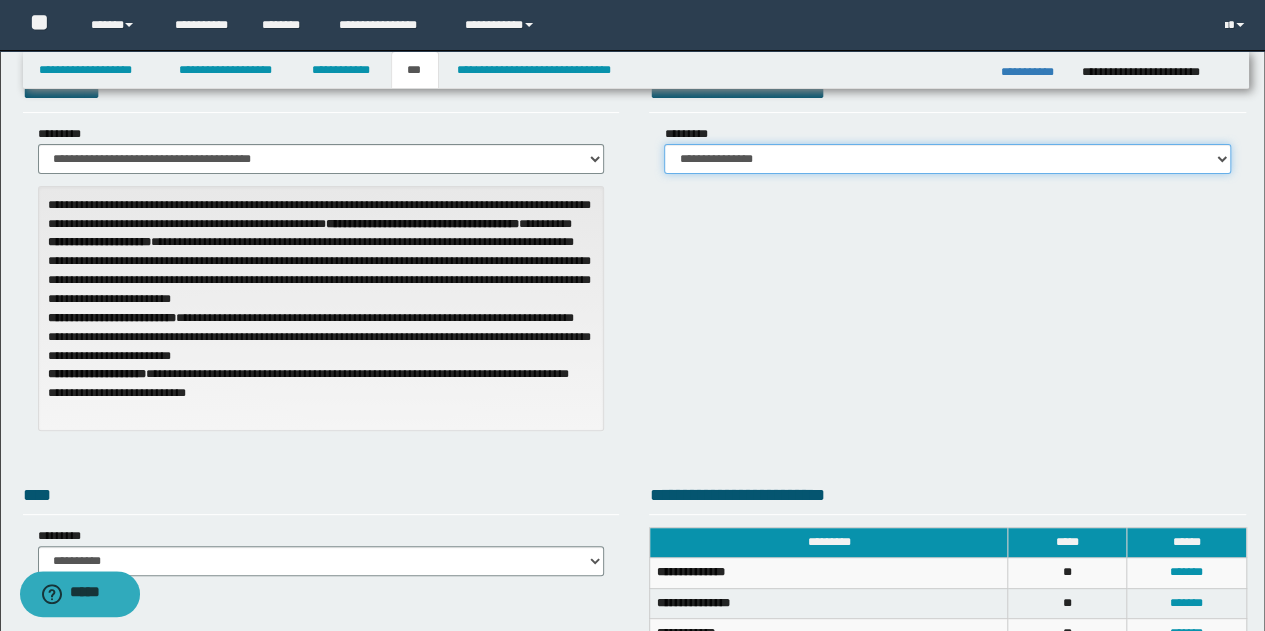click on "**********" at bounding box center [947, 159] 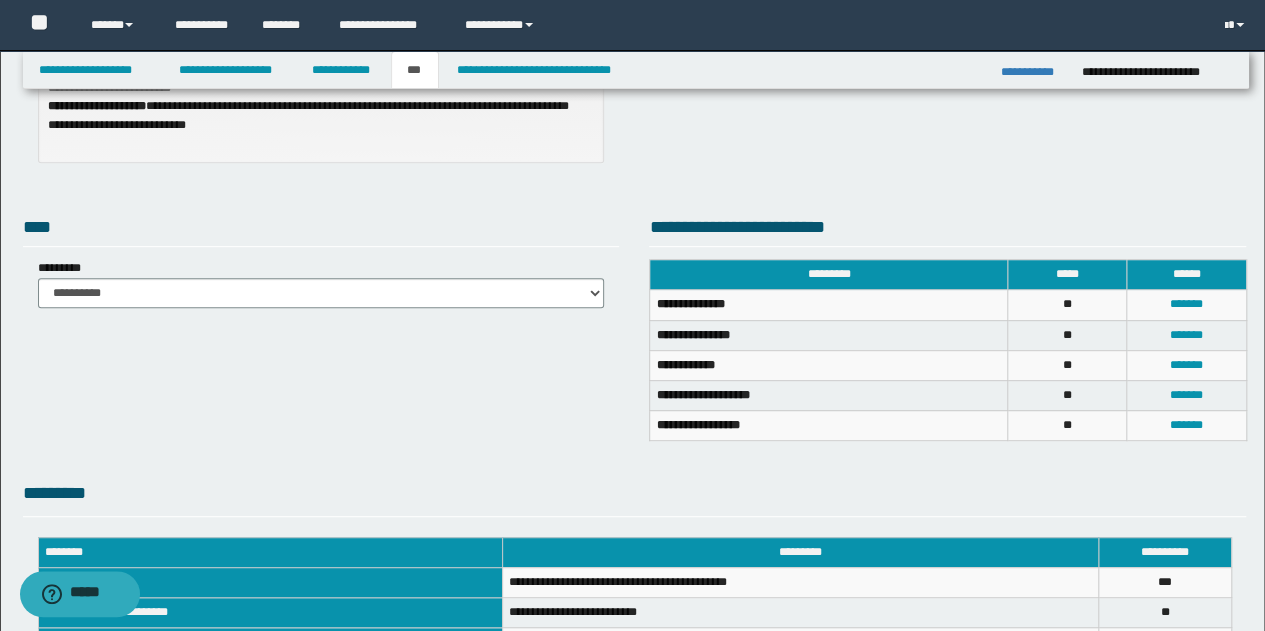 scroll, scrollTop: 67, scrollLeft: 0, axis: vertical 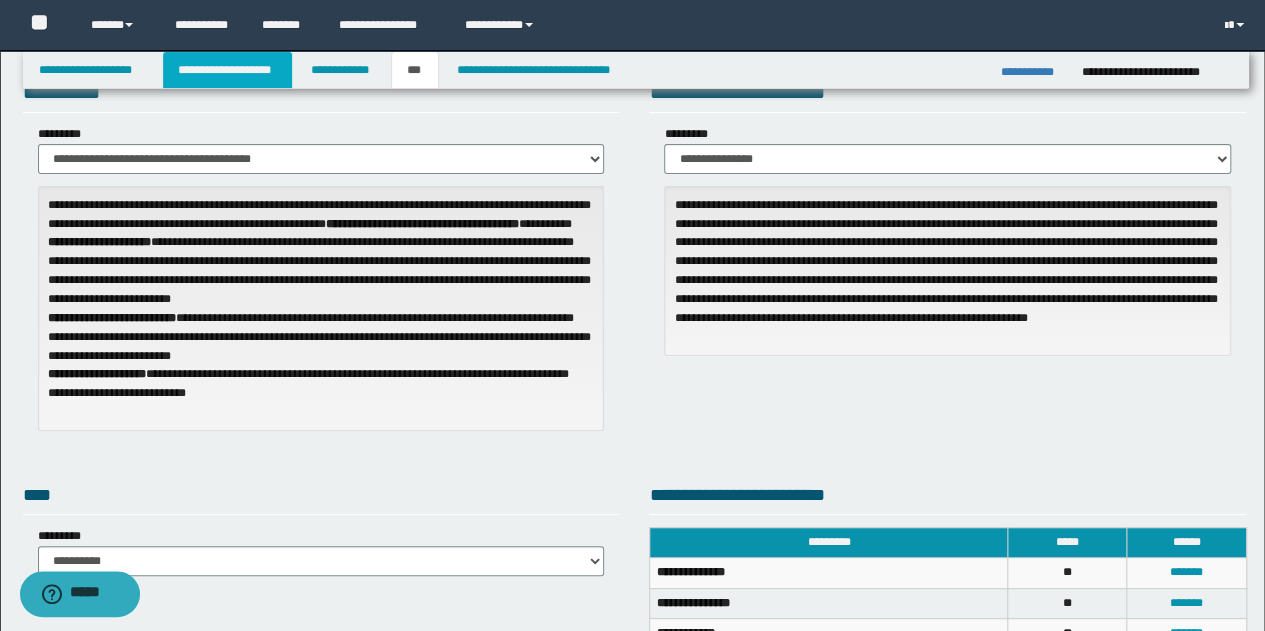click on "**********" at bounding box center (227, 70) 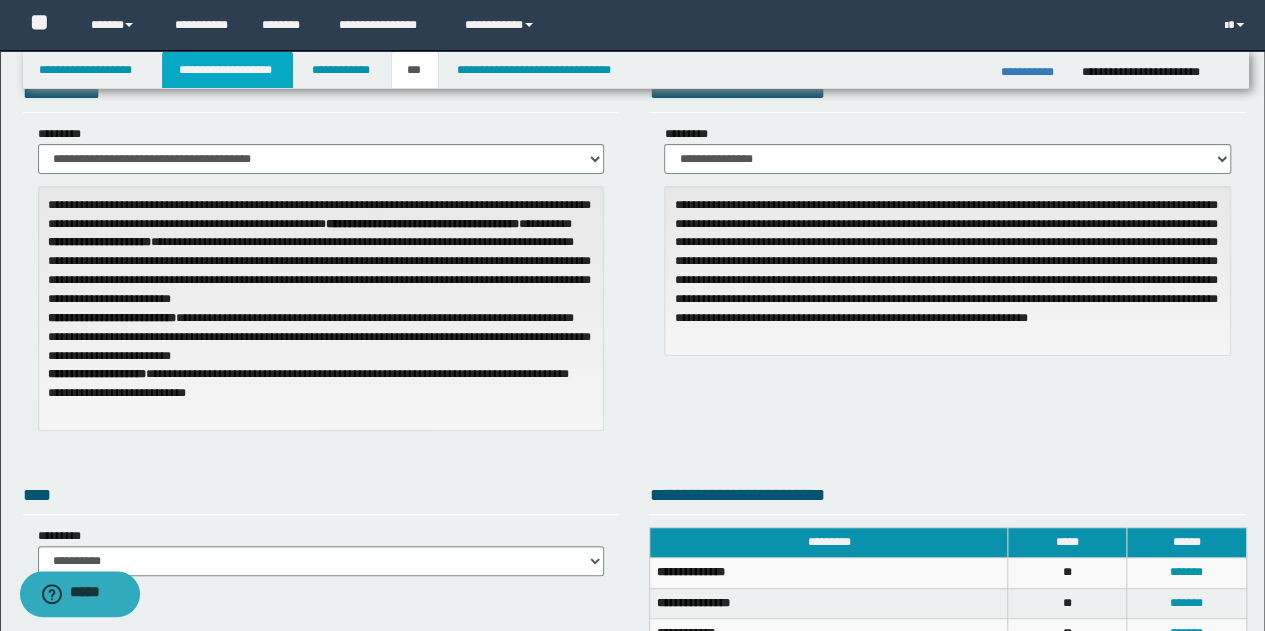 scroll, scrollTop: 98, scrollLeft: 0, axis: vertical 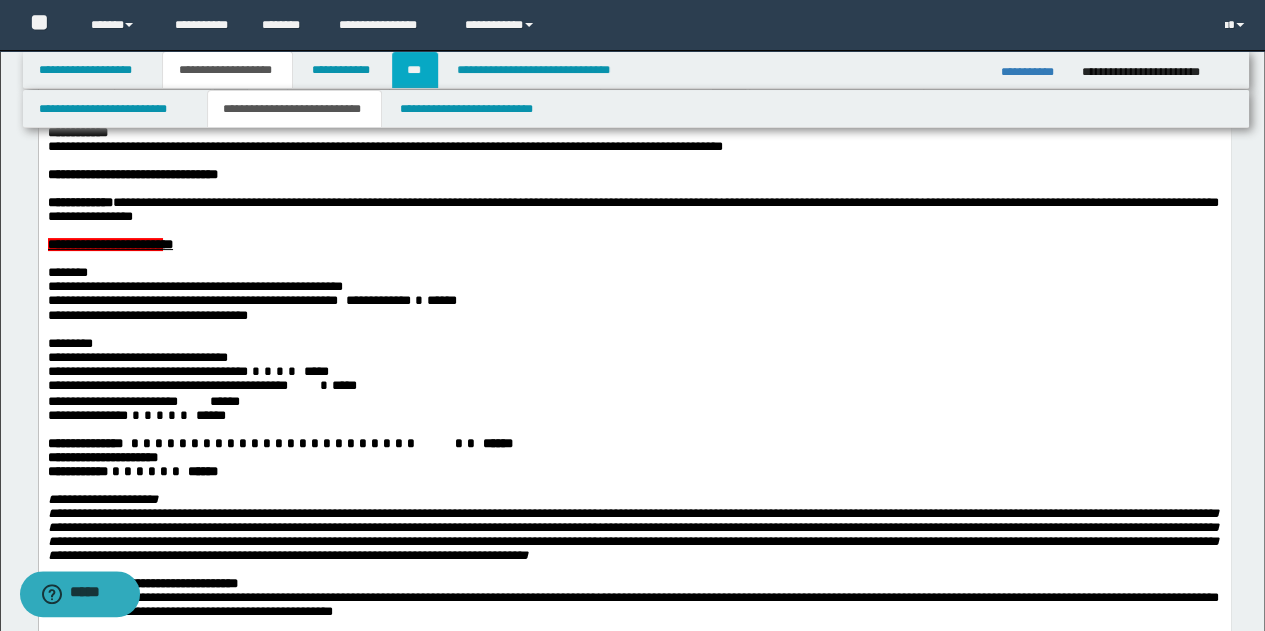 click on "***" at bounding box center (415, 70) 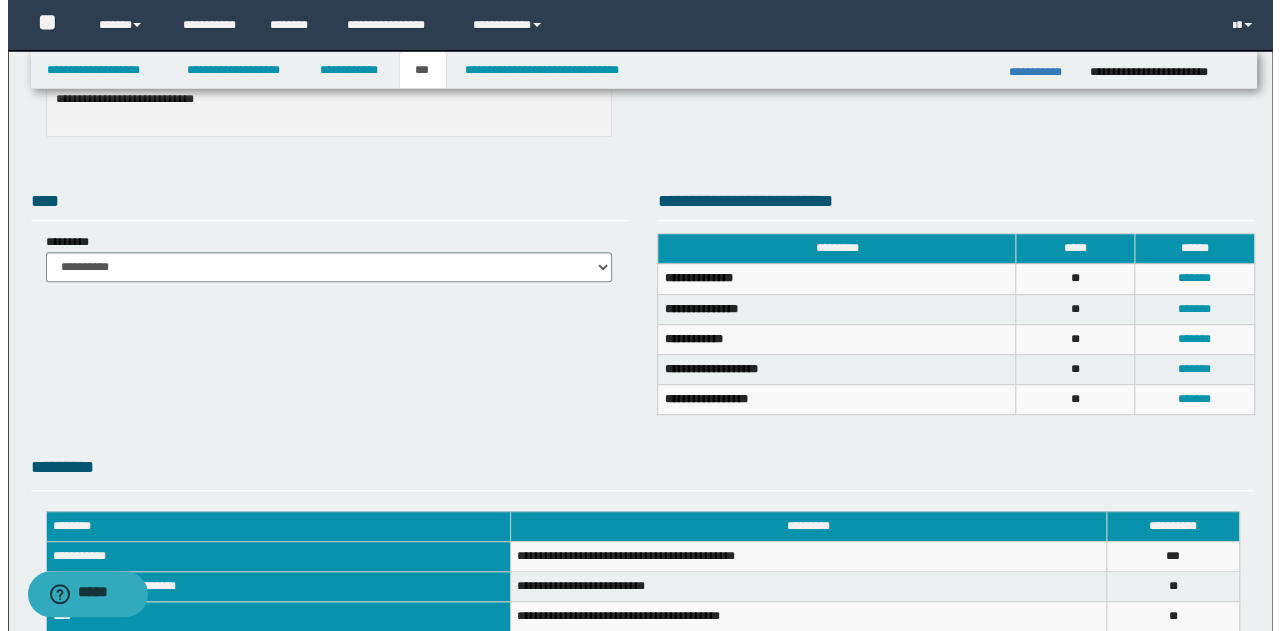 scroll, scrollTop: 367, scrollLeft: 0, axis: vertical 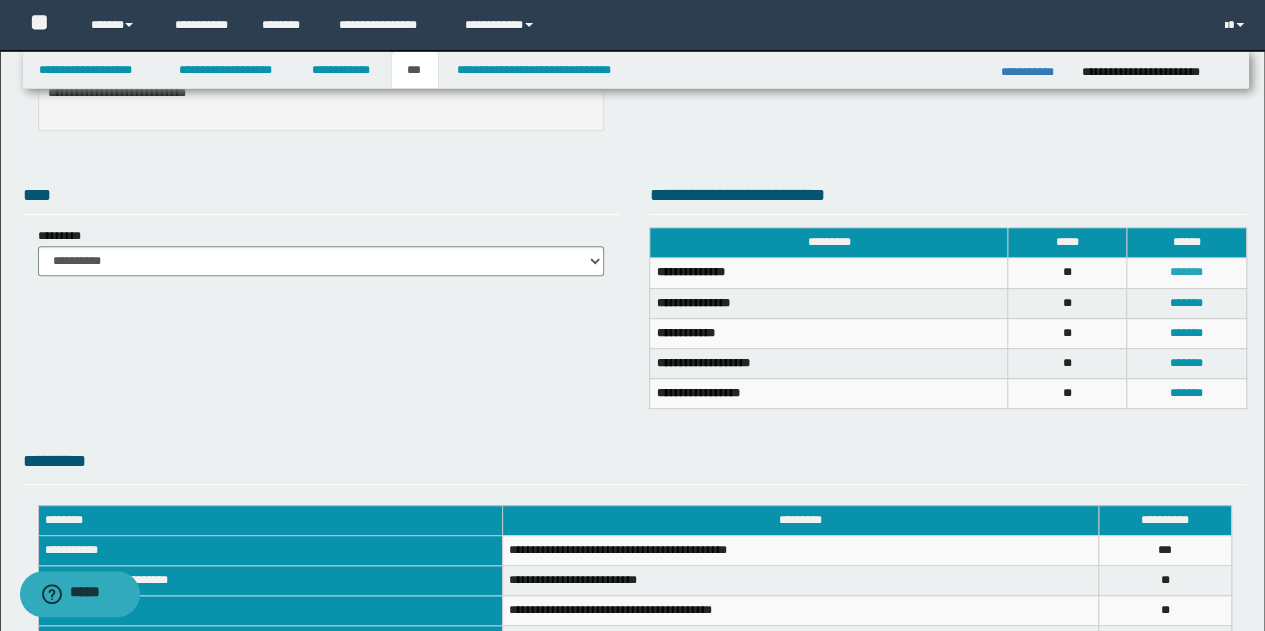 click on "*******" at bounding box center [1186, 272] 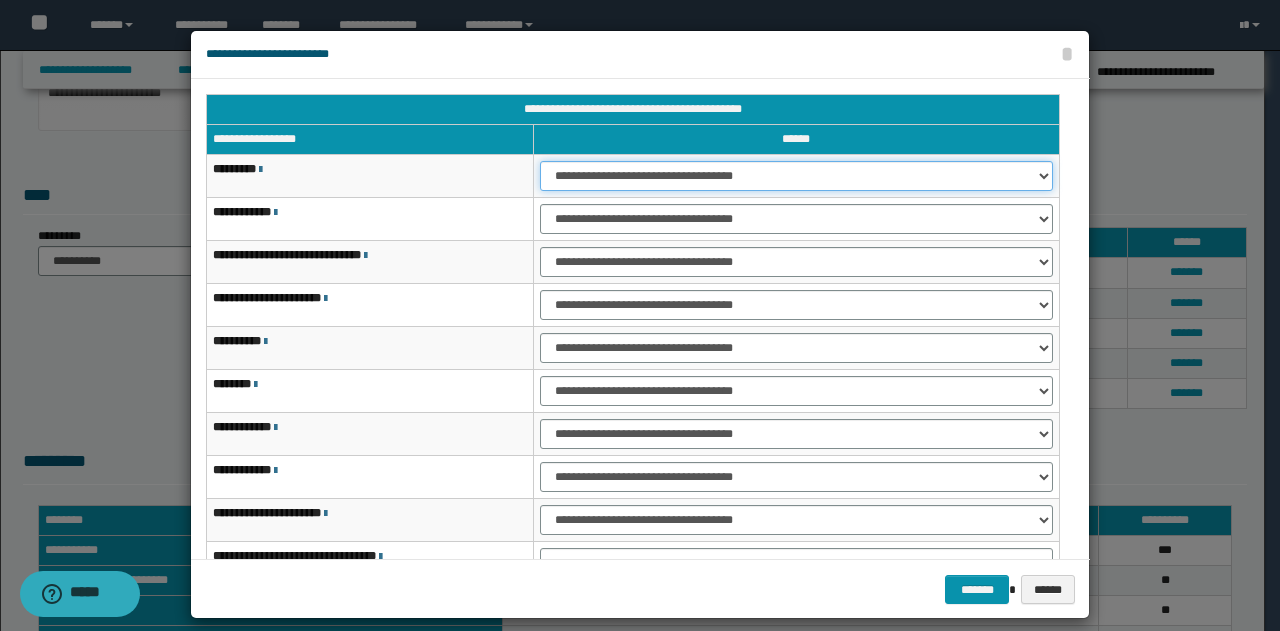click on "**********" at bounding box center (796, 176) 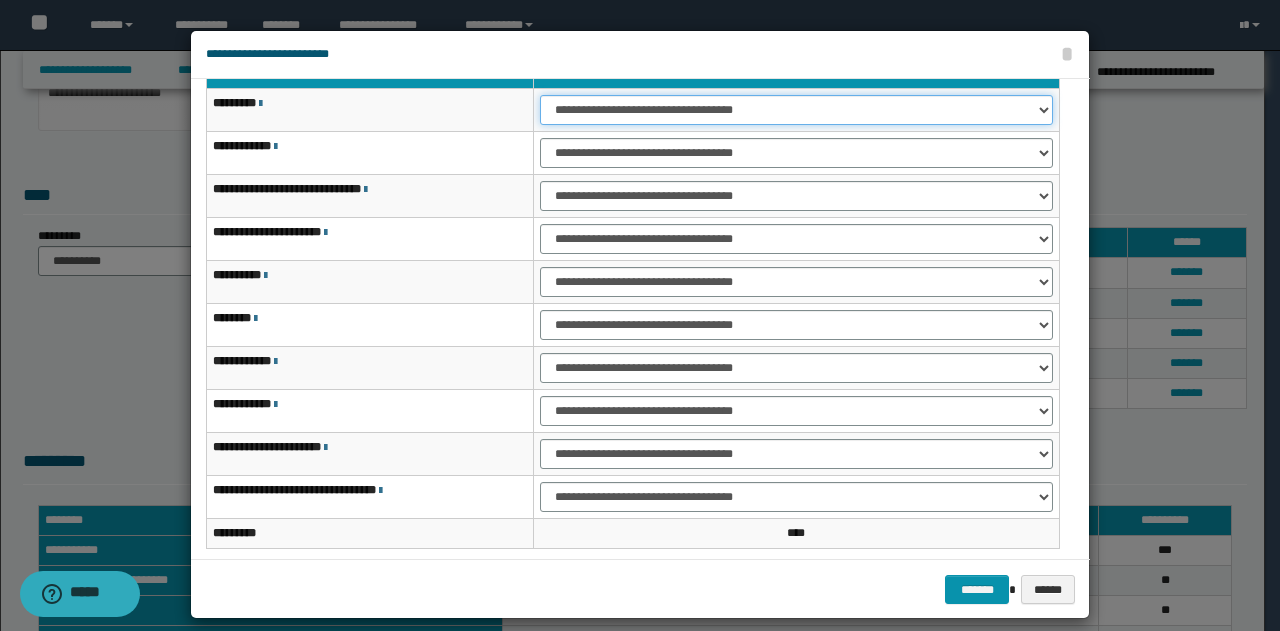 scroll, scrollTop: 116, scrollLeft: 0, axis: vertical 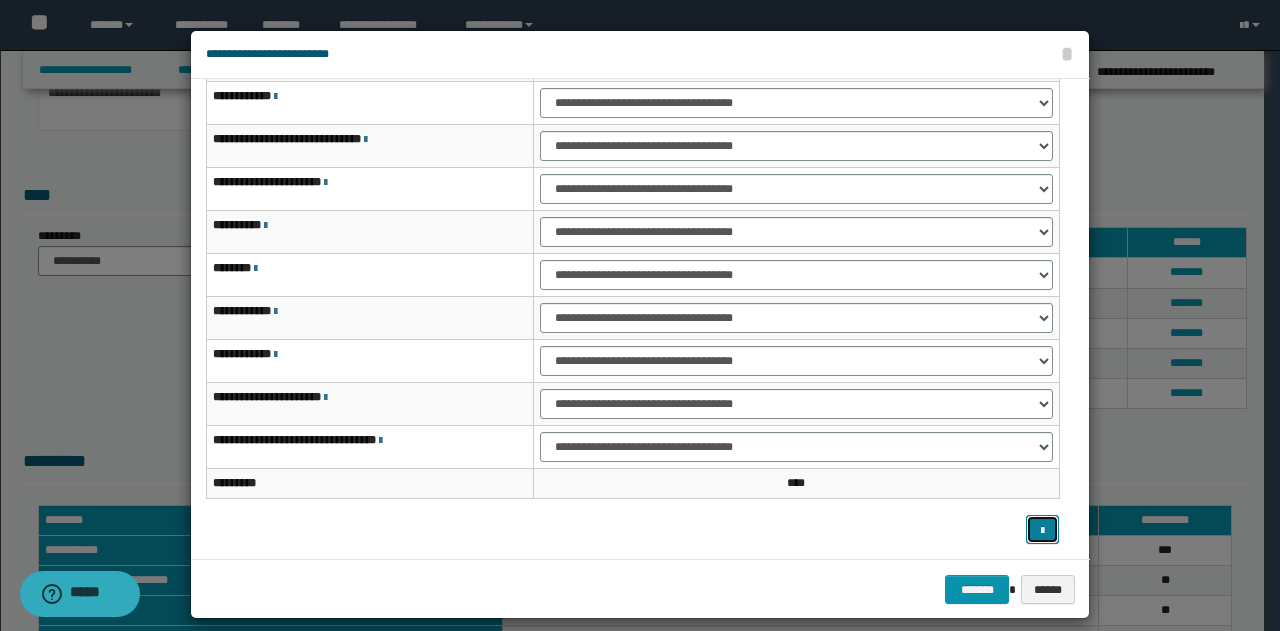 click at bounding box center [1042, 529] 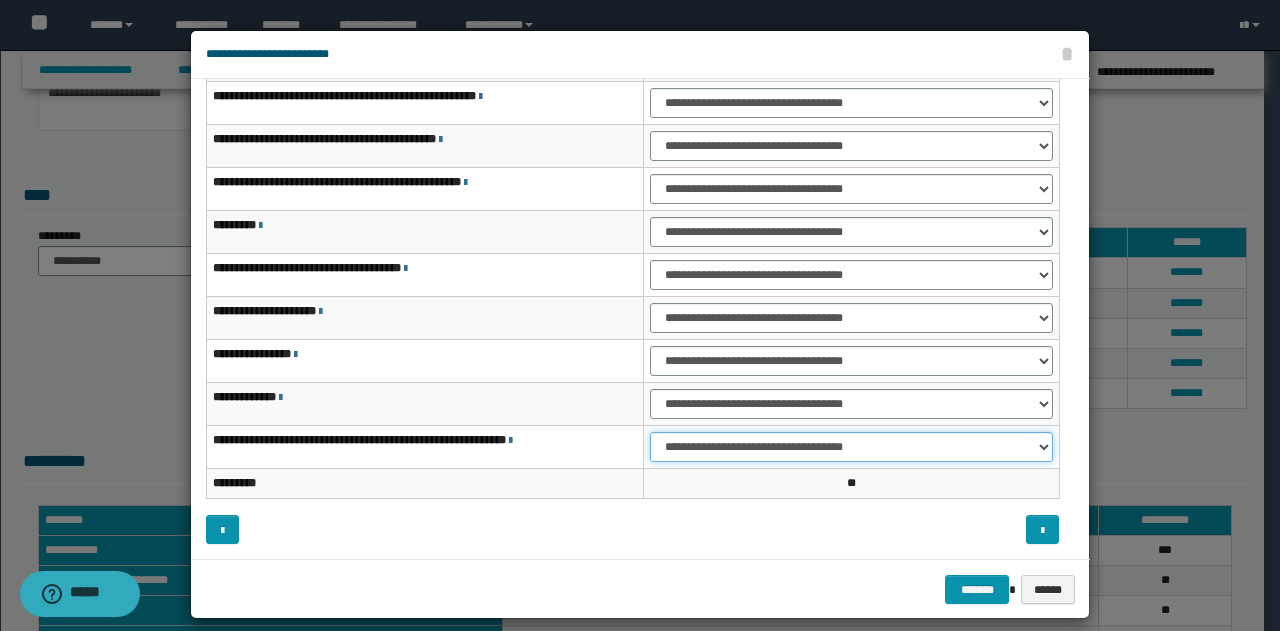 click on "**********" at bounding box center [851, 447] 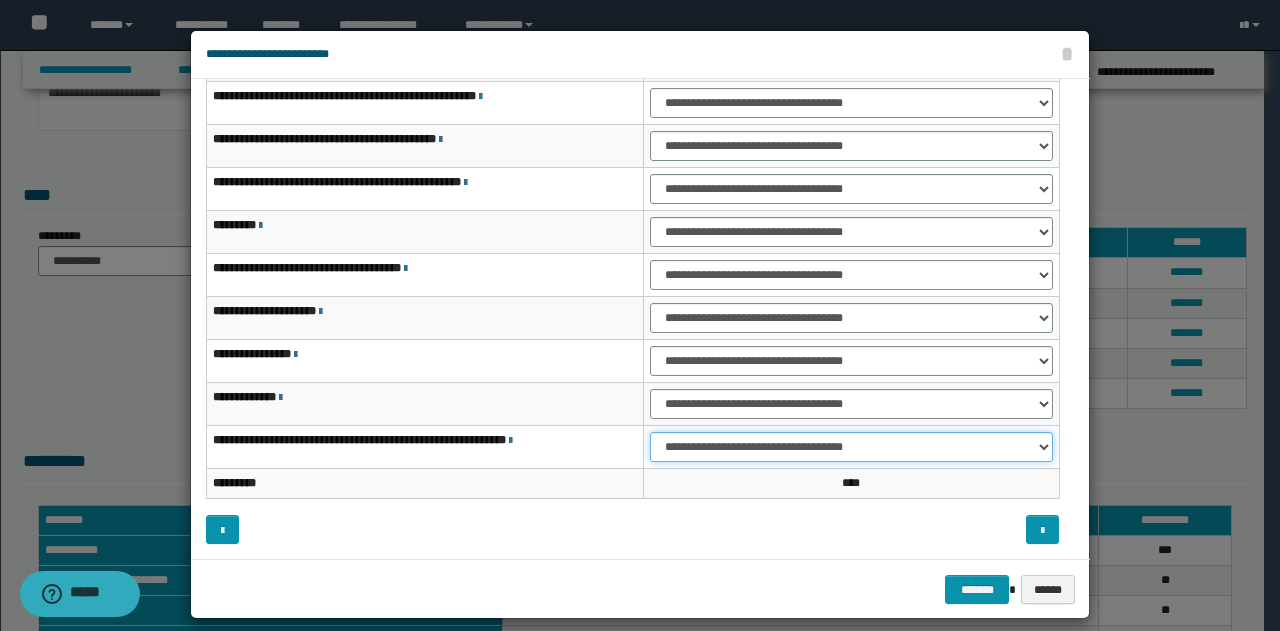 scroll, scrollTop: 16, scrollLeft: 0, axis: vertical 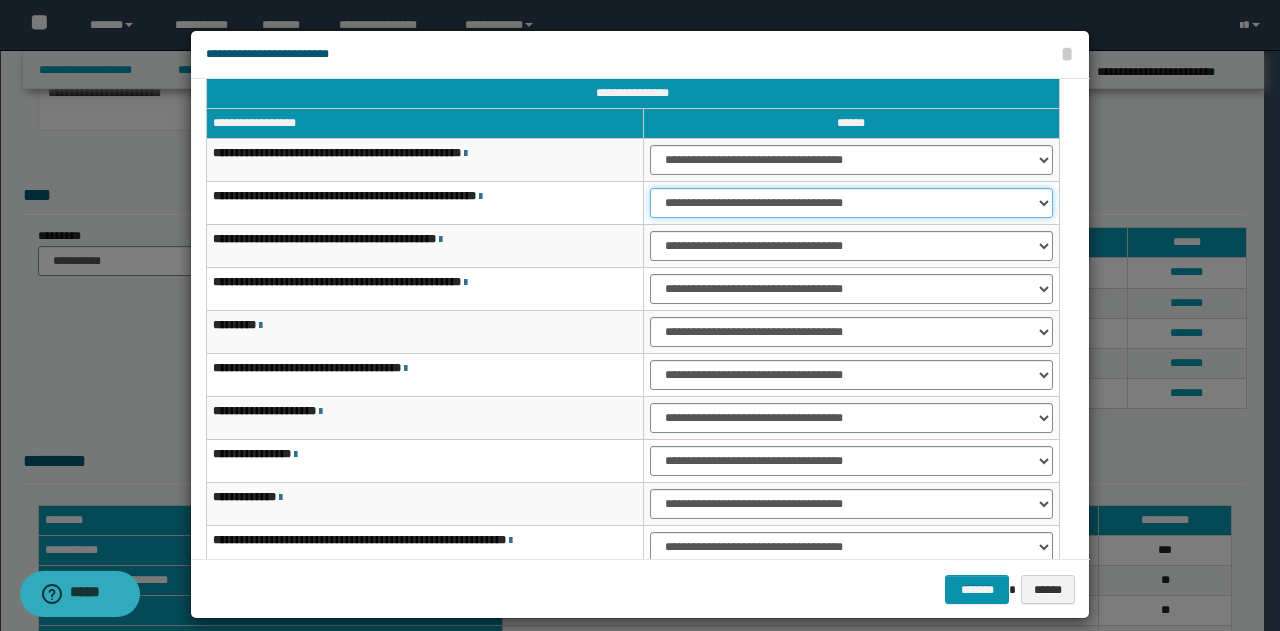 click on "**********" at bounding box center (851, 203) 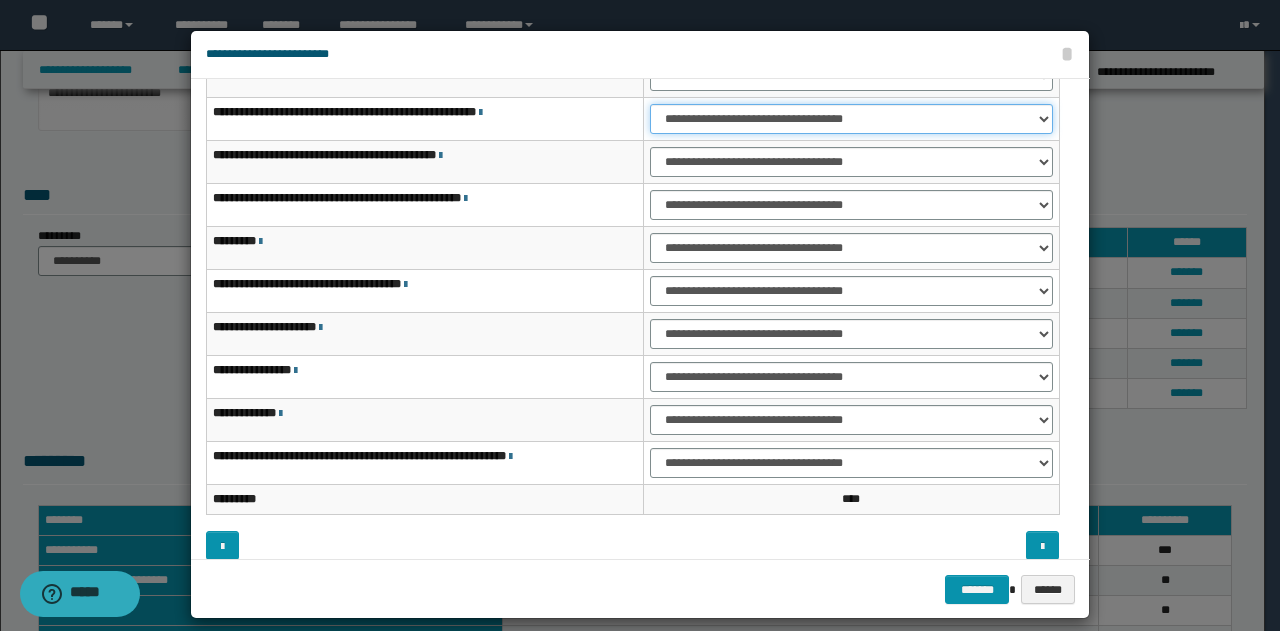 scroll, scrollTop: 116, scrollLeft: 0, axis: vertical 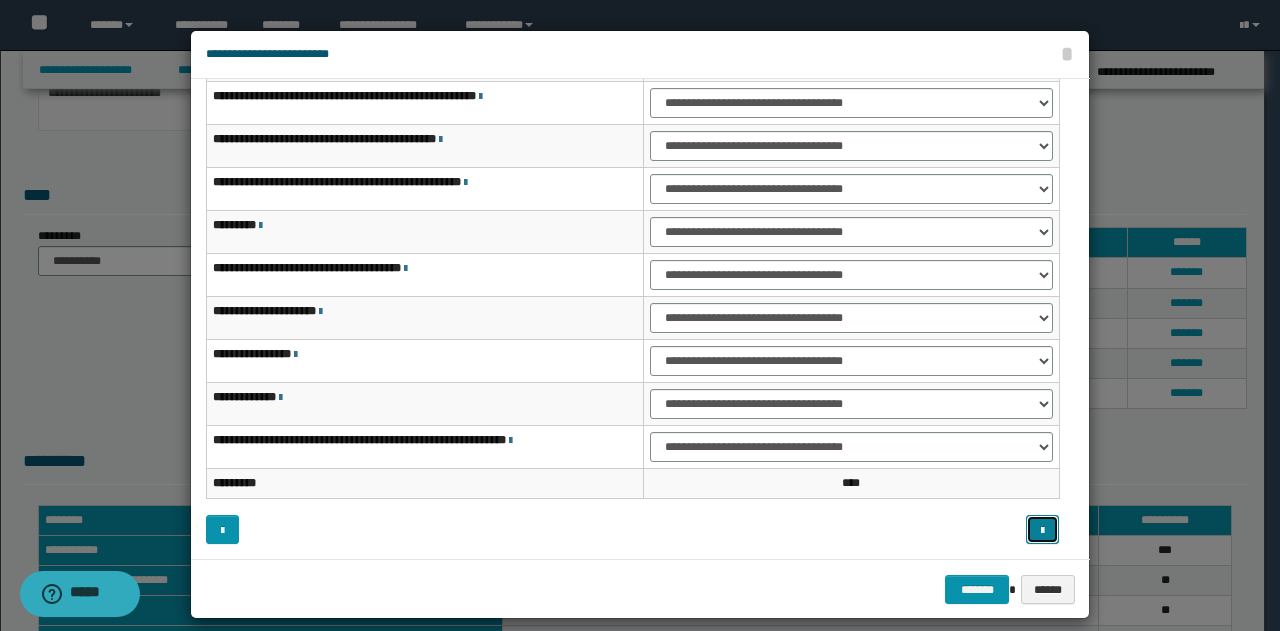 click at bounding box center [1042, 531] 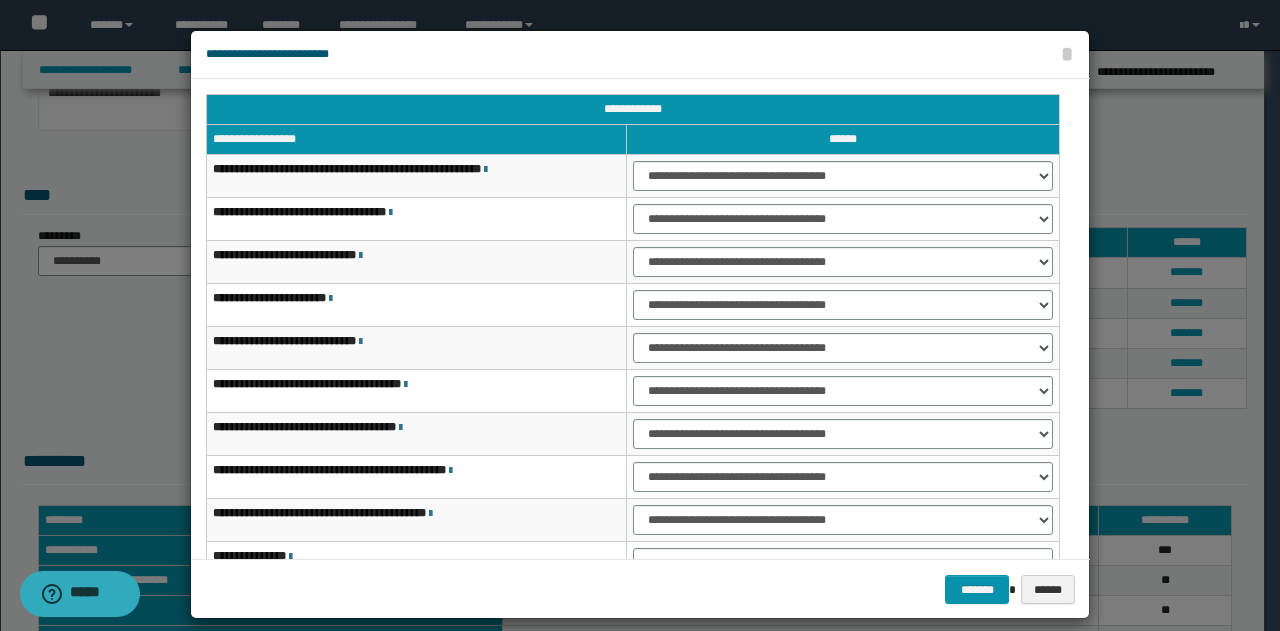 scroll, scrollTop: 116, scrollLeft: 0, axis: vertical 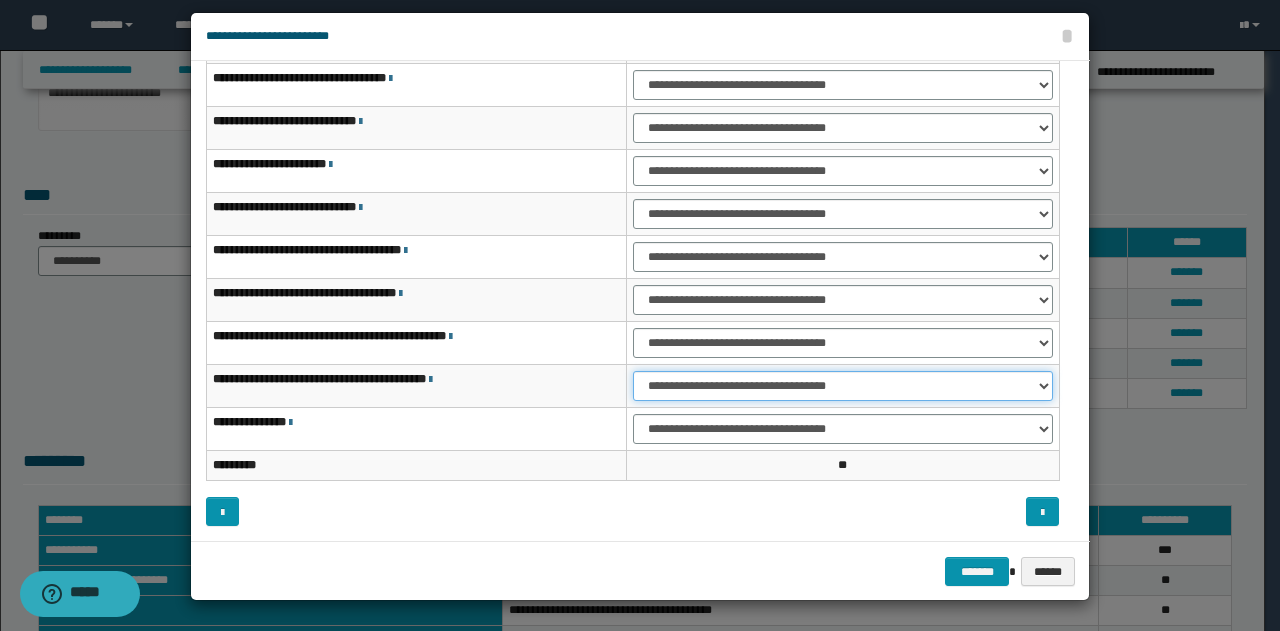 click on "**********" at bounding box center (843, 386) 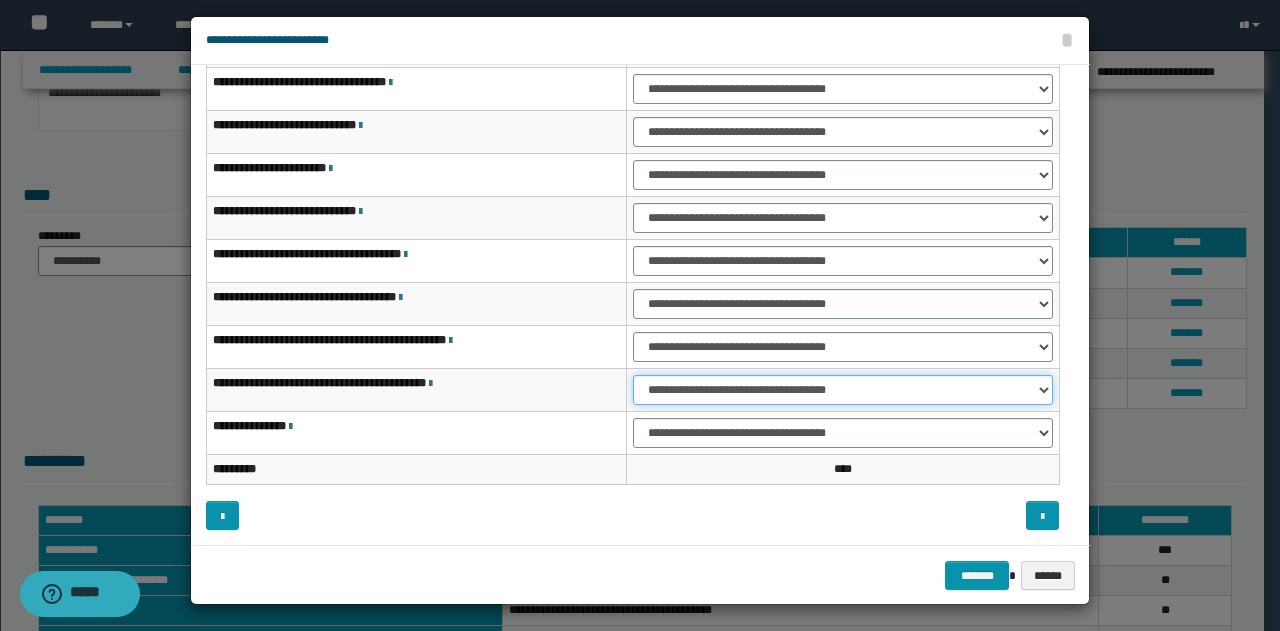 scroll, scrollTop: 18, scrollLeft: 0, axis: vertical 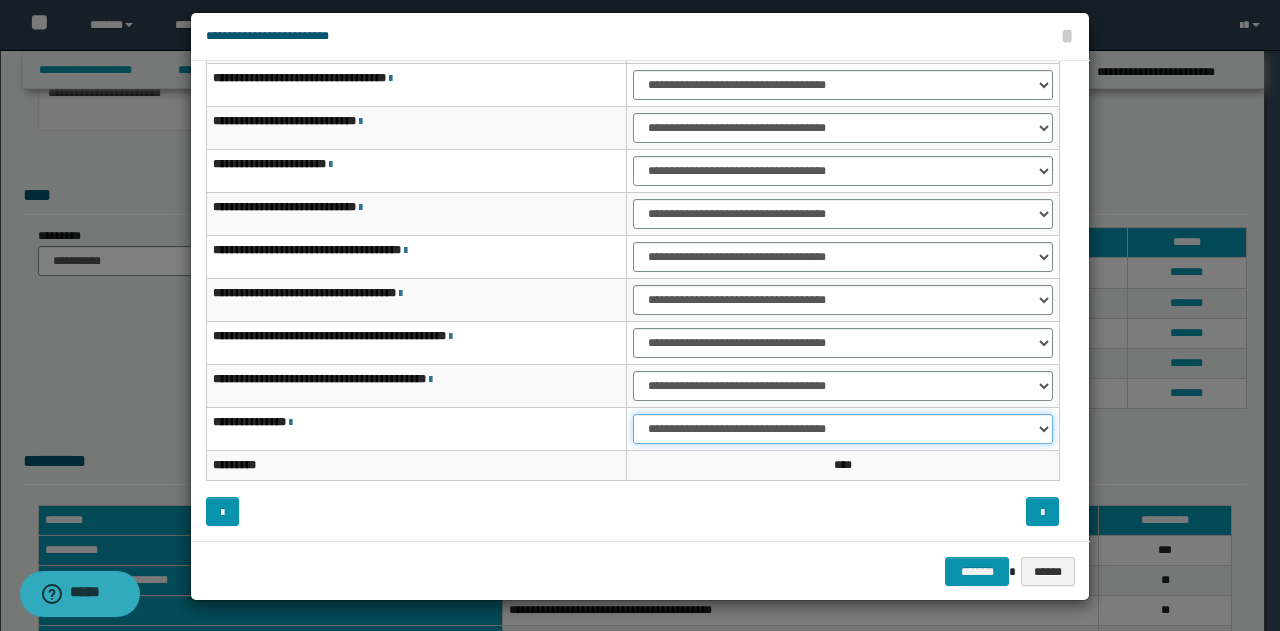 click on "**********" at bounding box center [843, 429] 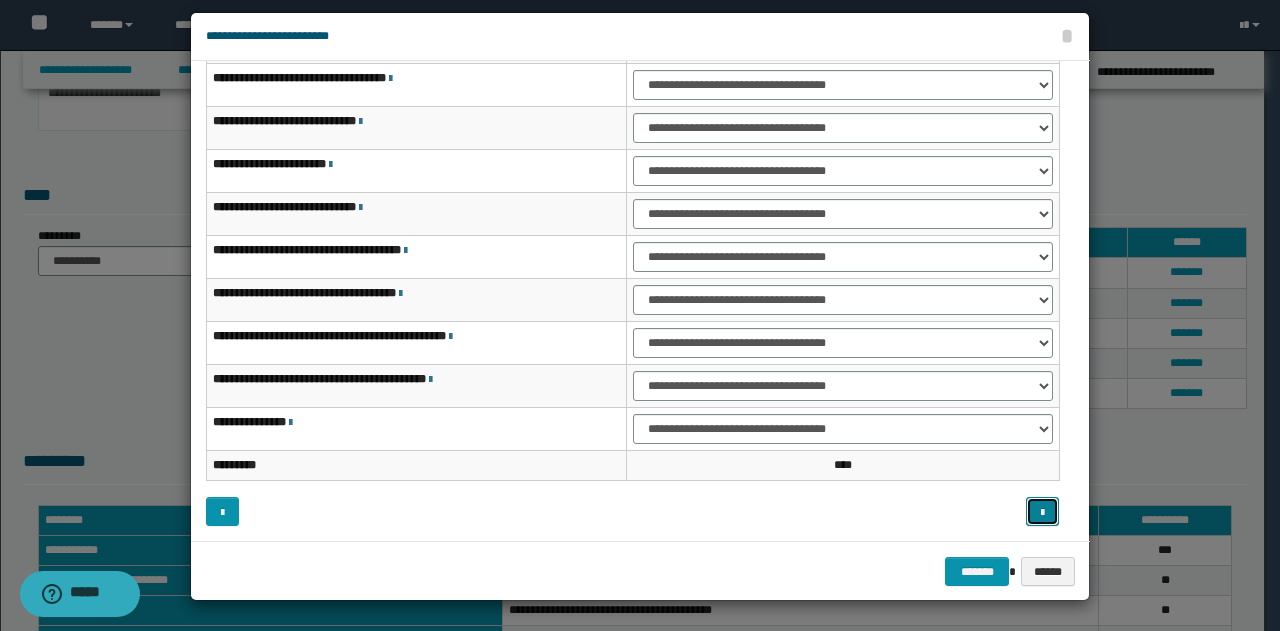 click at bounding box center (1042, 511) 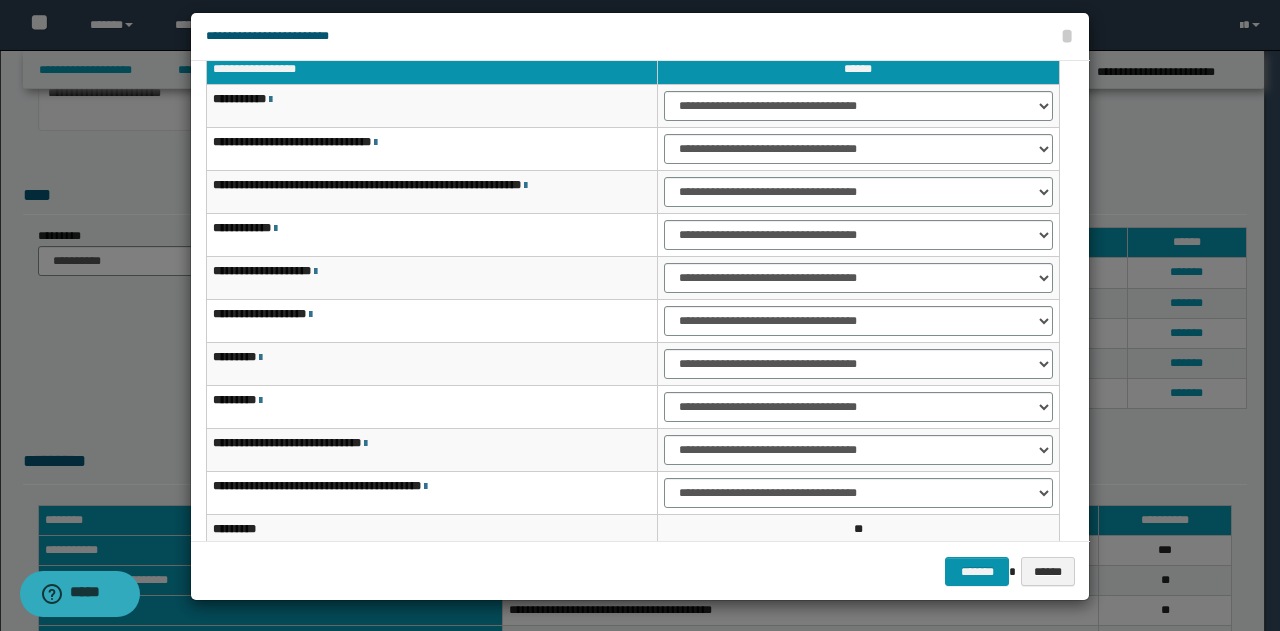 scroll, scrollTop: 0, scrollLeft: 0, axis: both 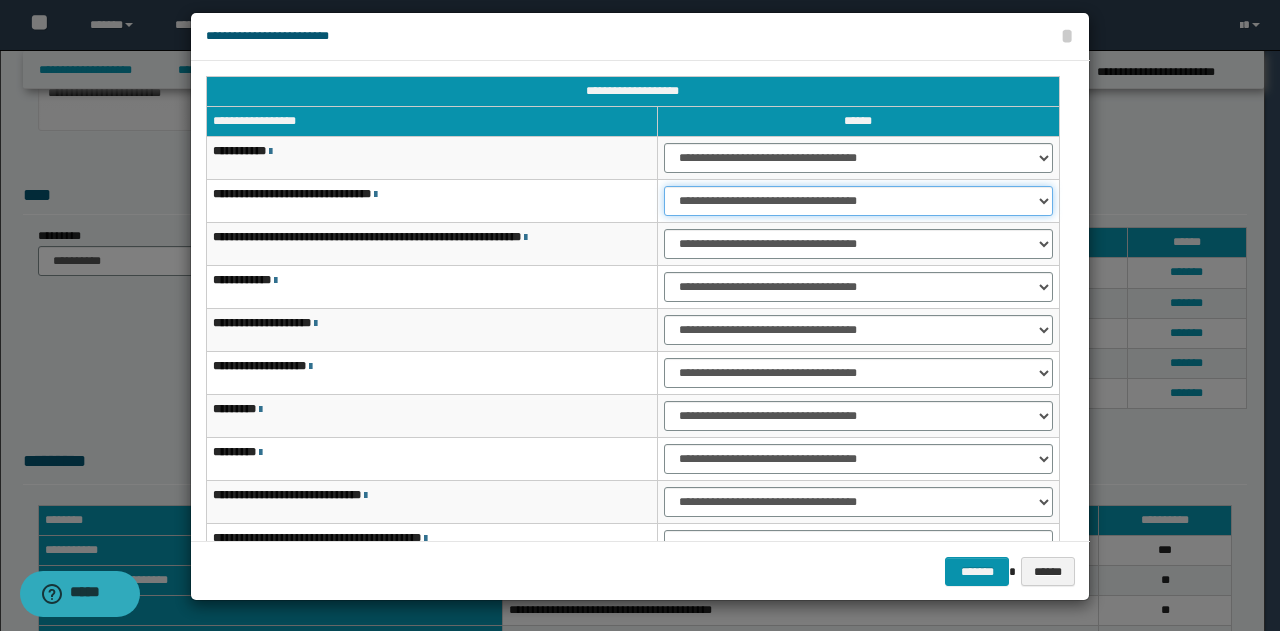 click on "**********" at bounding box center [858, 201] 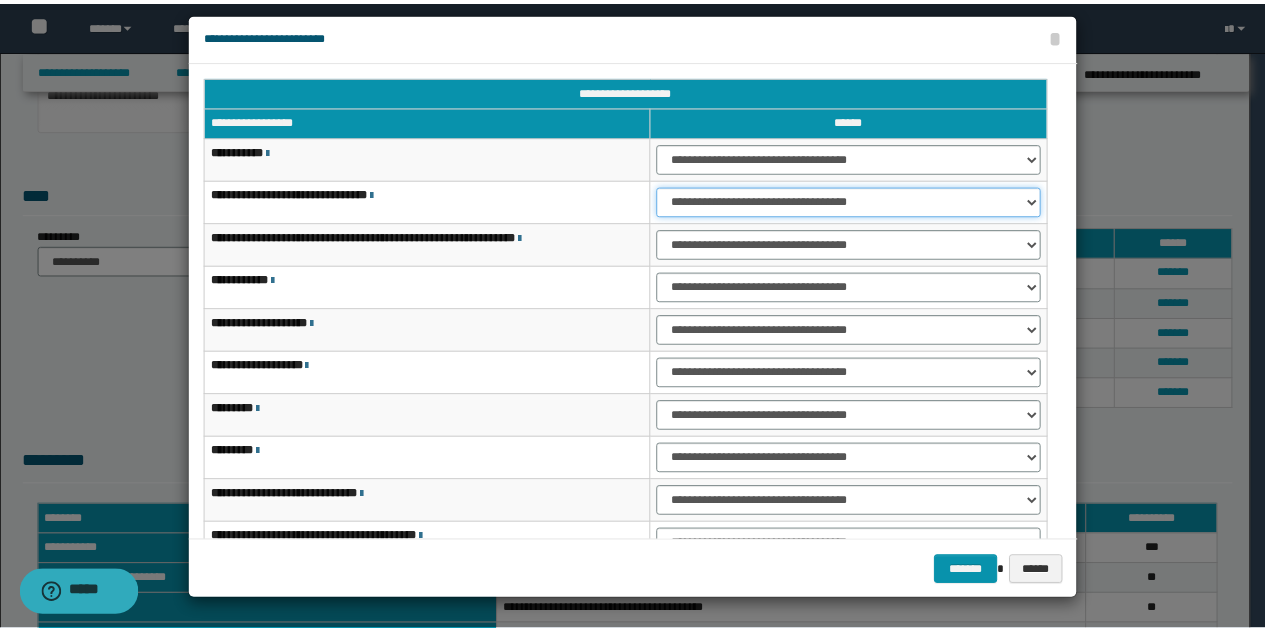 scroll, scrollTop: 116, scrollLeft: 0, axis: vertical 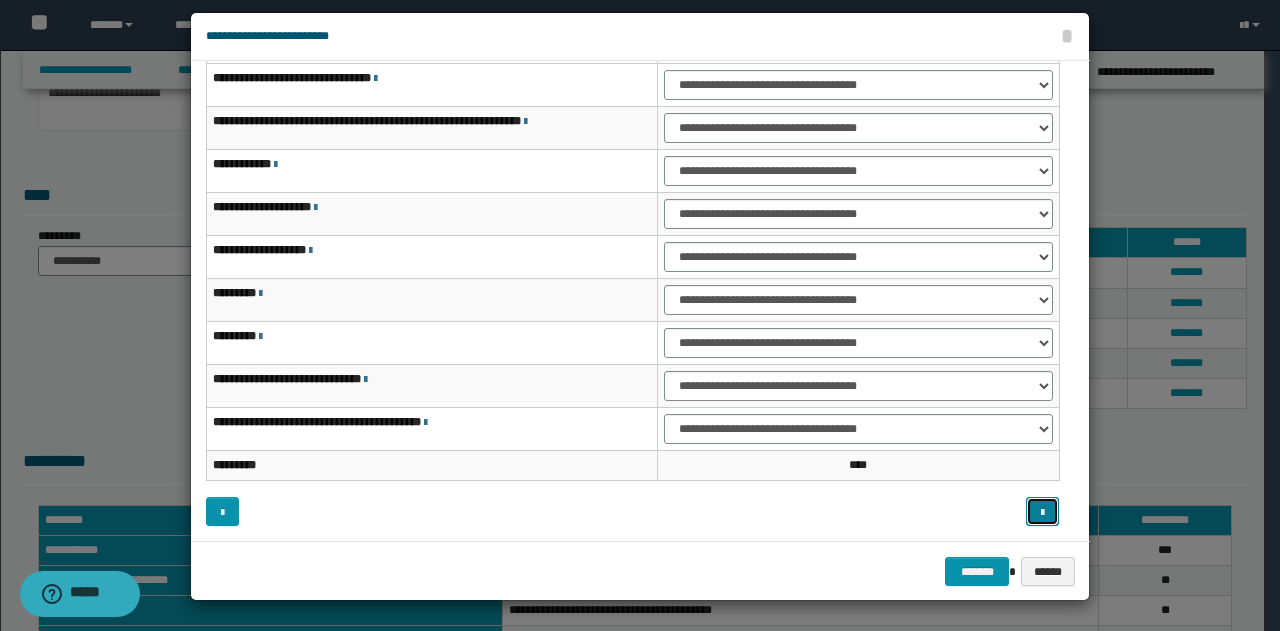 click at bounding box center (1042, 513) 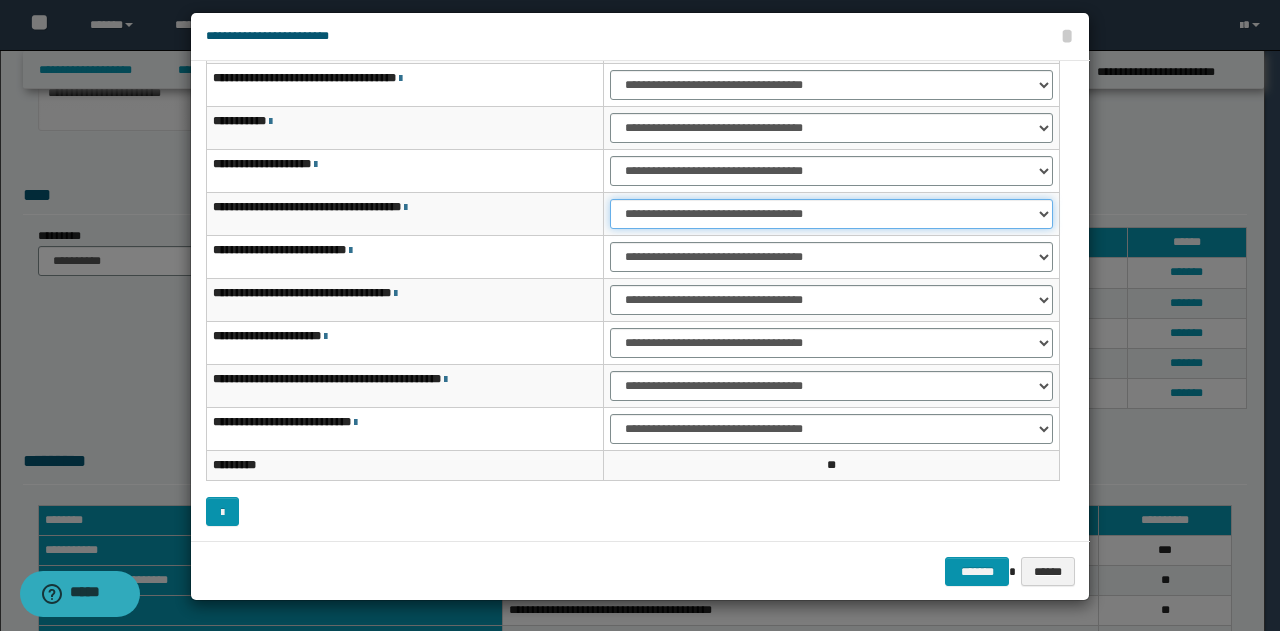 click on "**********" at bounding box center [831, 214] 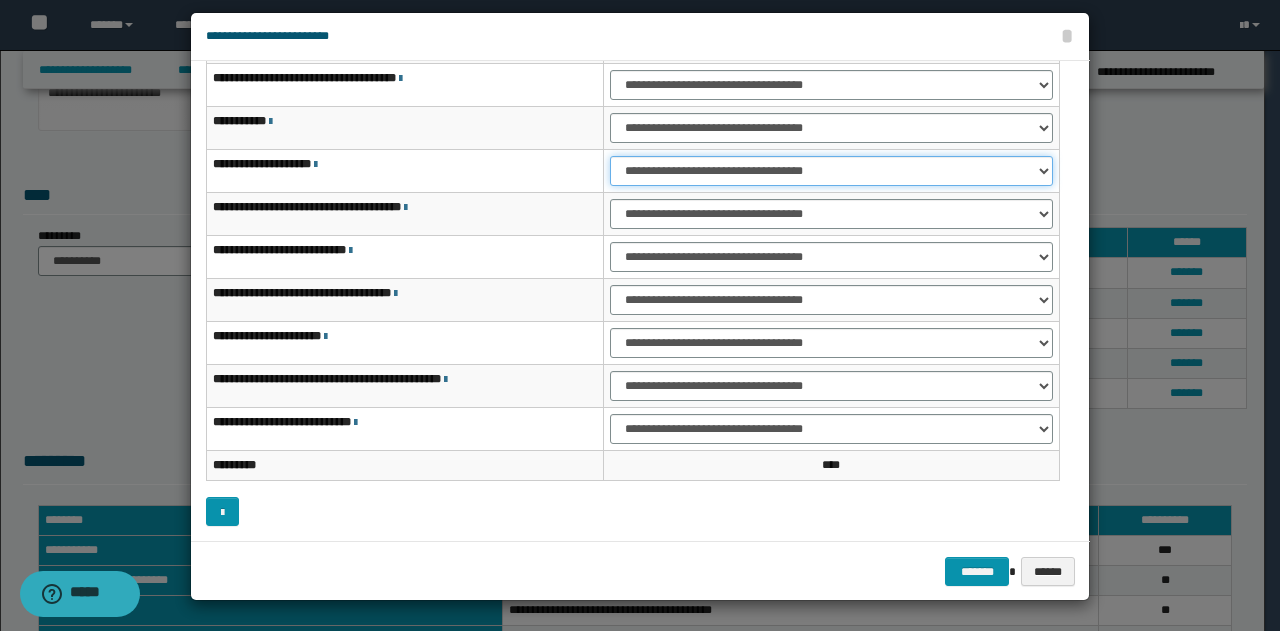 click on "**********" at bounding box center [831, 171] 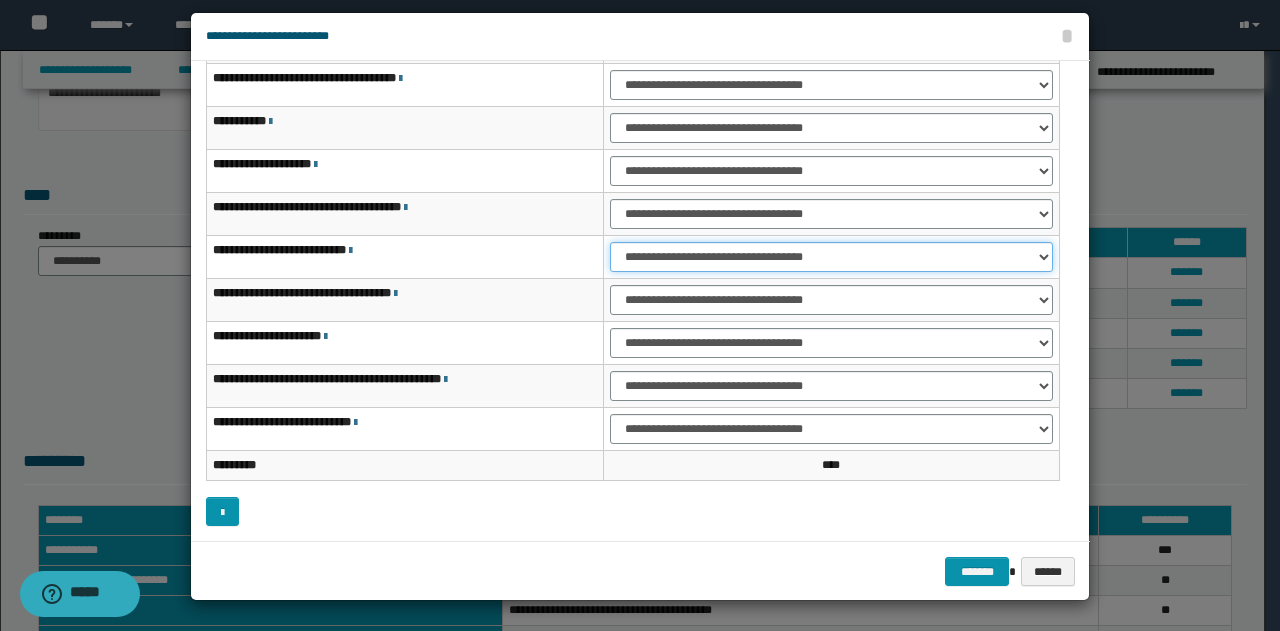 click on "**********" at bounding box center [831, 257] 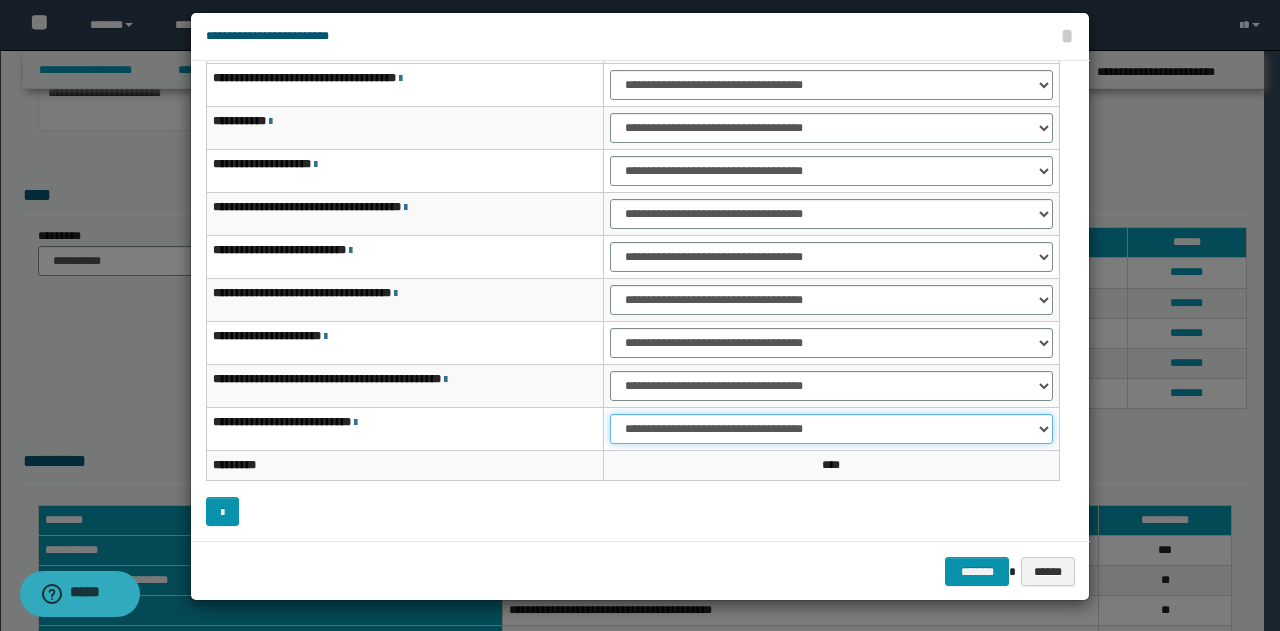 click on "**********" at bounding box center (831, 429) 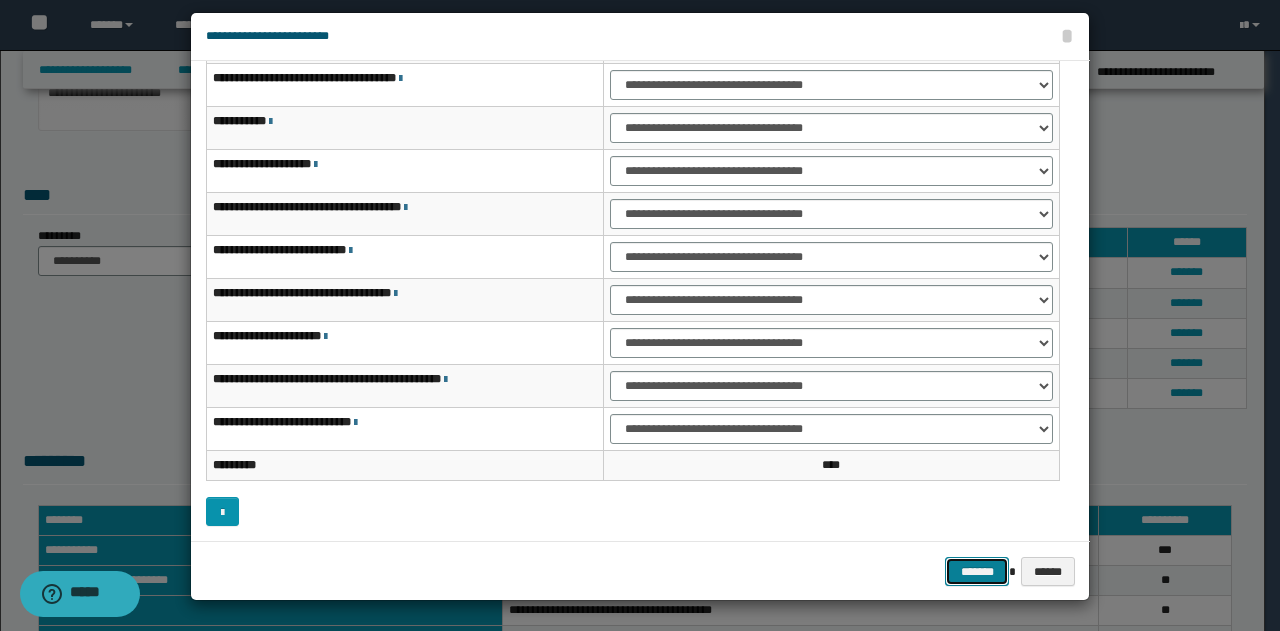 click on "*******" at bounding box center [977, 571] 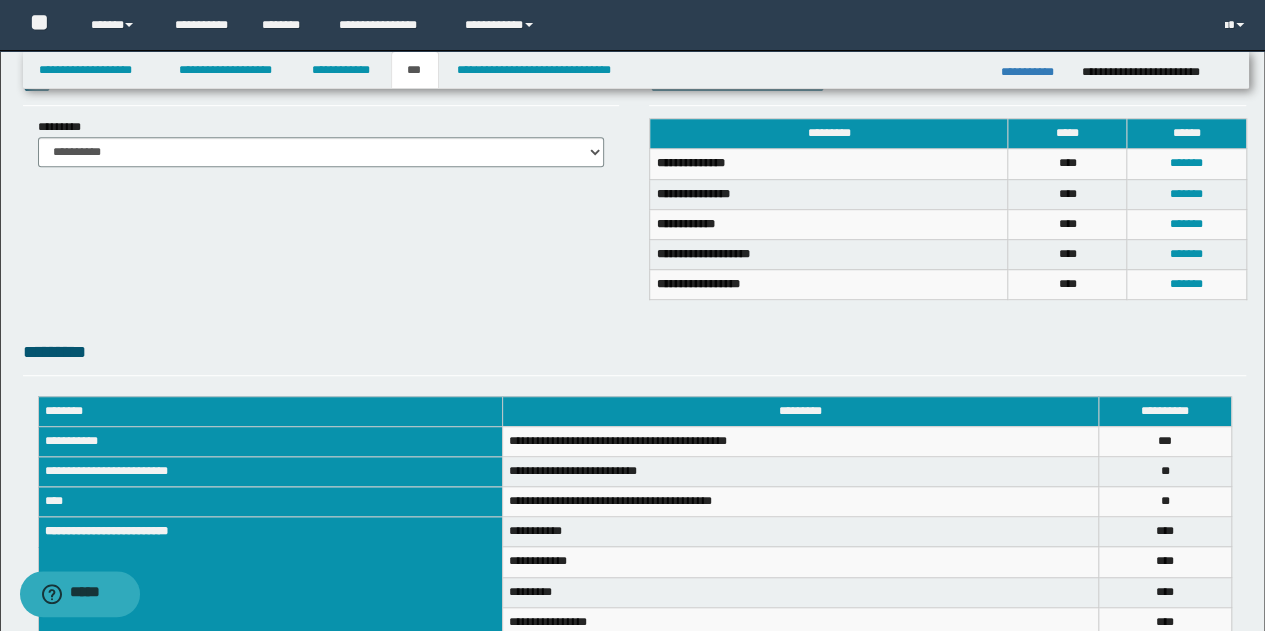 scroll, scrollTop: 667, scrollLeft: 0, axis: vertical 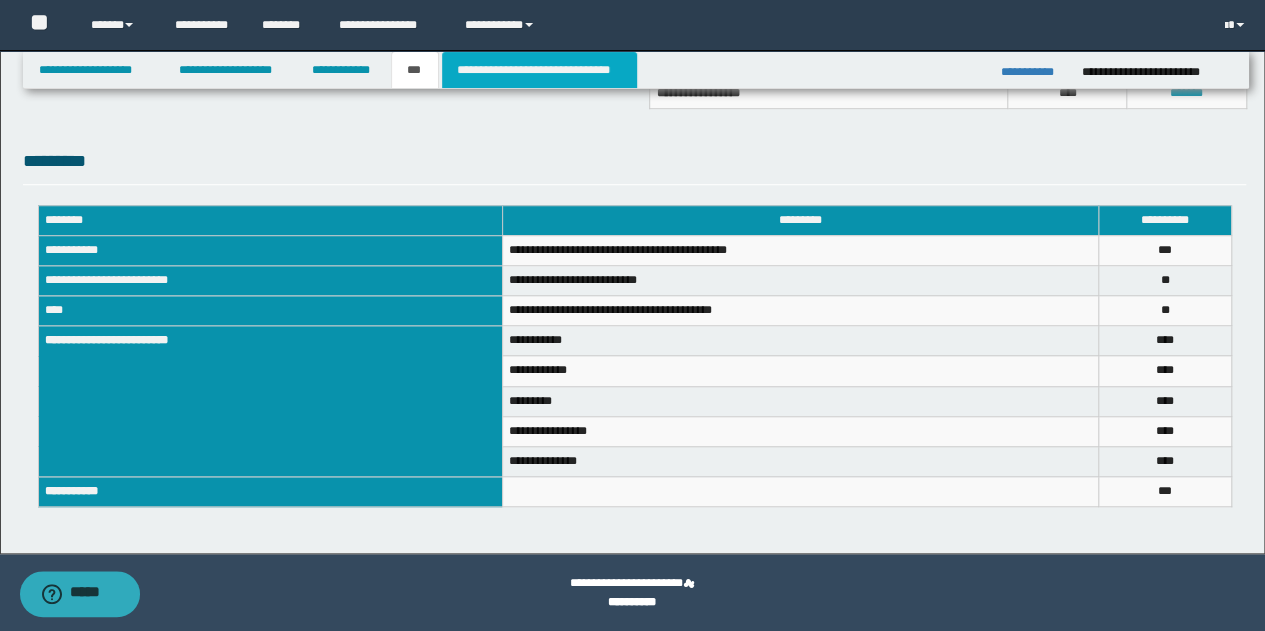 click on "**********" at bounding box center [539, 70] 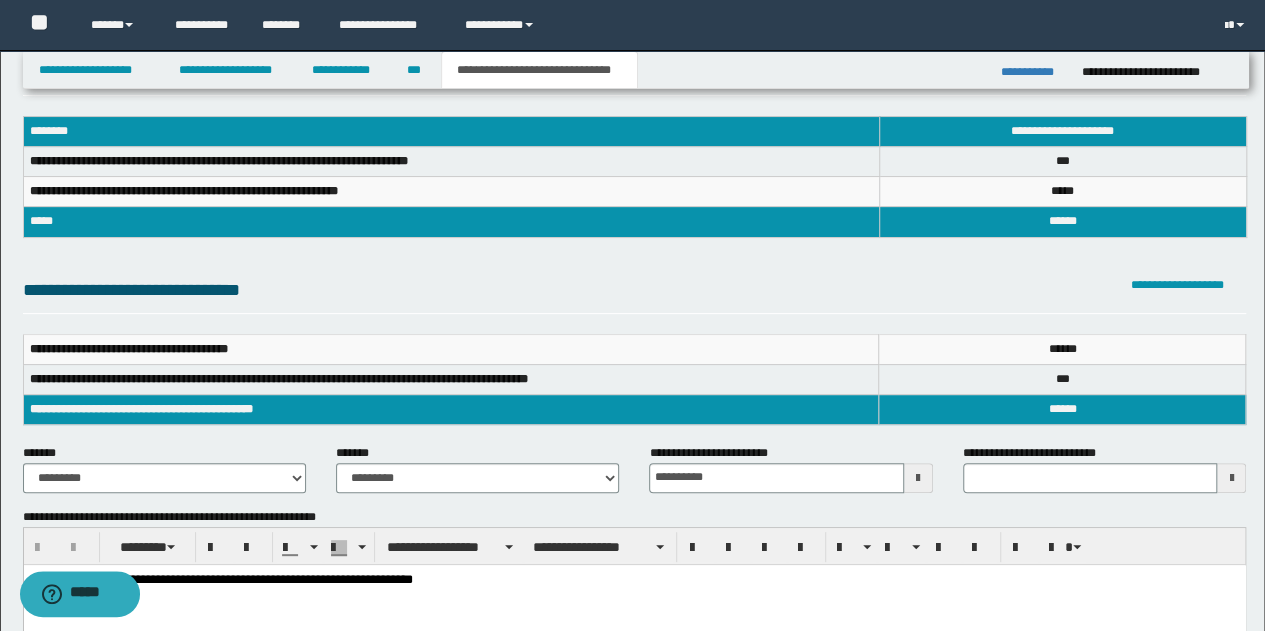 scroll, scrollTop: 0, scrollLeft: 0, axis: both 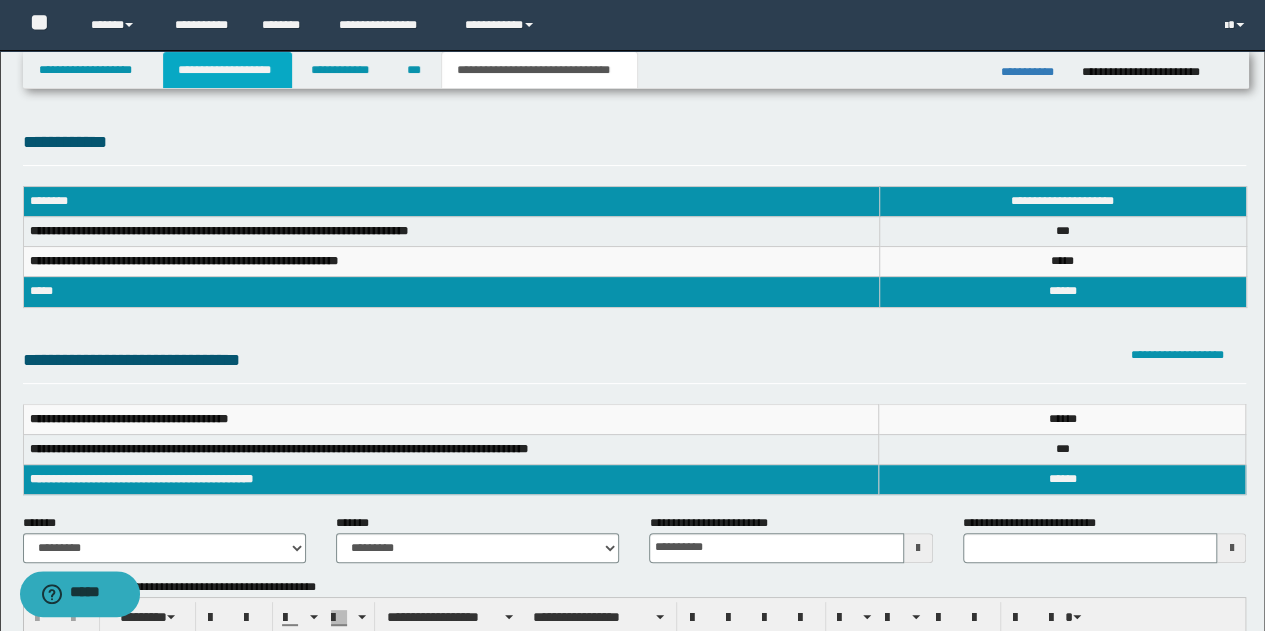 click on "**********" at bounding box center (227, 70) 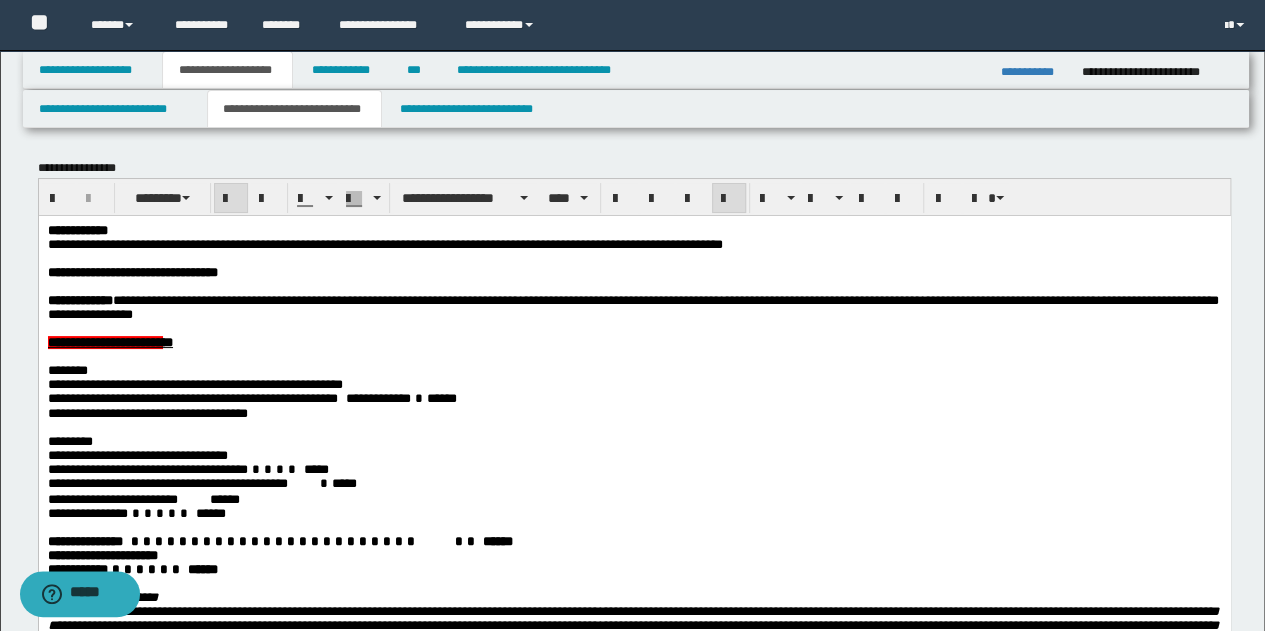 scroll, scrollTop: 100, scrollLeft: 0, axis: vertical 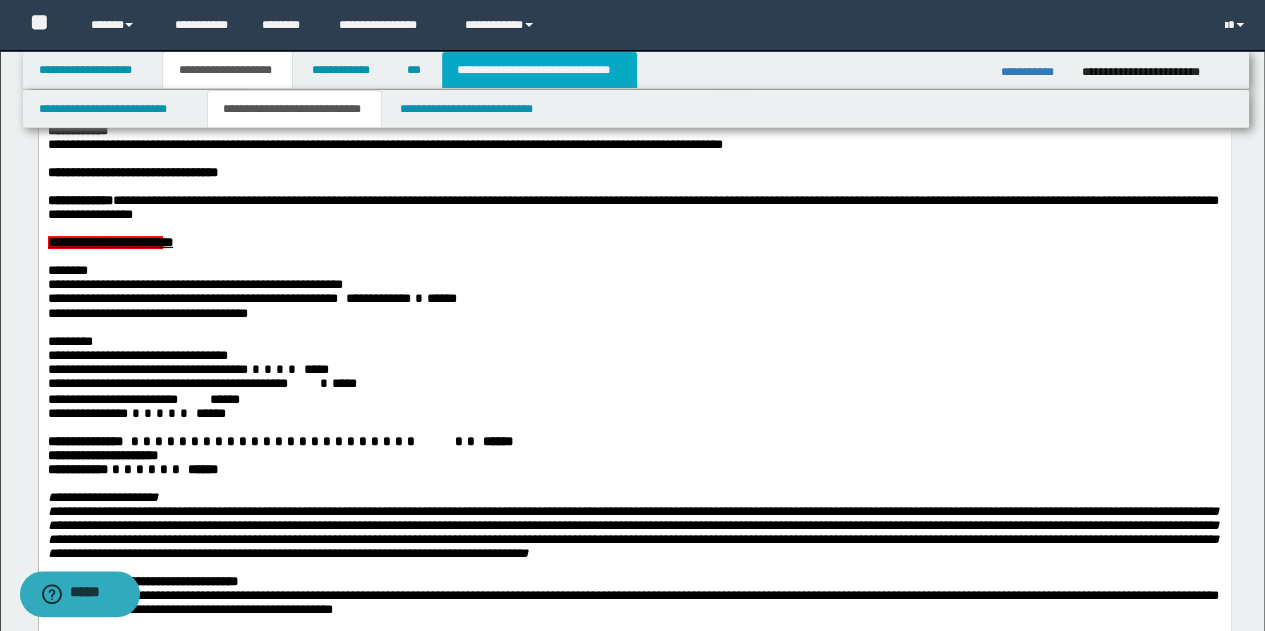 click on "**********" at bounding box center [539, 70] 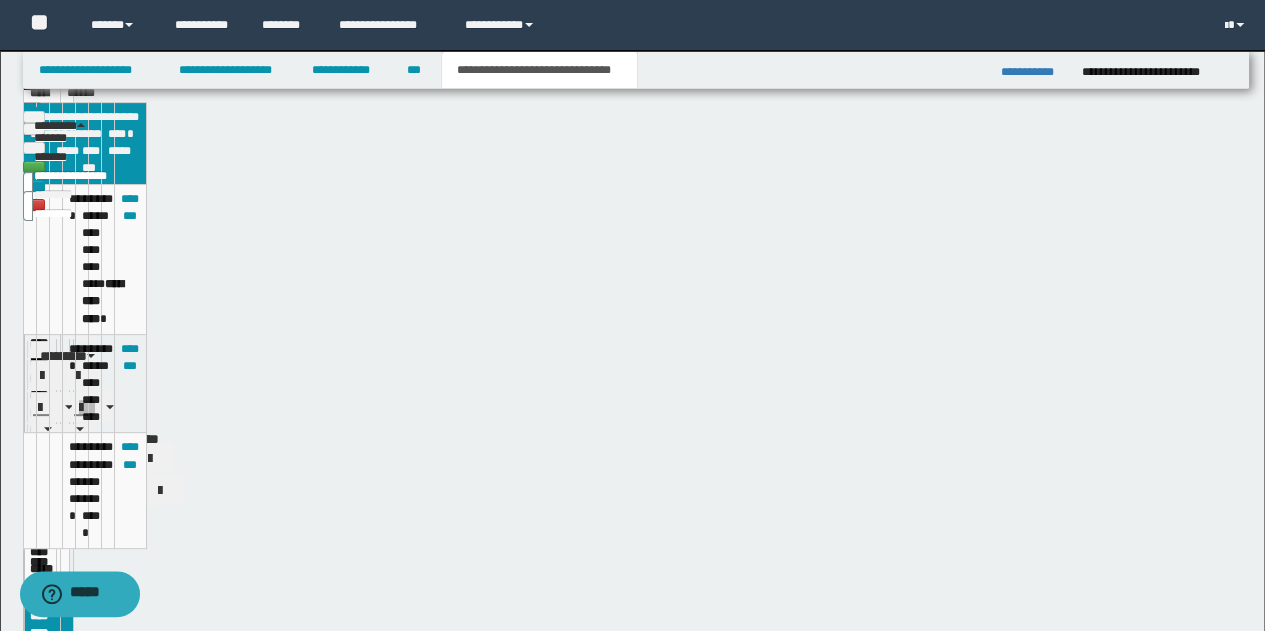 scroll, scrollTop: 69, scrollLeft: 0, axis: vertical 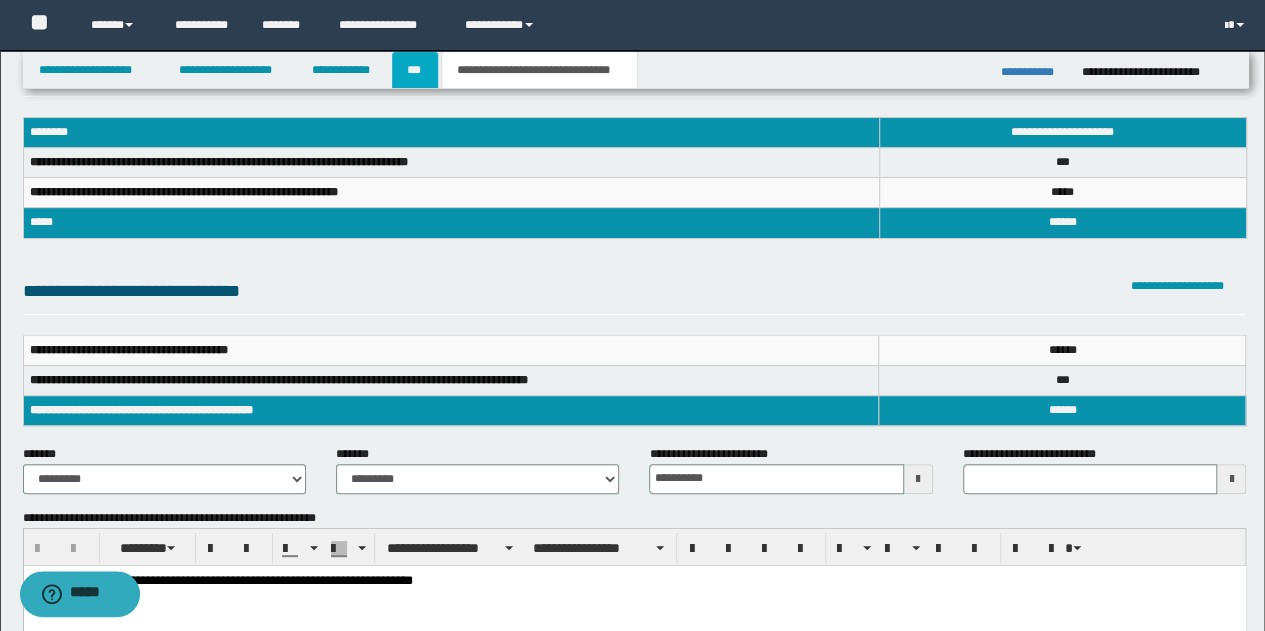click on "***" at bounding box center (415, 70) 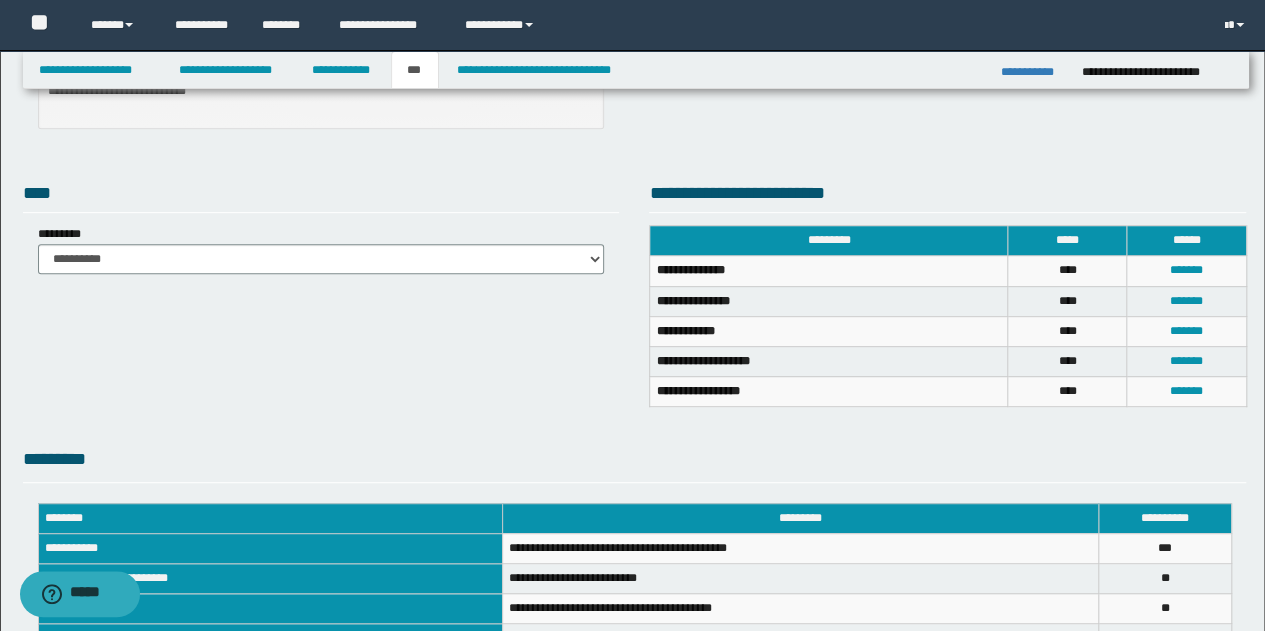 scroll, scrollTop: 667, scrollLeft: 0, axis: vertical 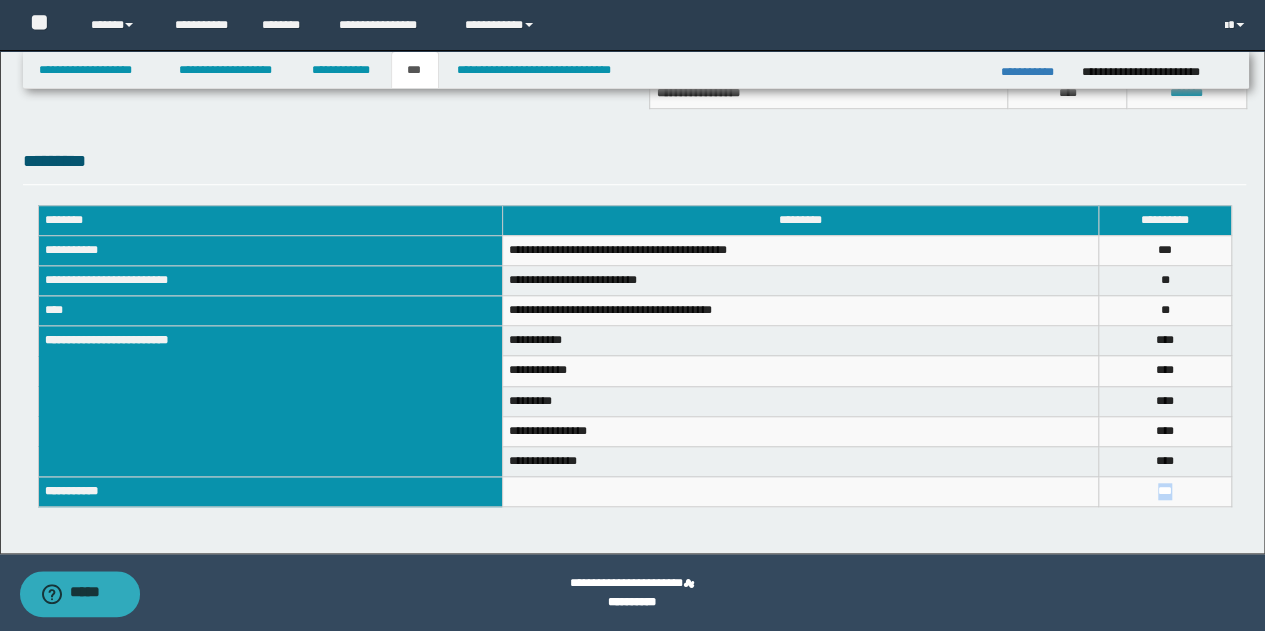 drag, startPoint x: 1214, startPoint y: 485, endPoint x: 1109, endPoint y: 489, distance: 105.076164 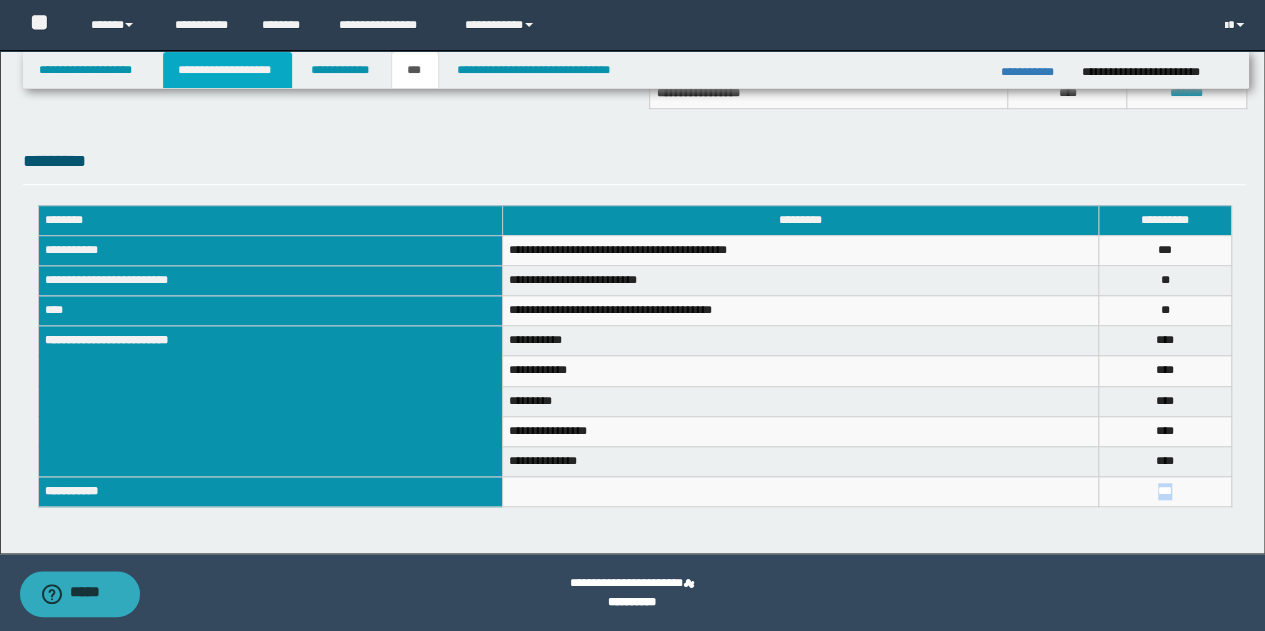 click on "**********" at bounding box center [227, 70] 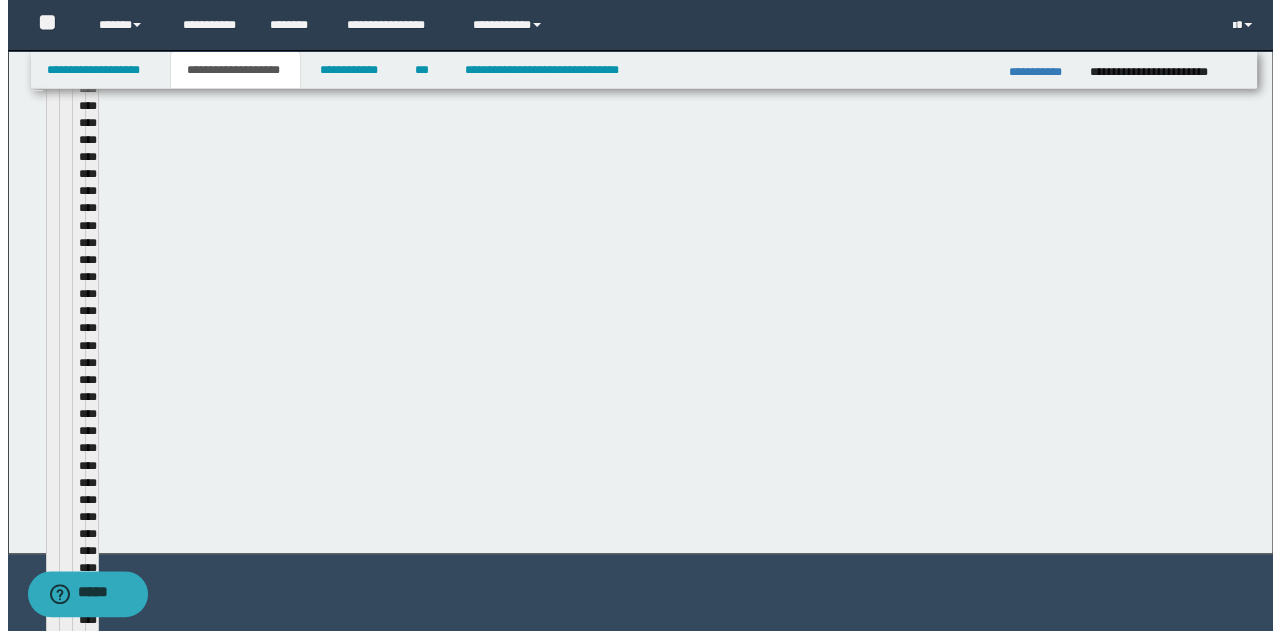 scroll, scrollTop: 698, scrollLeft: 0, axis: vertical 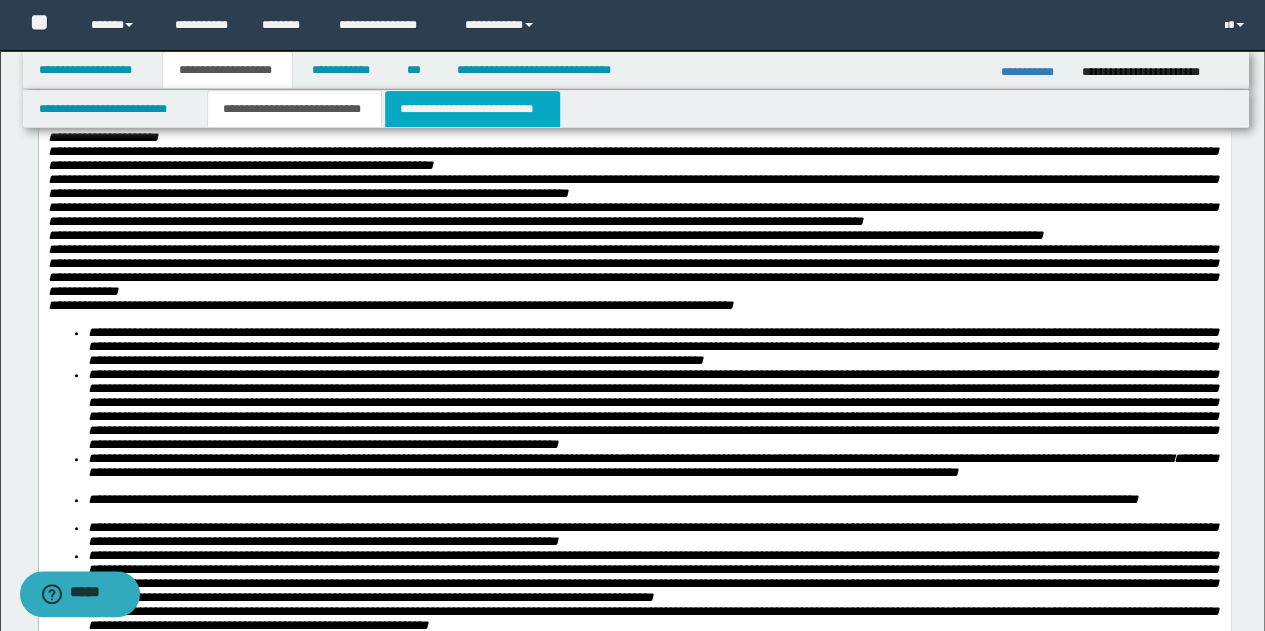 click on "**********" at bounding box center (472, 109) 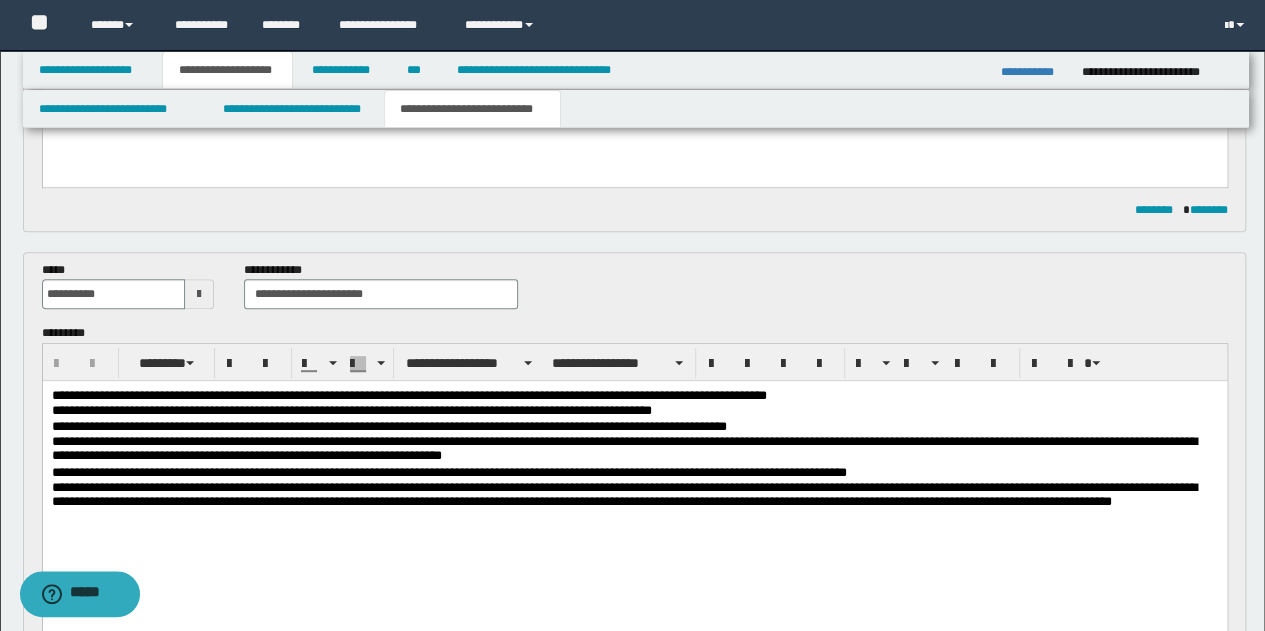 scroll, scrollTop: 400, scrollLeft: 0, axis: vertical 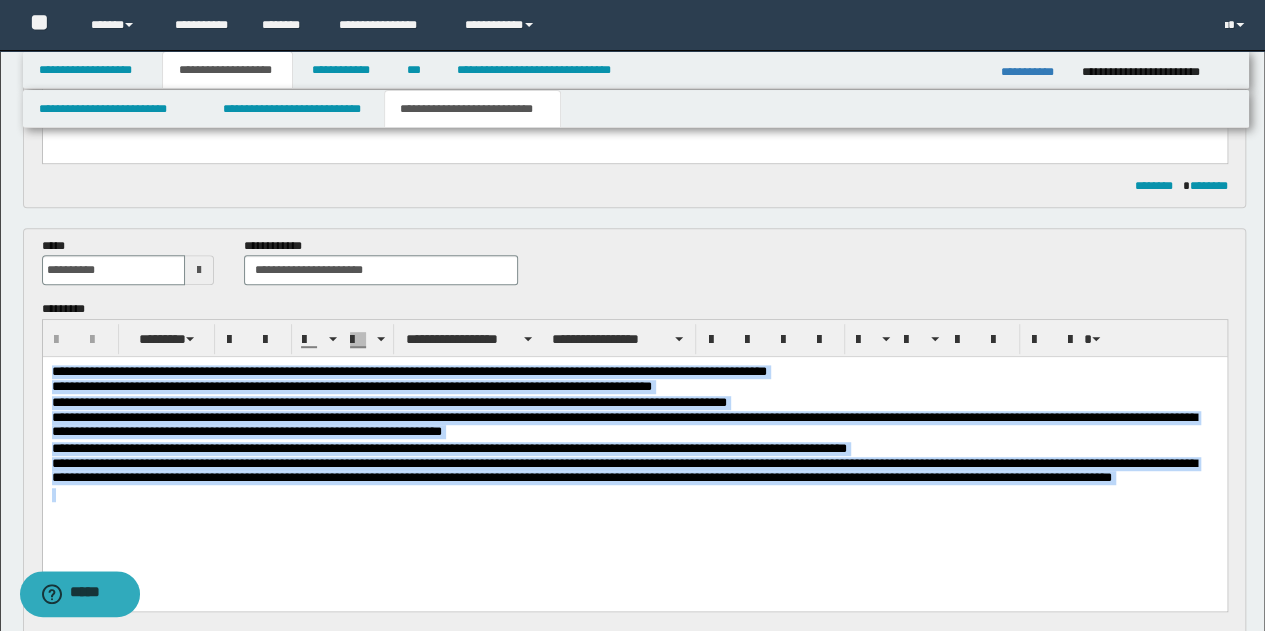 drag, startPoint x: 51, startPoint y: 372, endPoint x: 1195, endPoint y: 506, distance: 1151.8212 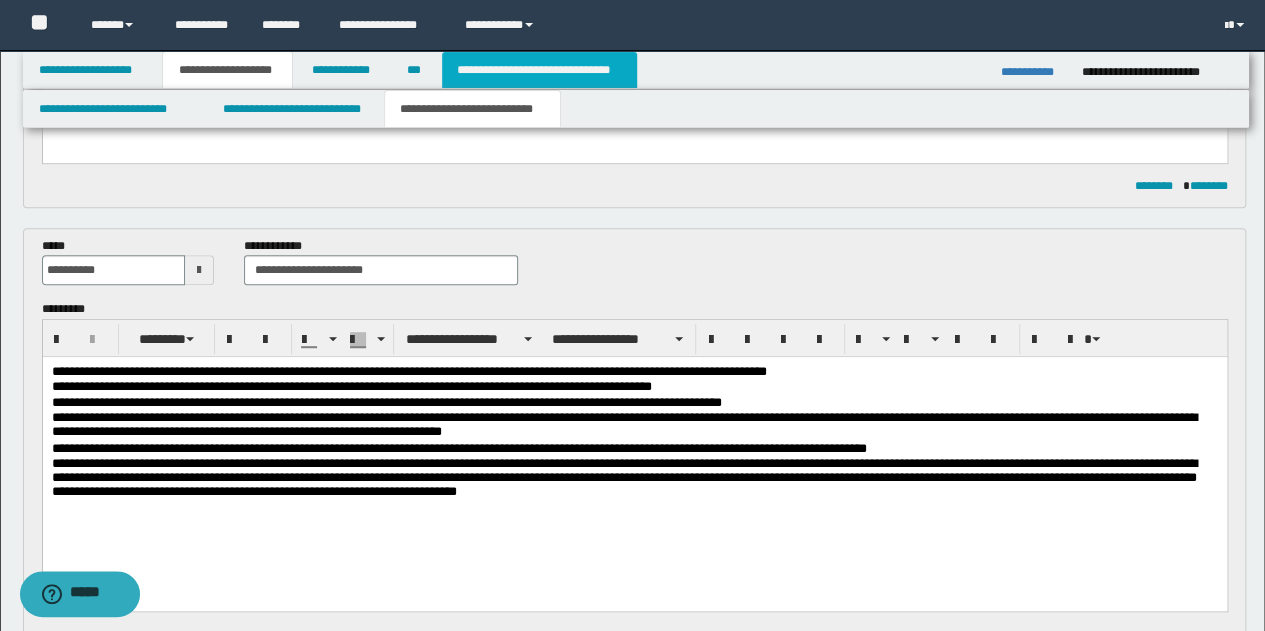 click on "**********" at bounding box center [539, 70] 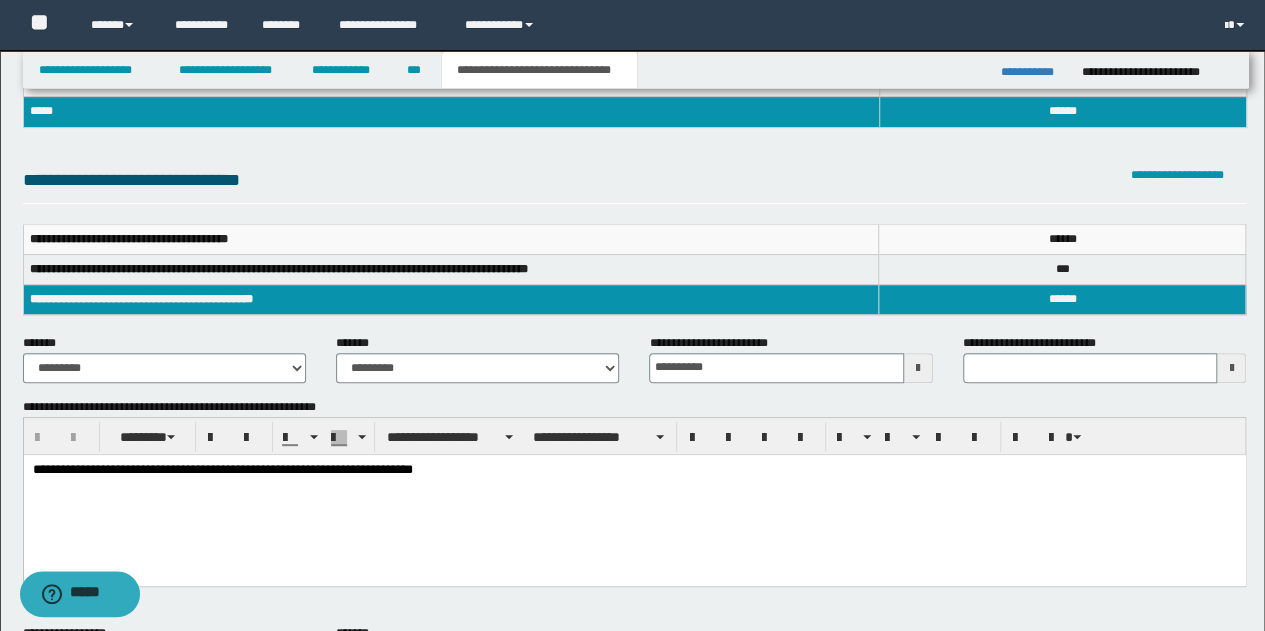 scroll, scrollTop: 0, scrollLeft: 0, axis: both 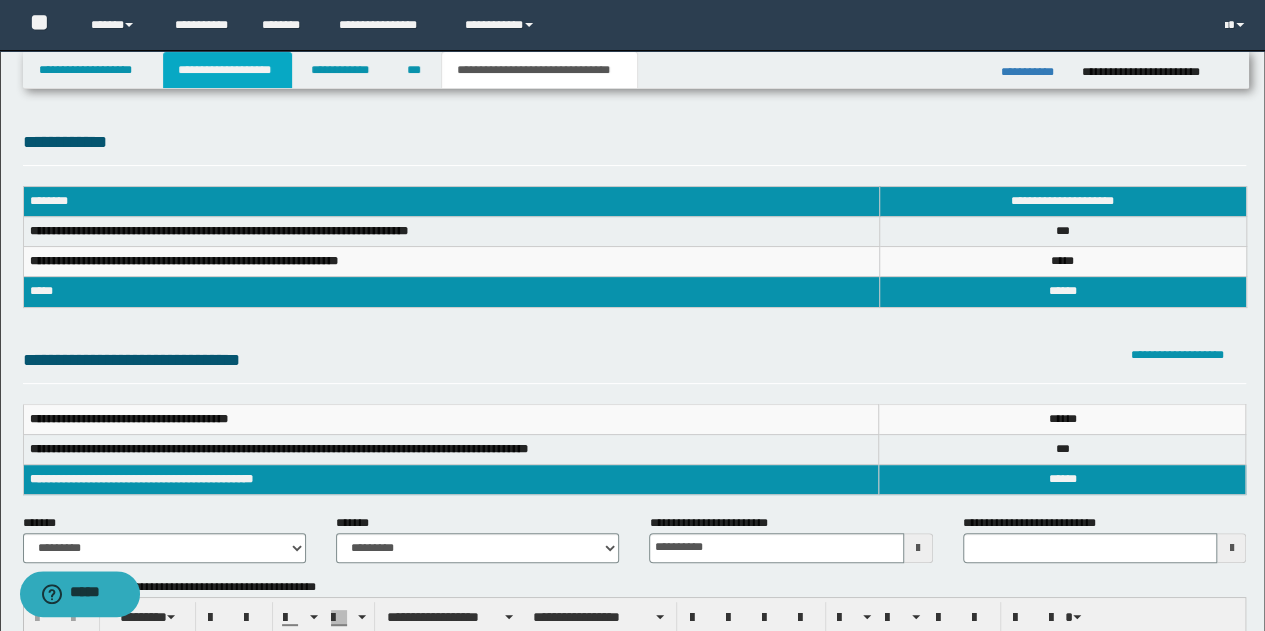 click on "**********" at bounding box center (227, 70) 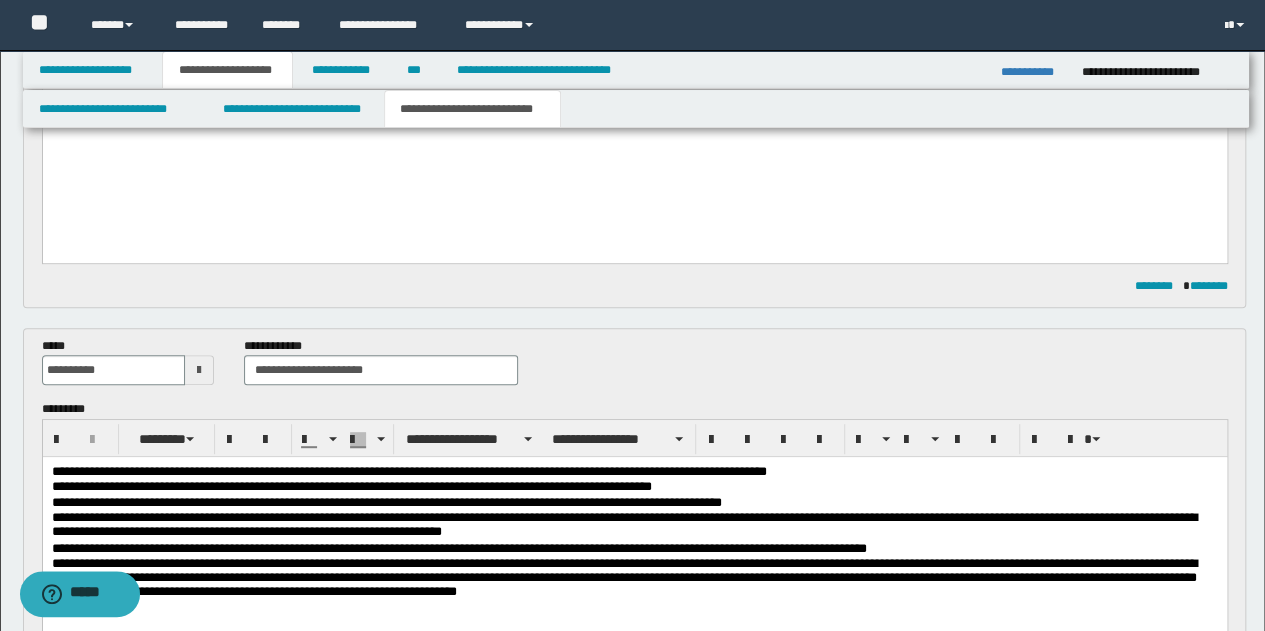 scroll, scrollTop: 0, scrollLeft: 0, axis: both 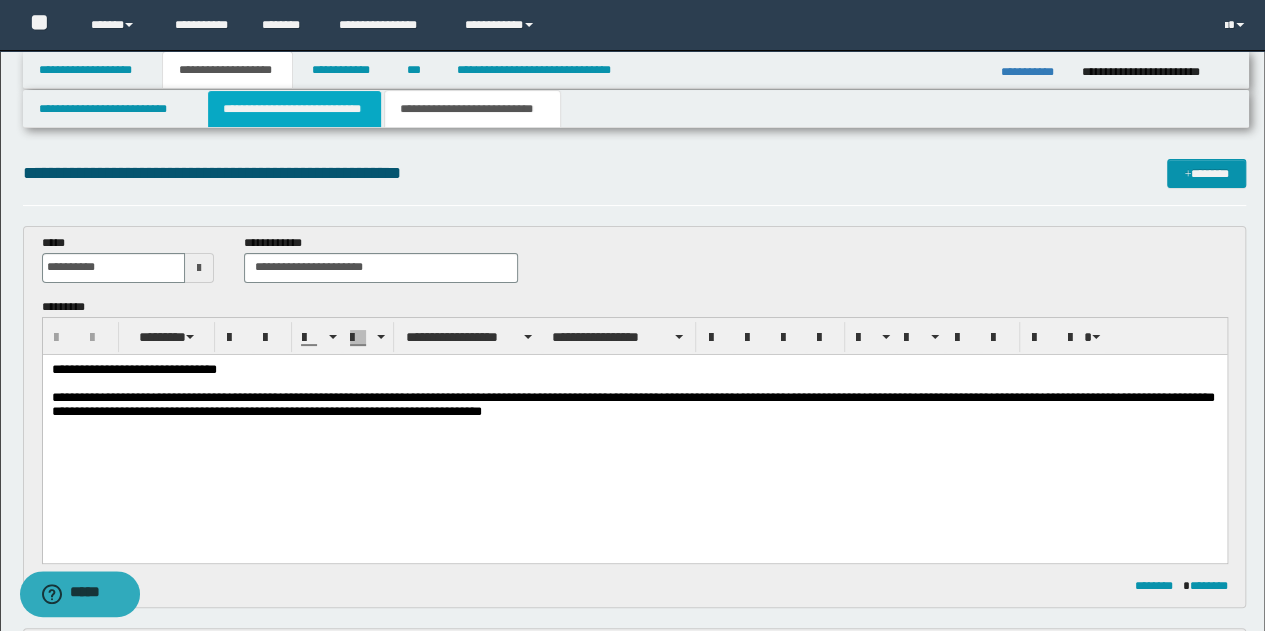 click on "**********" at bounding box center (294, 109) 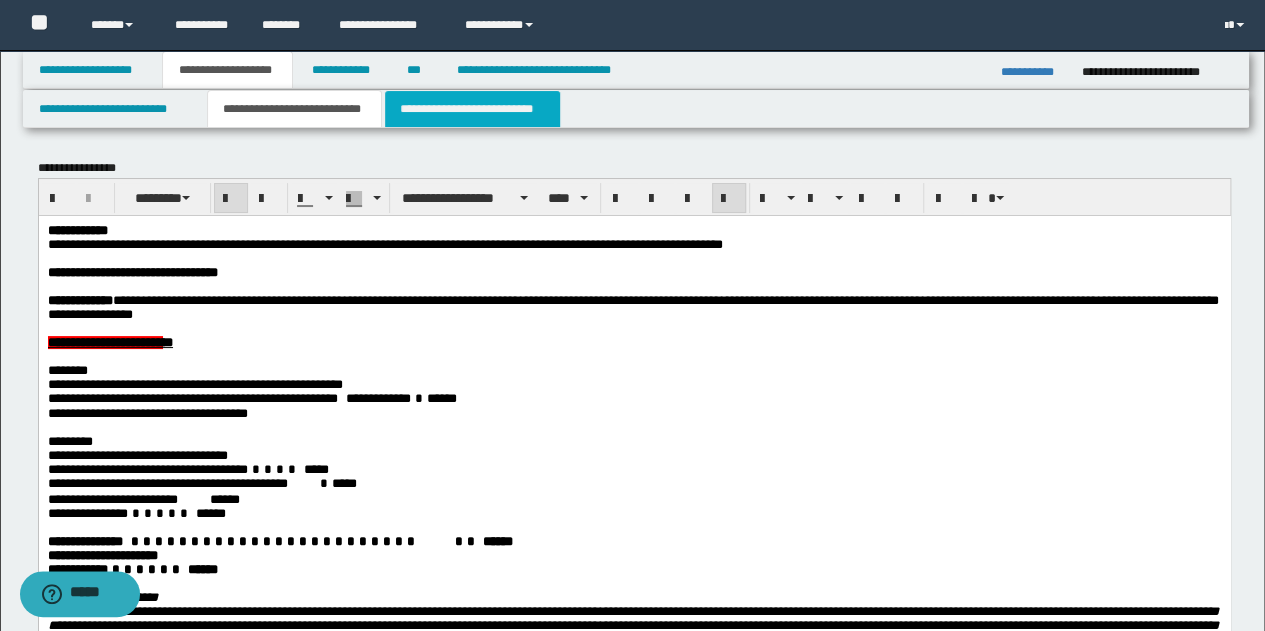 click on "**********" at bounding box center [472, 109] 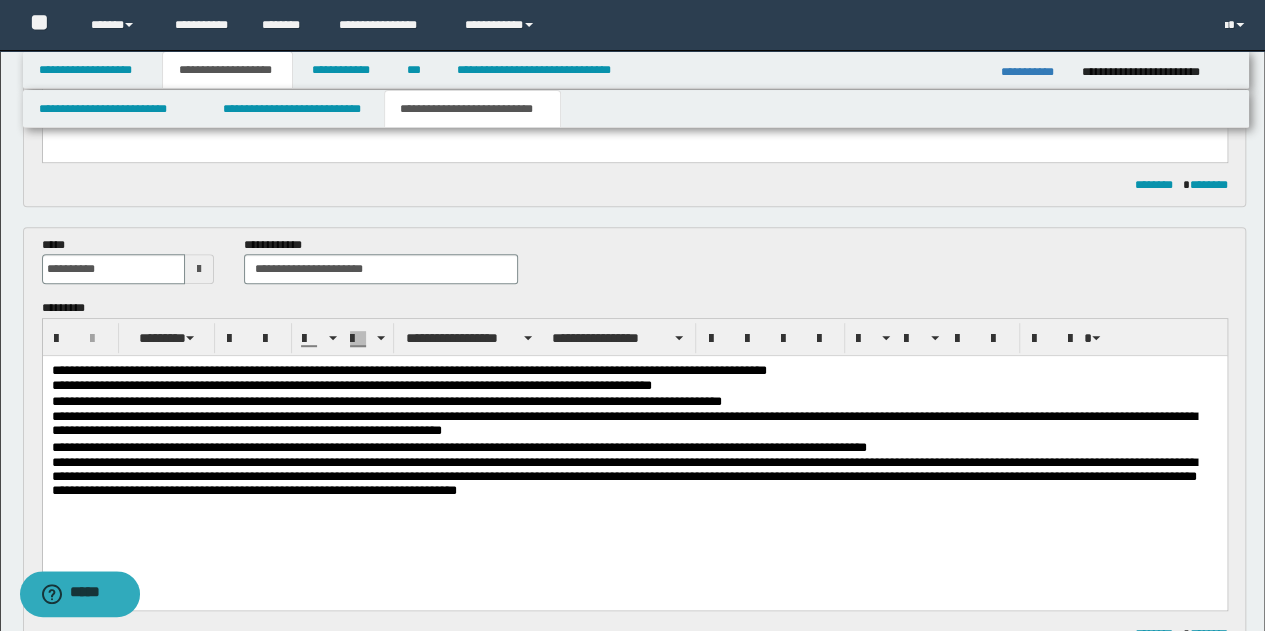 scroll, scrollTop: 400, scrollLeft: 0, axis: vertical 